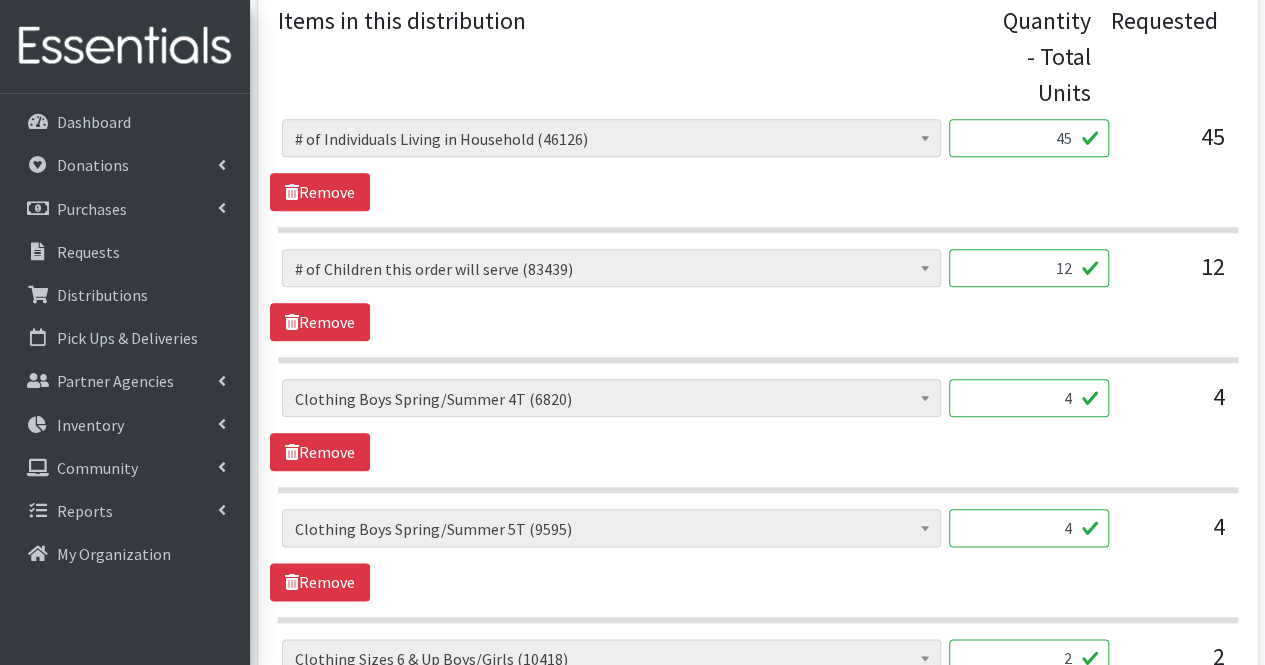 scroll, scrollTop: 885, scrollLeft: 0, axis: vertical 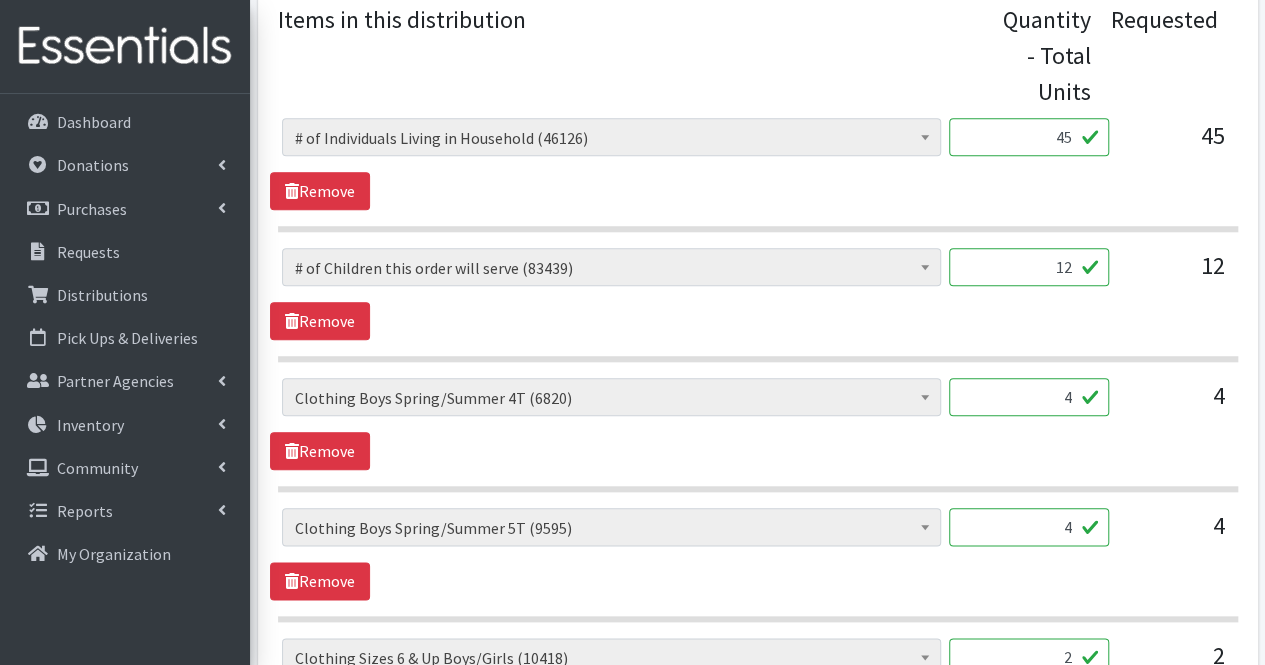 click on "4" at bounding box center [1029, 397] 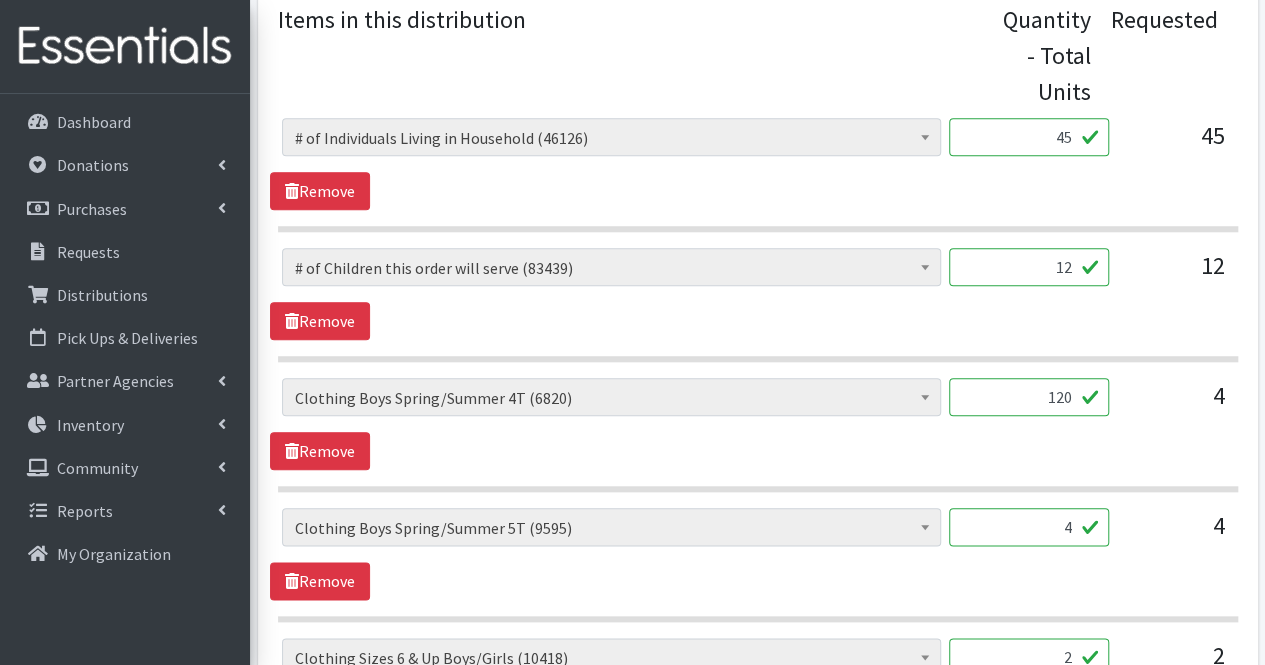 type on "120" 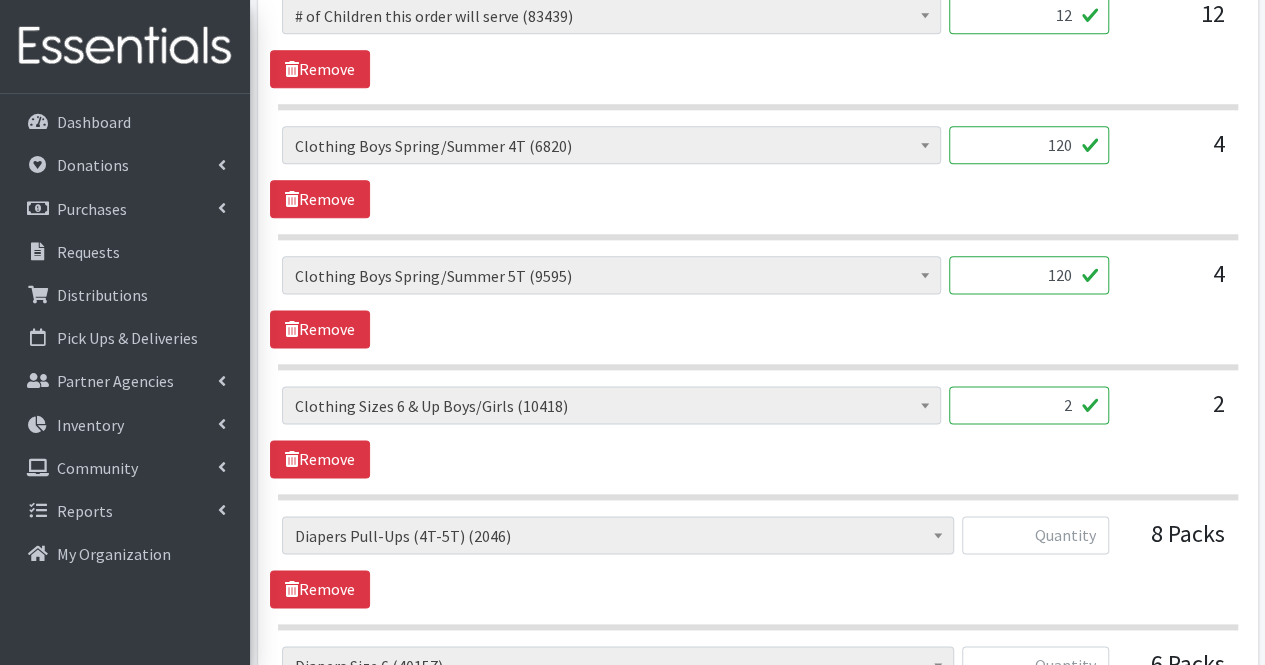 scroll, scrollTop: 1181, scrollLeft: 0, axis: vertical 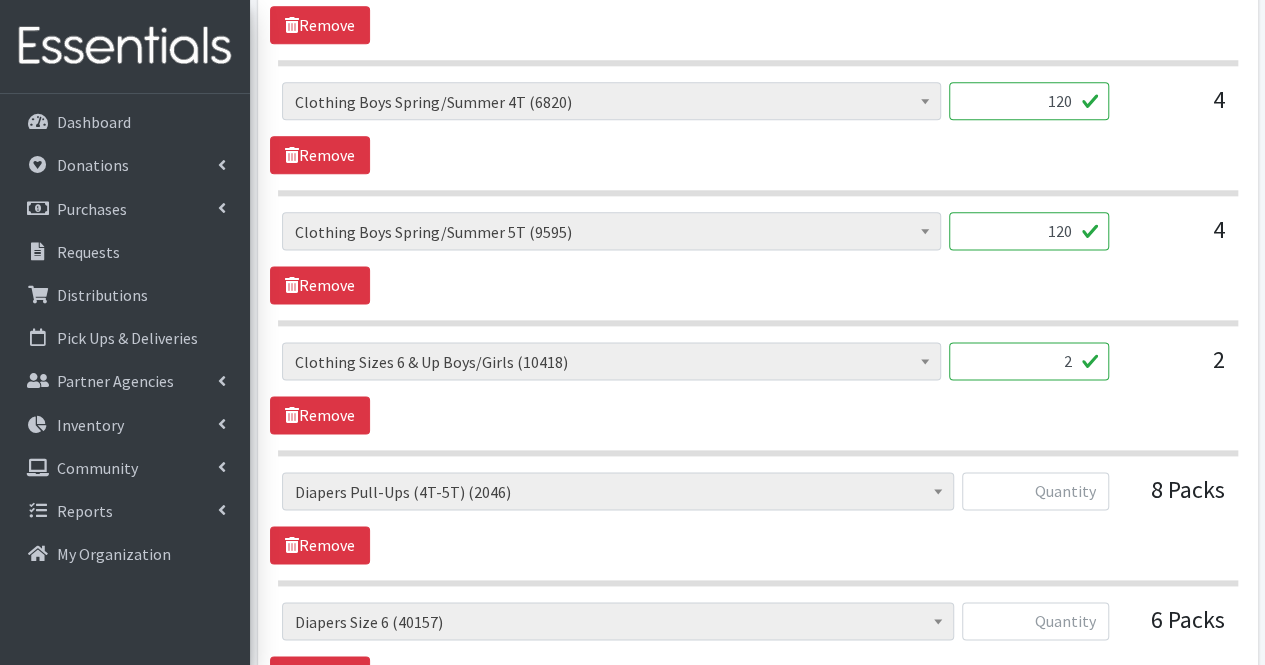 type on "120" 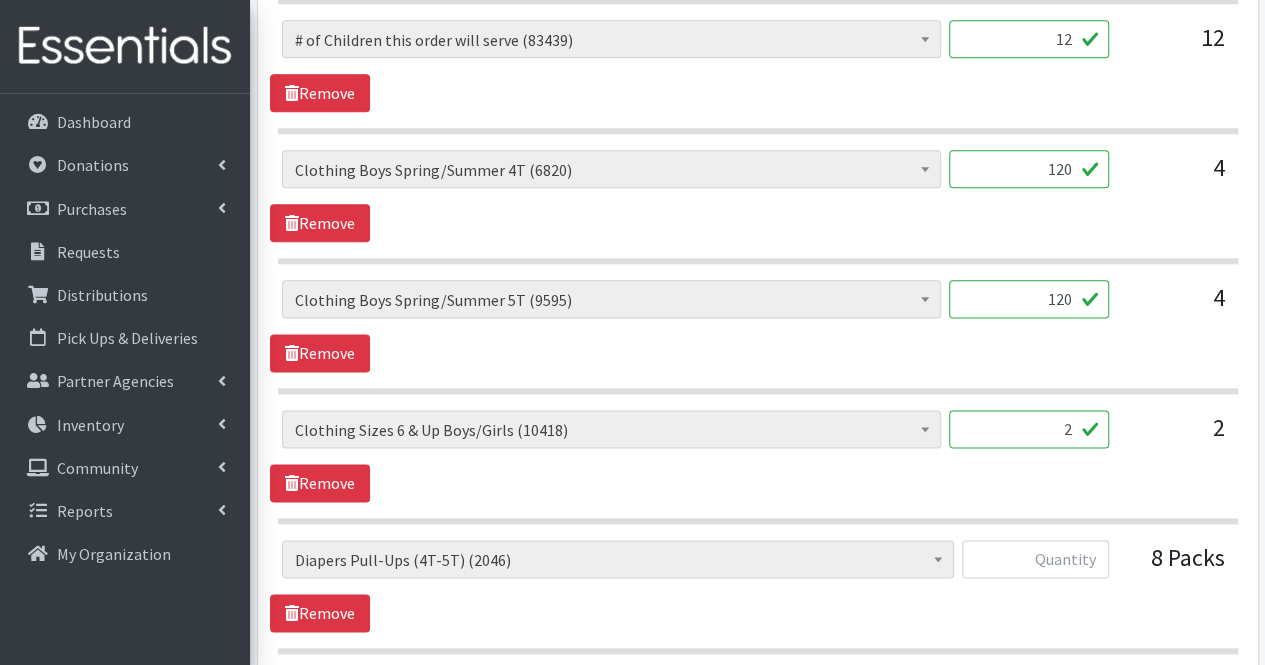 scroll, scrollTop: 1114, scrollLeft: 0, axis: vertical 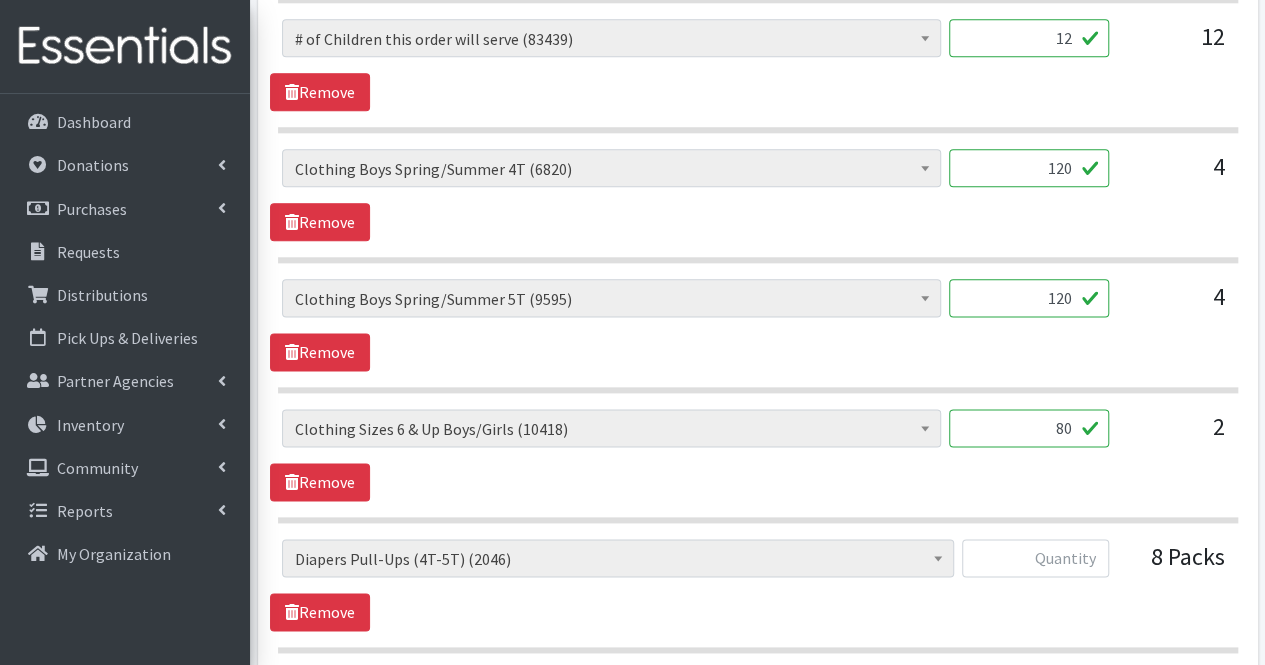 type on "80" 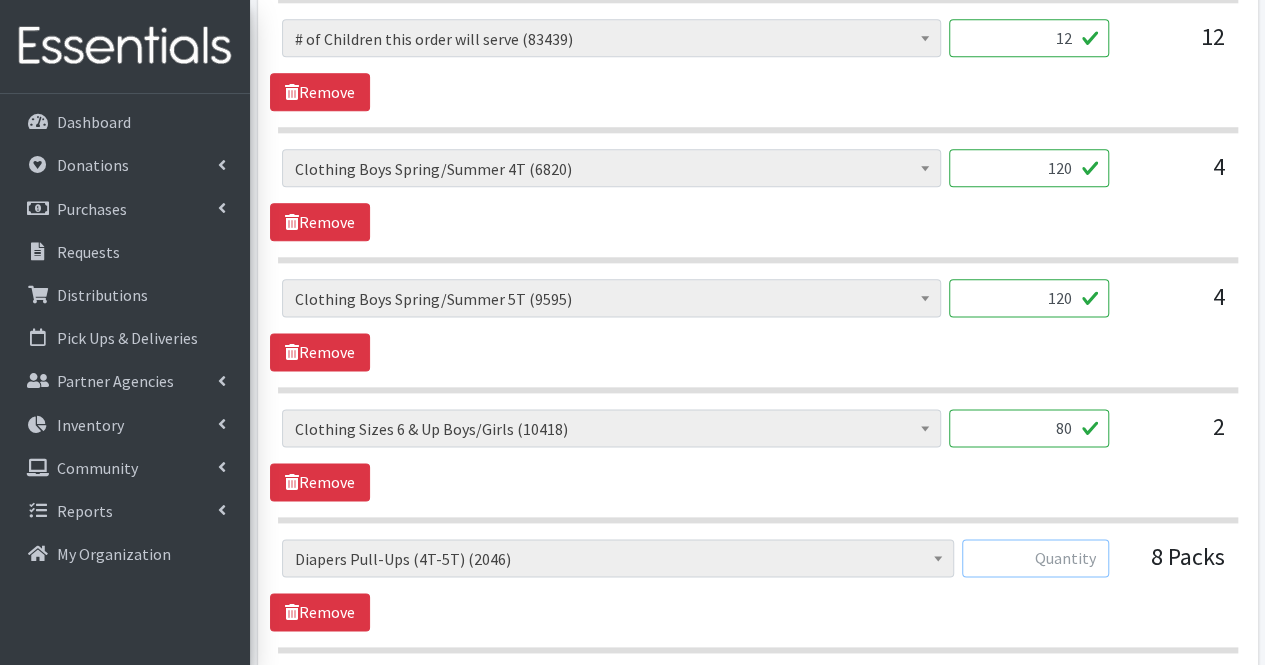 click at bounding box center [1035, 558] 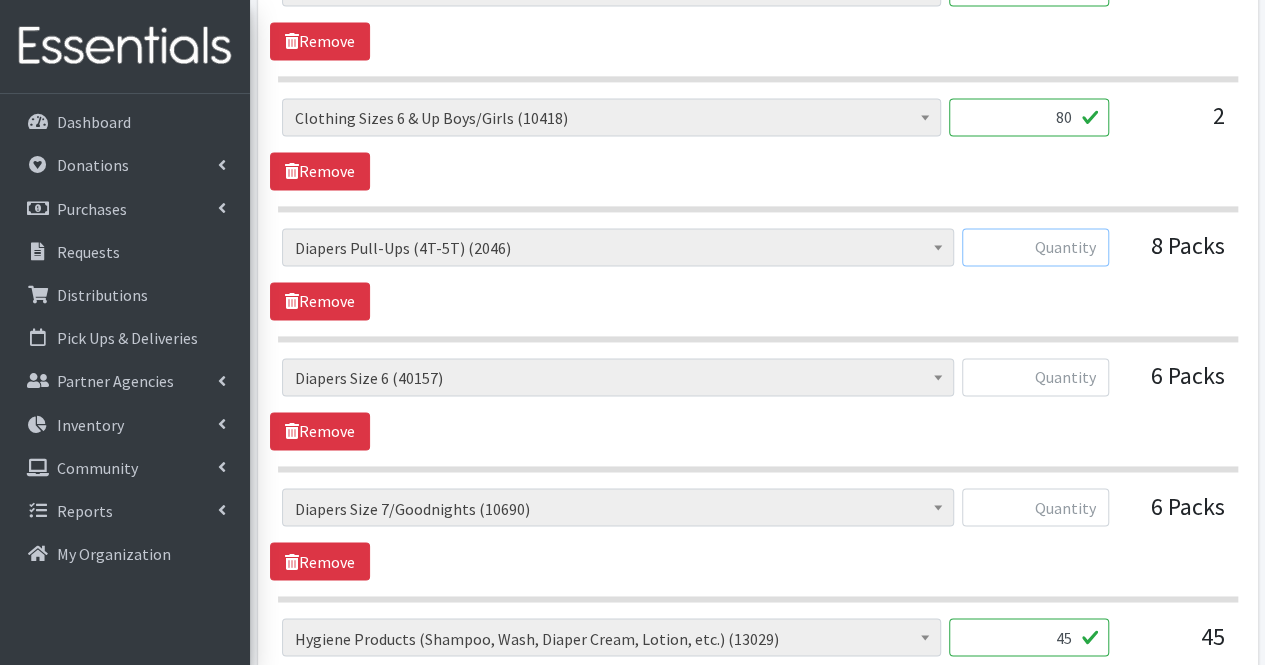 scroll, scrollTop: 1428, scrollLeft: 0, axis: vertical 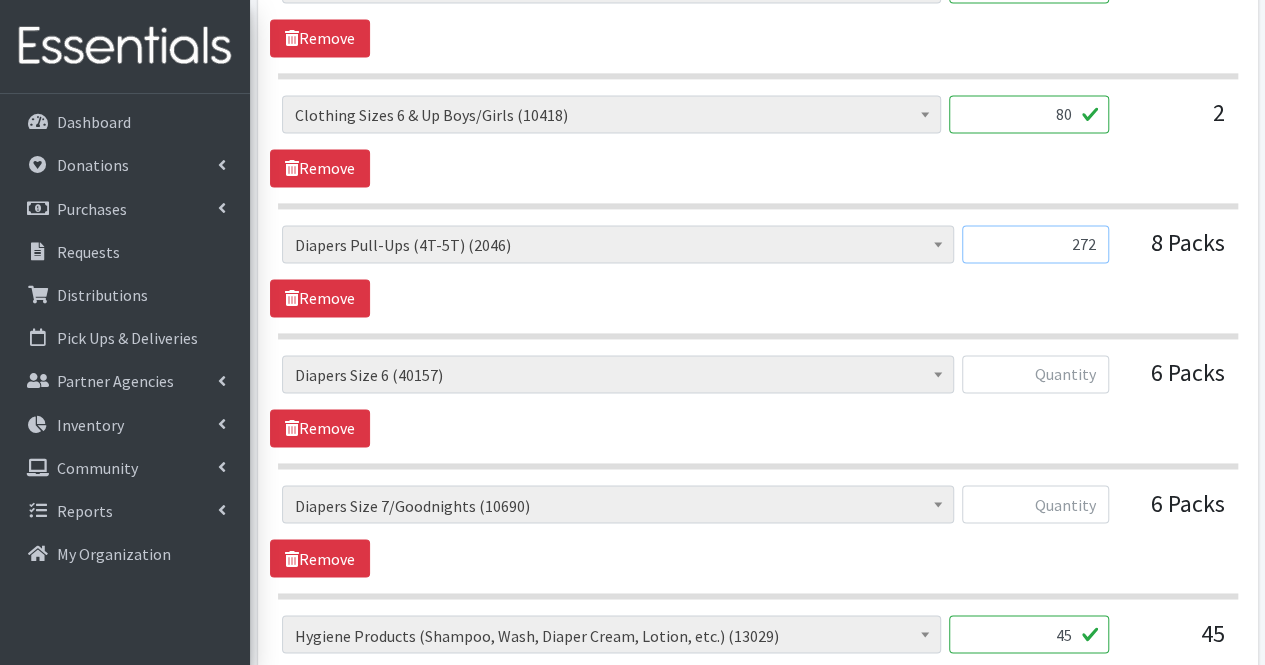 type on "272" 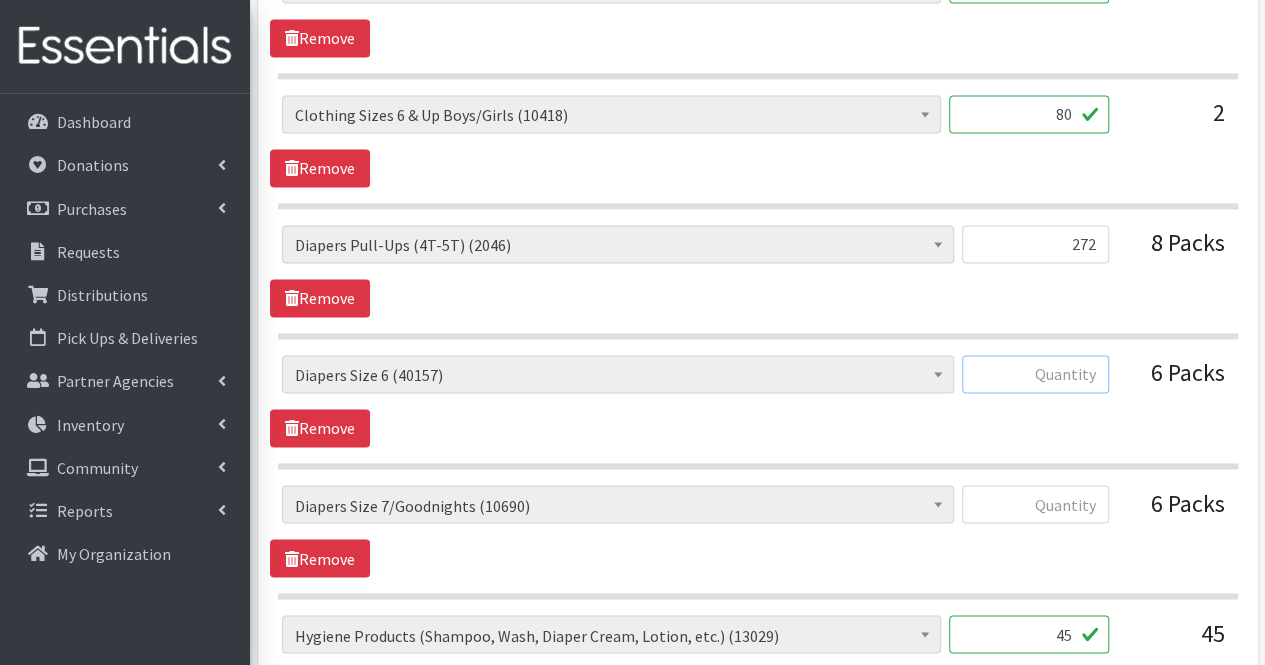 click at bounding box center (1035, 374) 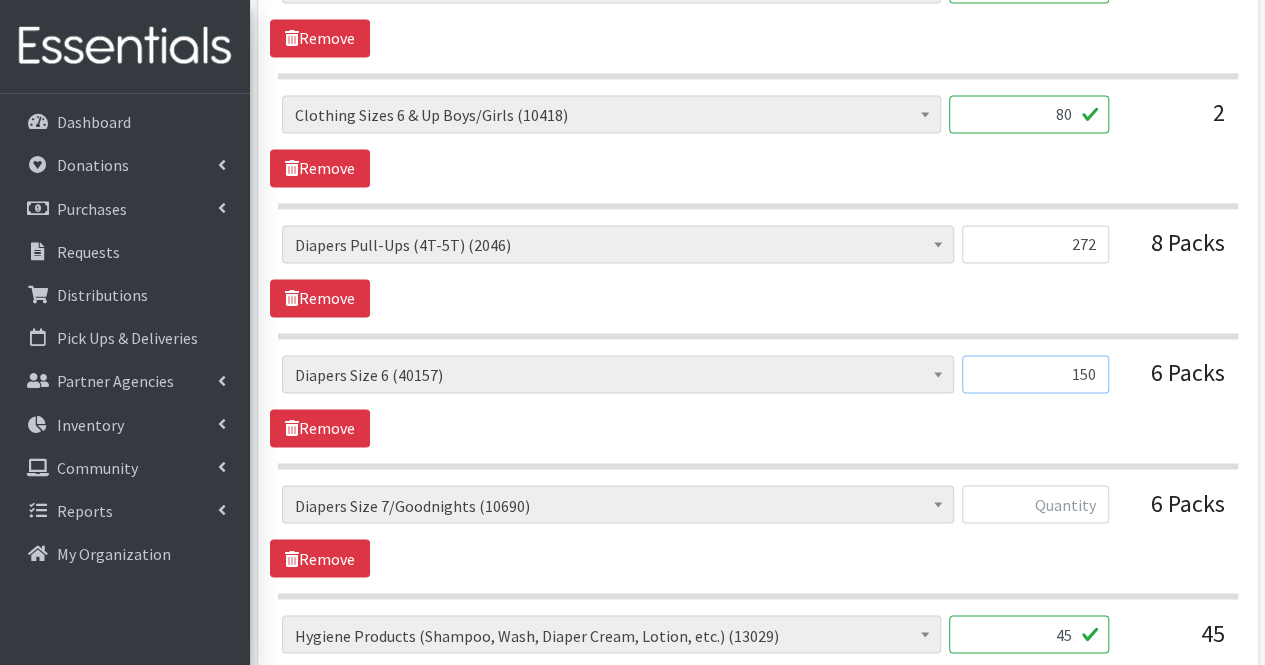 type on "150" 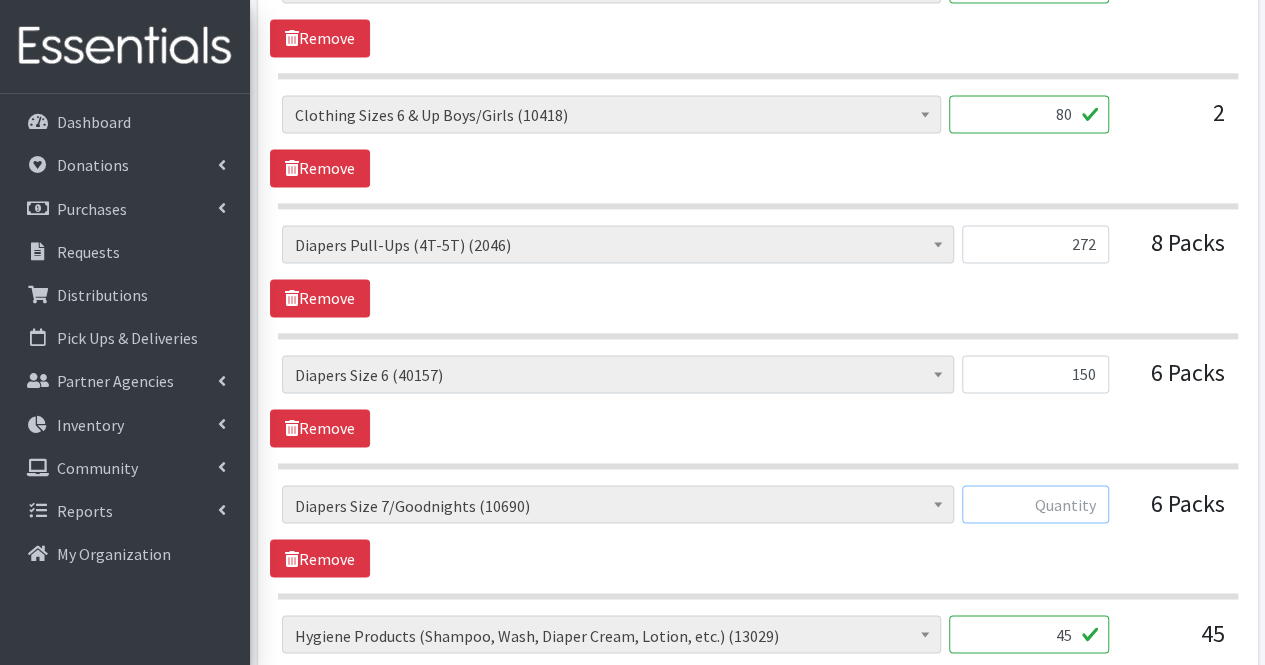 click at bounding box center [1035, 504] 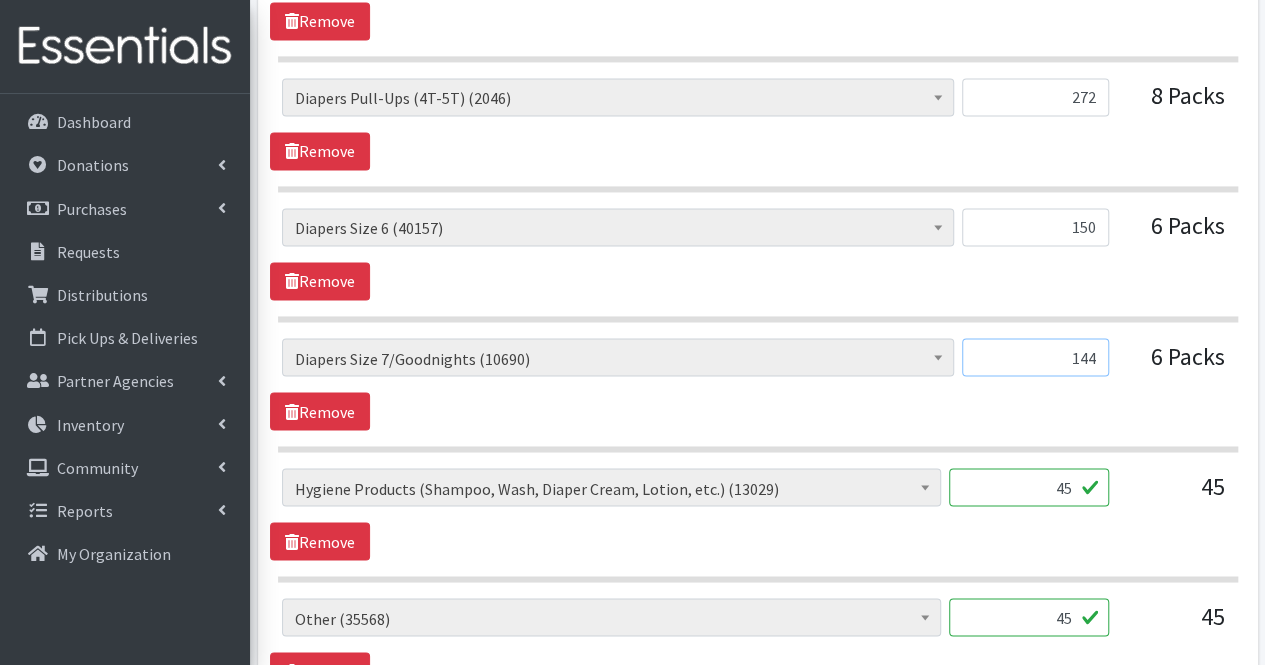scroll, scrollTop: 1576, scrollLeft: 0, axis: vertical 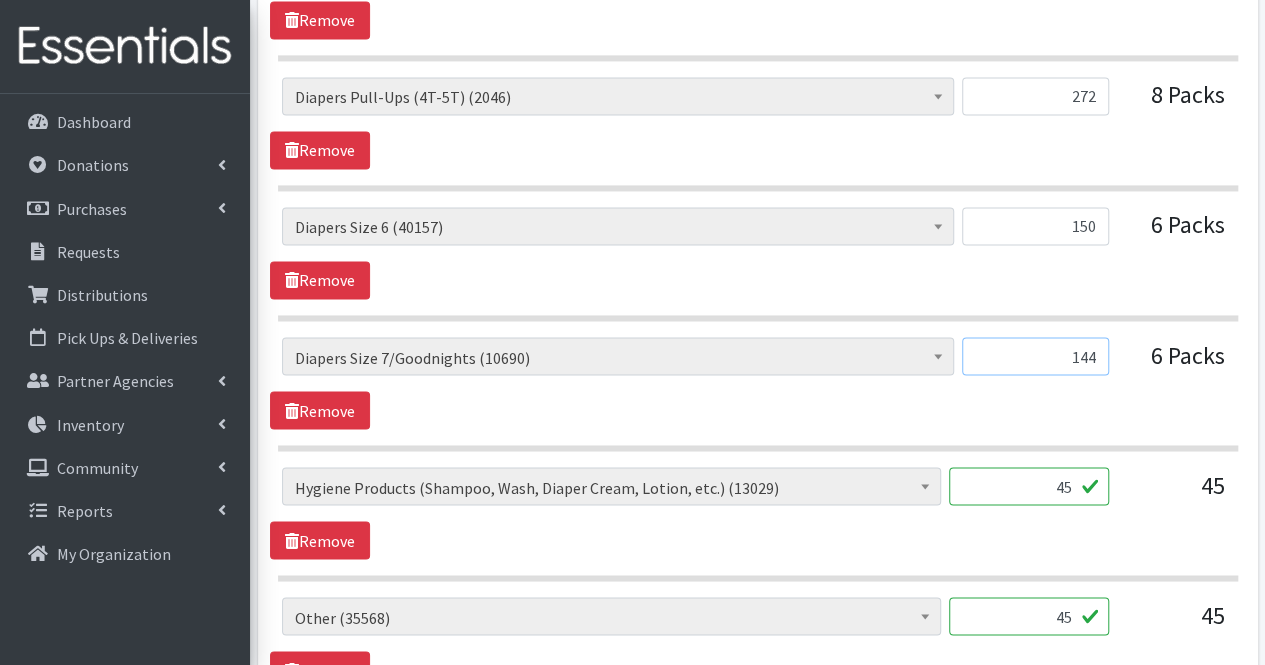 type on "144" 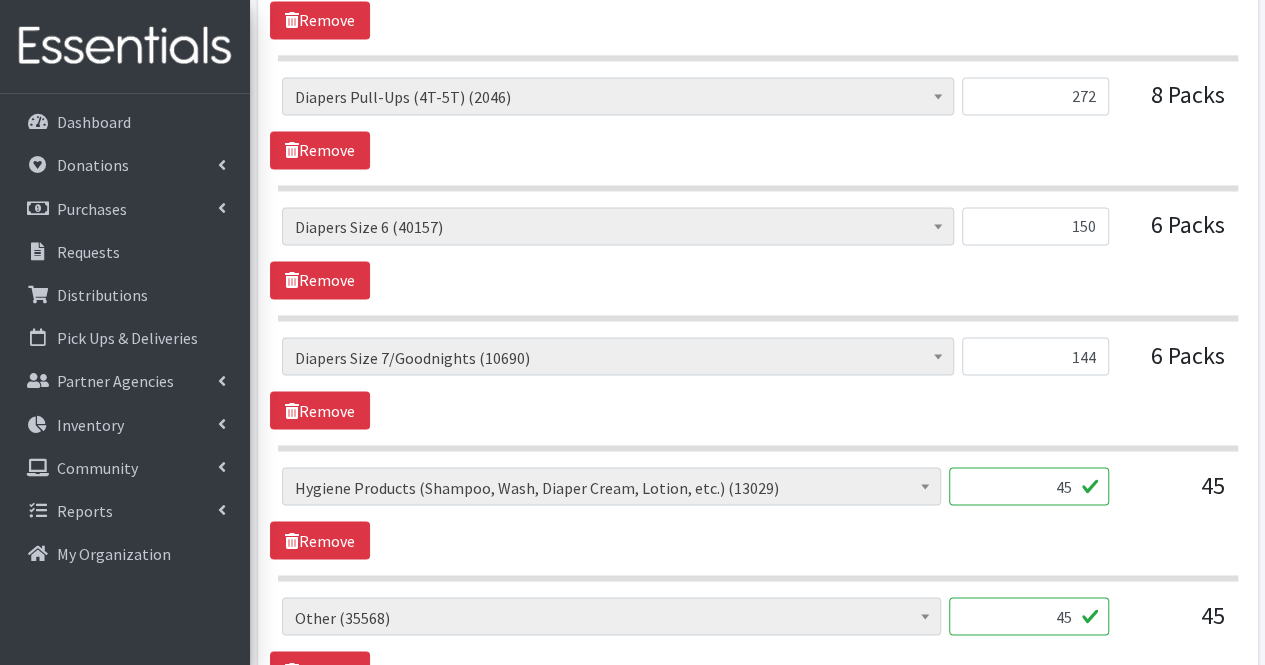 click on "45" at bounding box center [1029, 486] 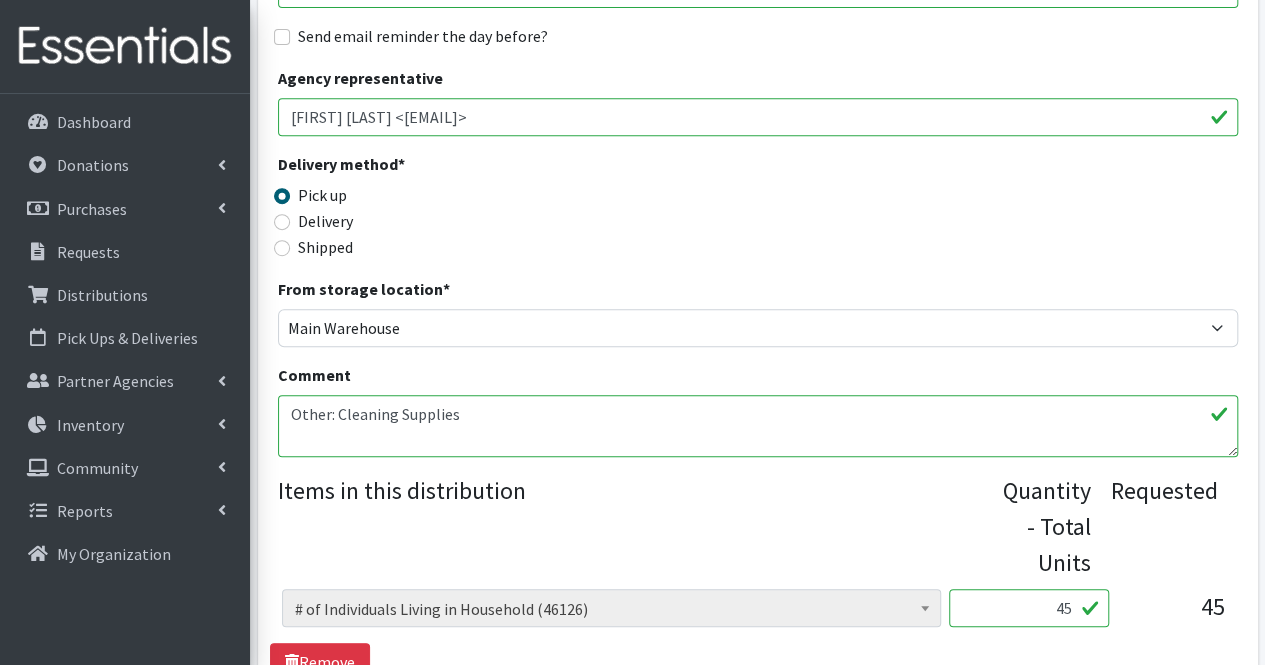 scroll, scrollTop: 416, scrollLeft: 0, axis: vertical 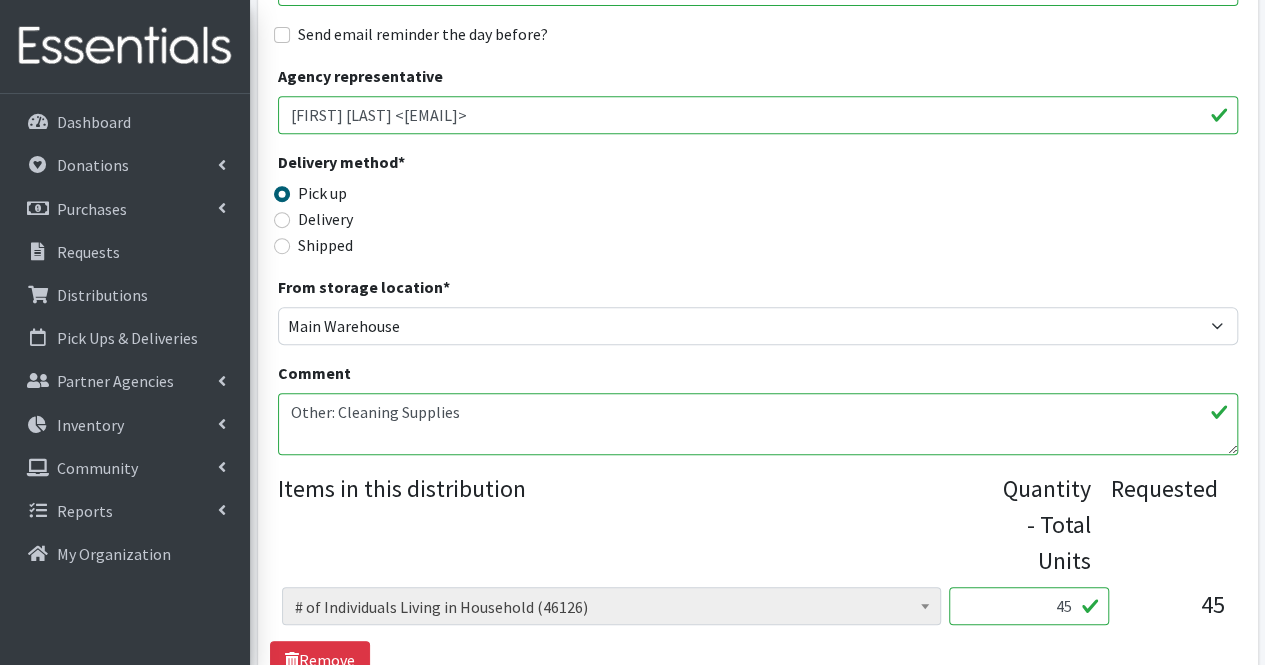 type on "0" 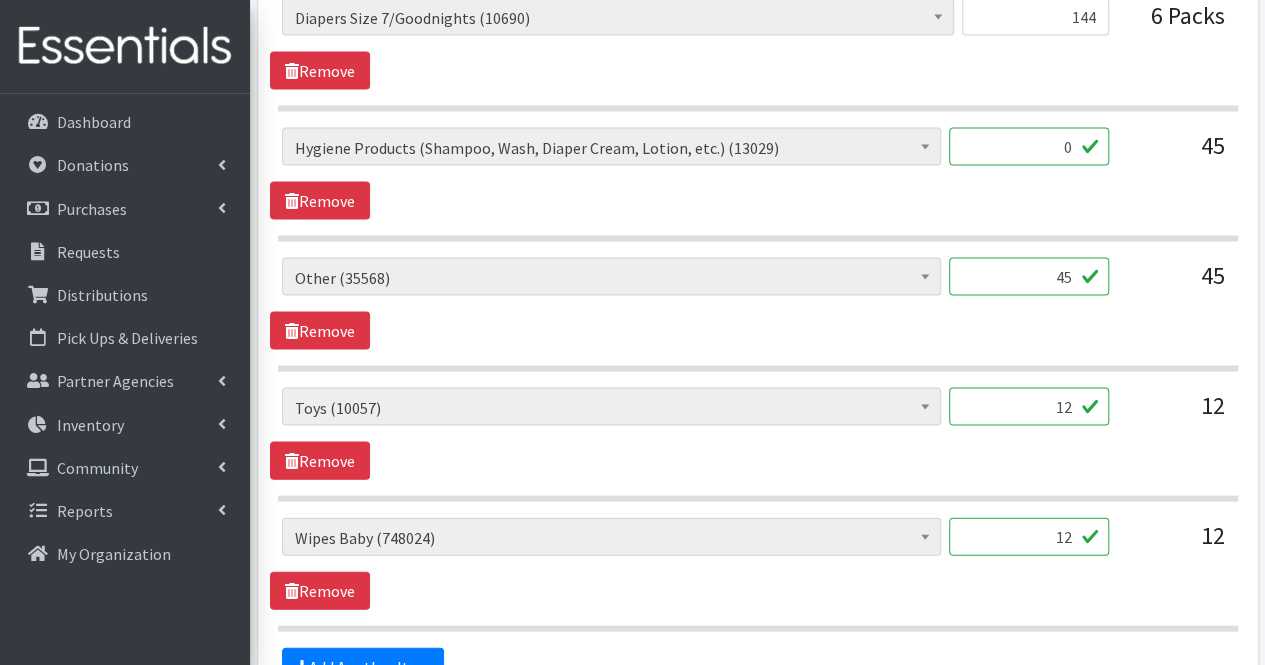 scroll, scrollTop: 1914, scrollLeft: 0, axis: vertical 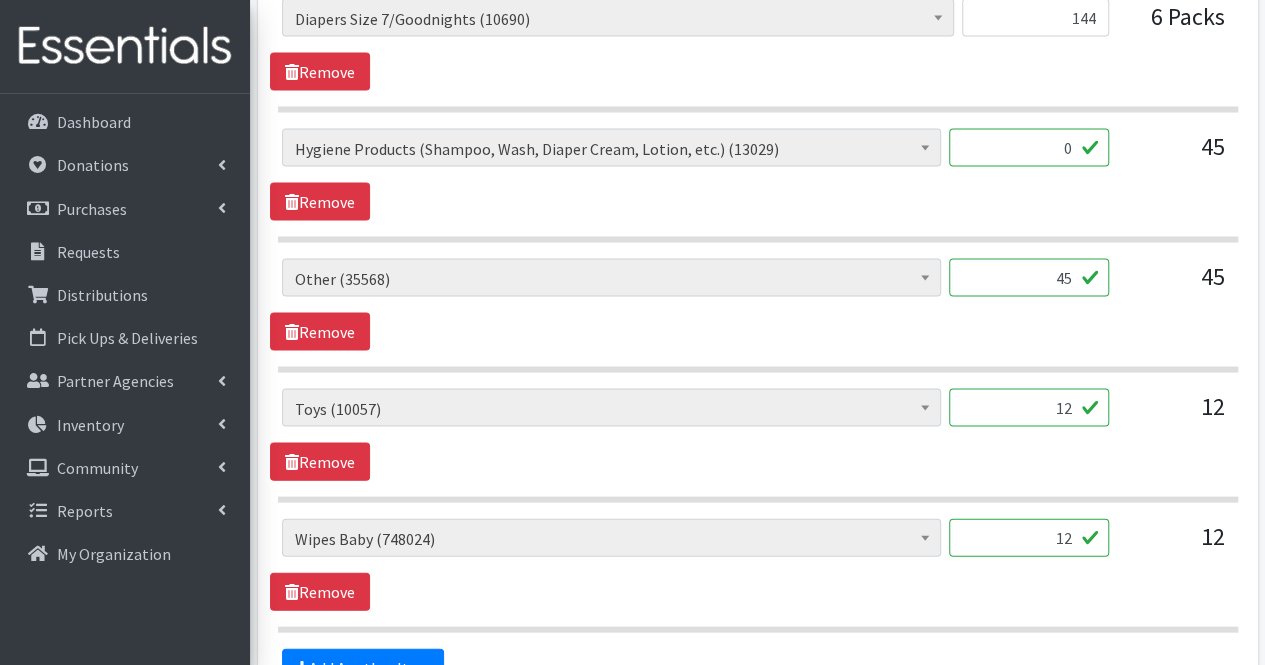 click on "45" at bounding box center [1029, 278] 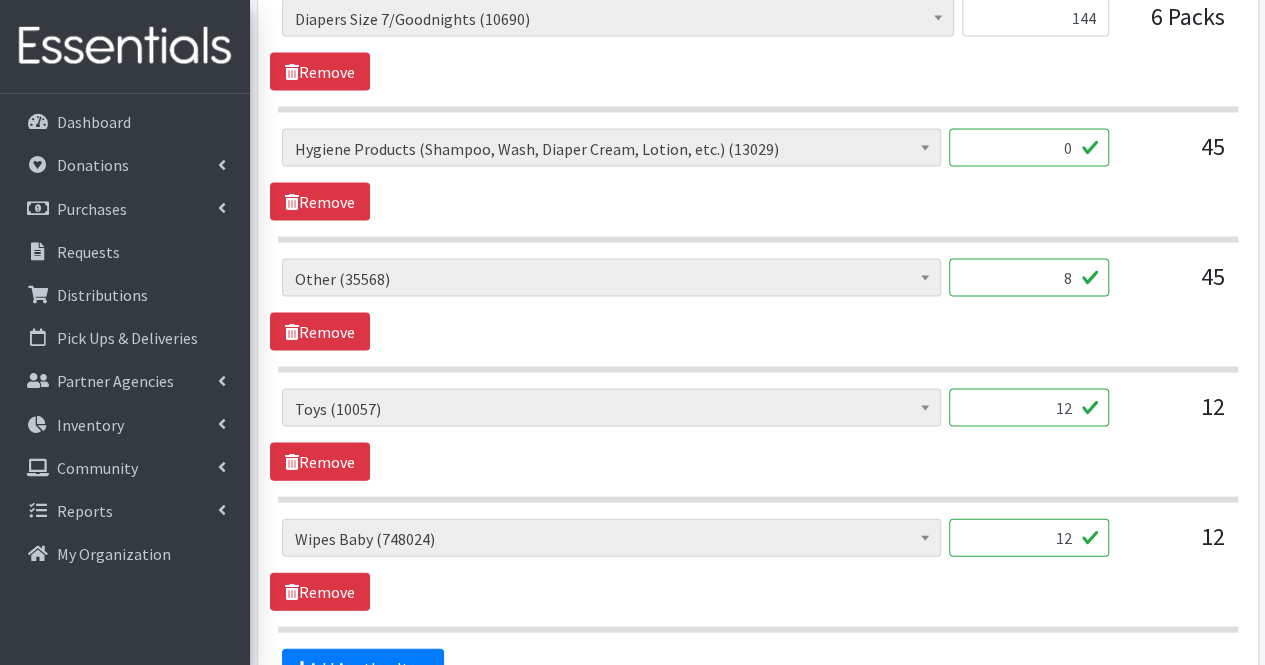 type on "8" 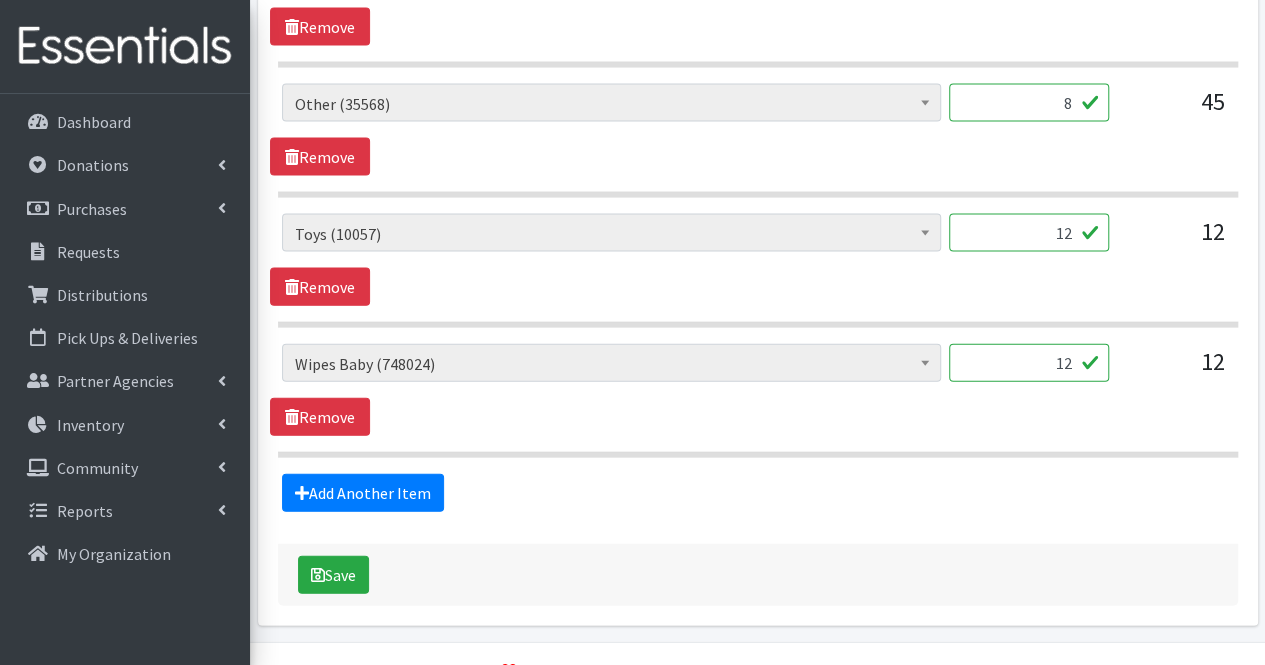 scroll, scrollTop: 2090, scrollLeft: 0, axis: vertical 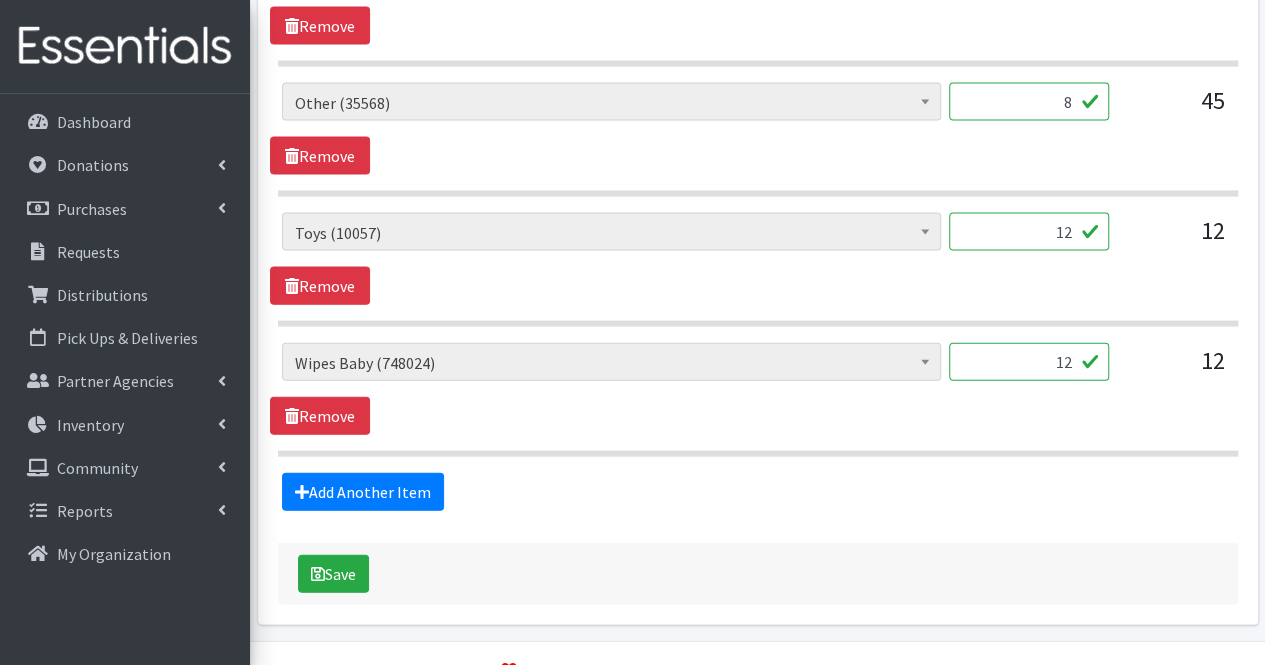 click on "12" at bounding box center (1029, 362) 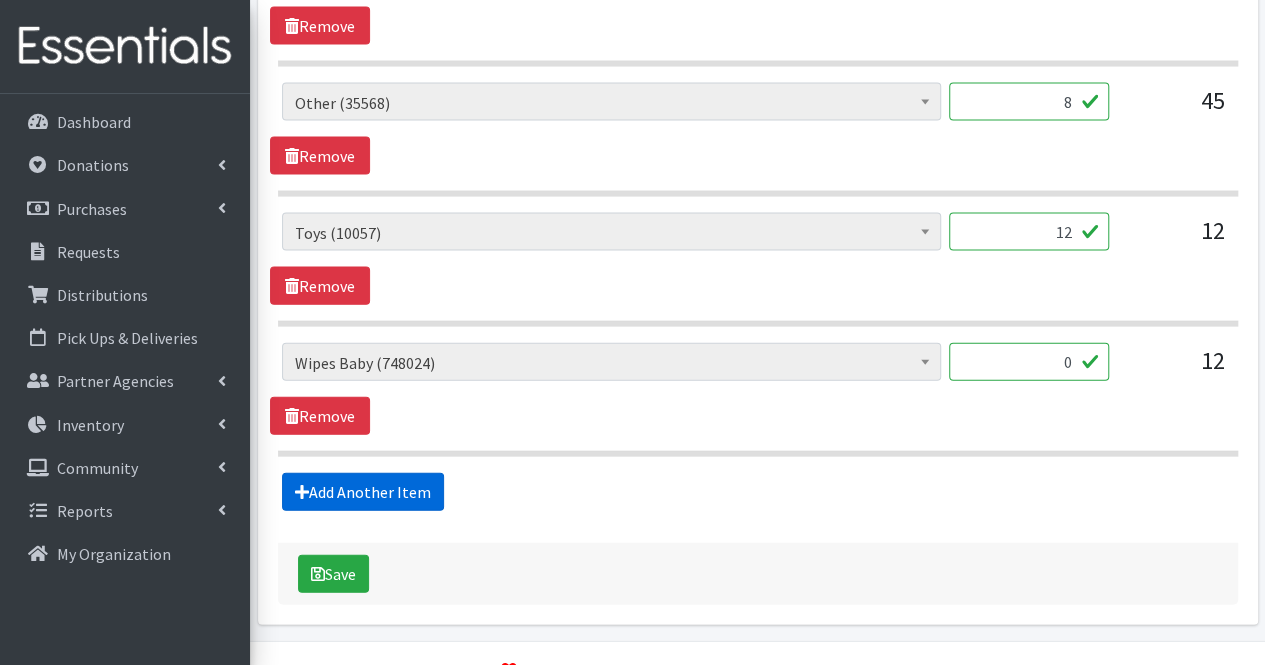 type on "0" 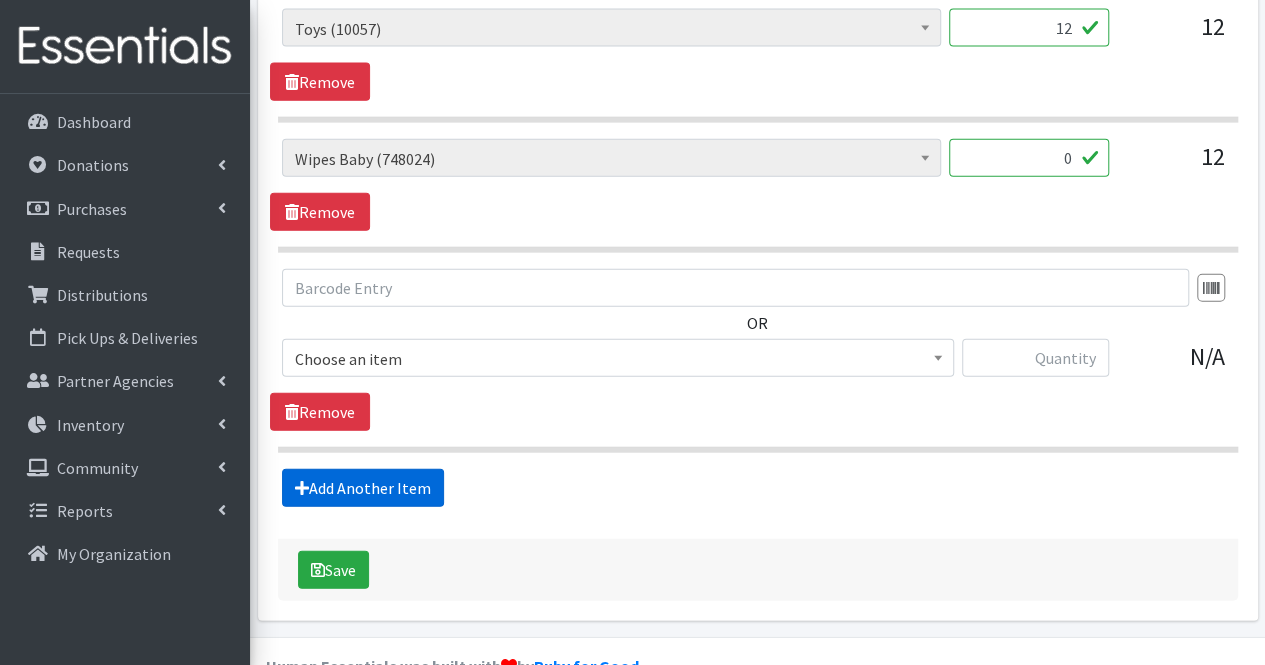 scroll, scrollTop: 2325, scrollLeft: 0, axis: vertical 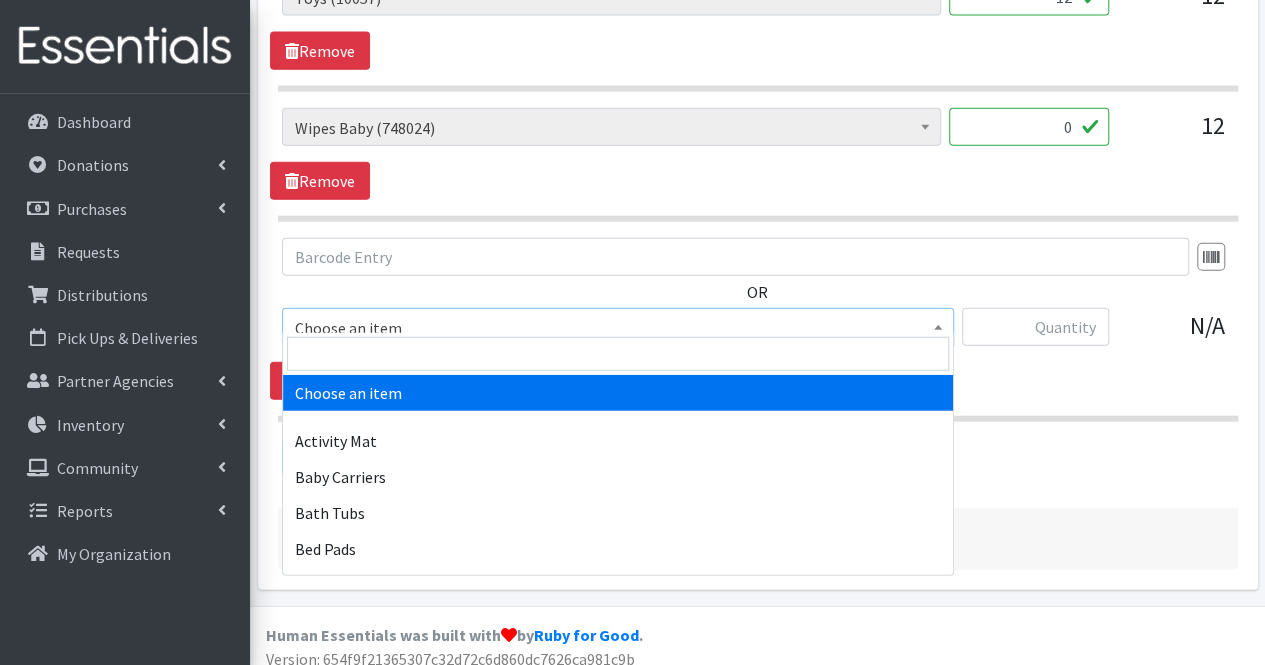 click on "Choose an item" at bounding box center (618, 328) 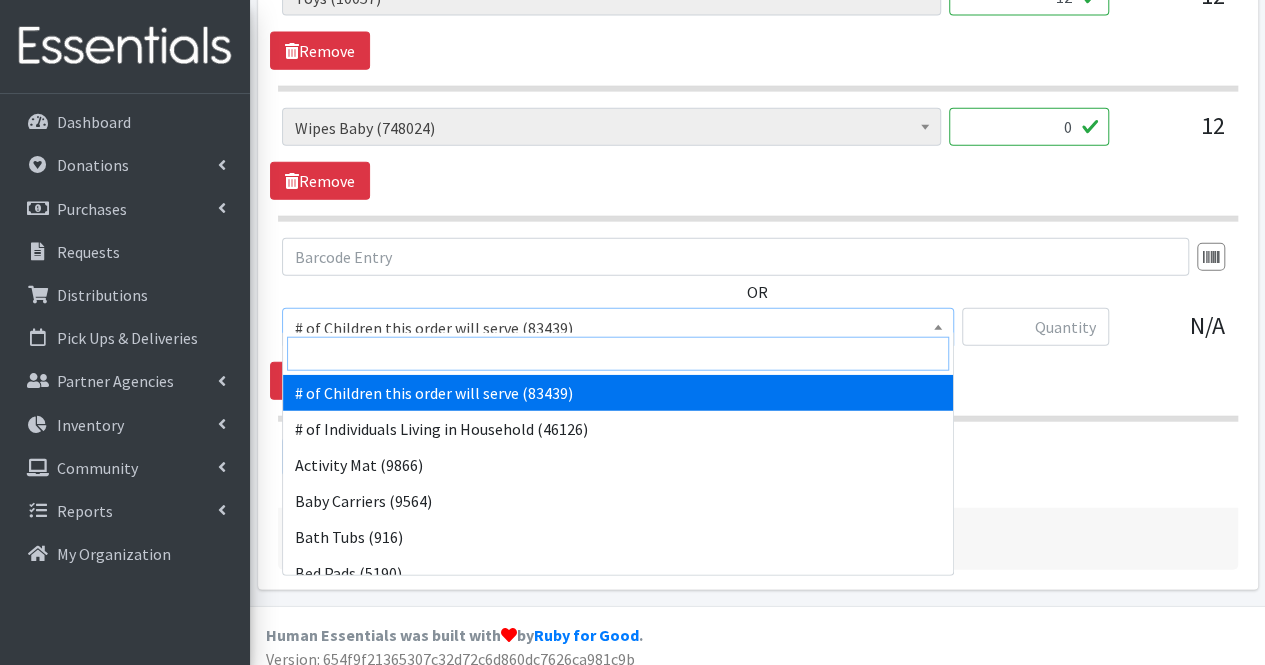 click at bounding box center [618, 354] 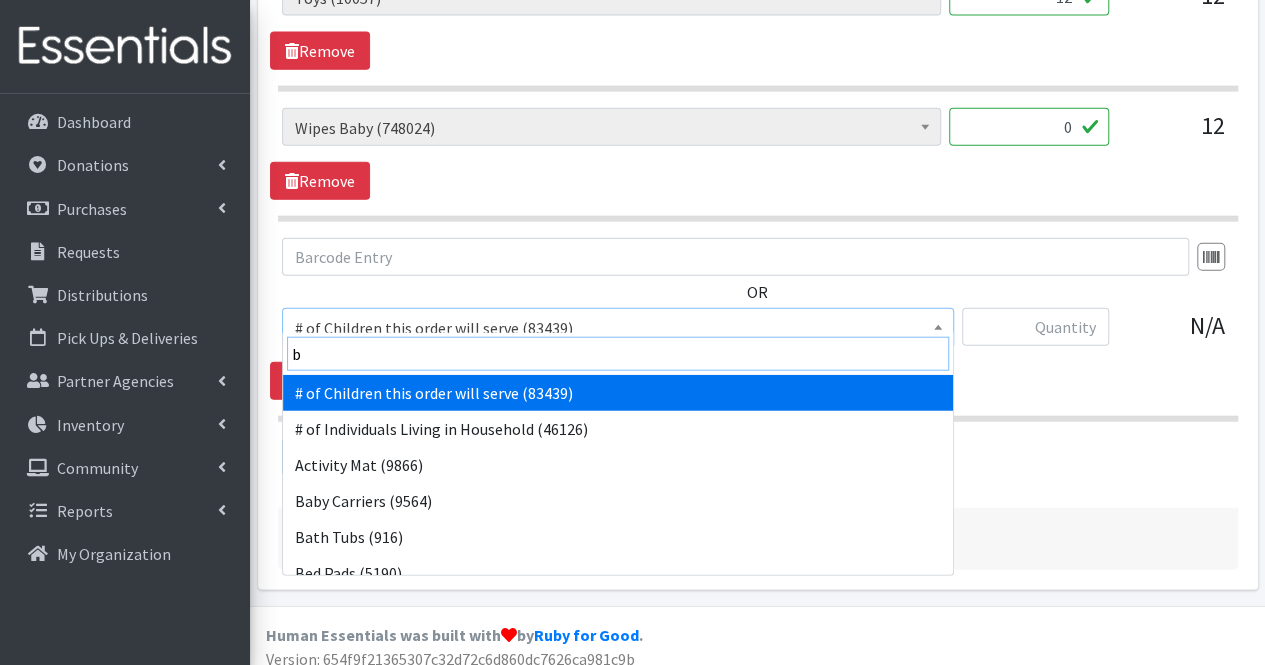 type on "b" 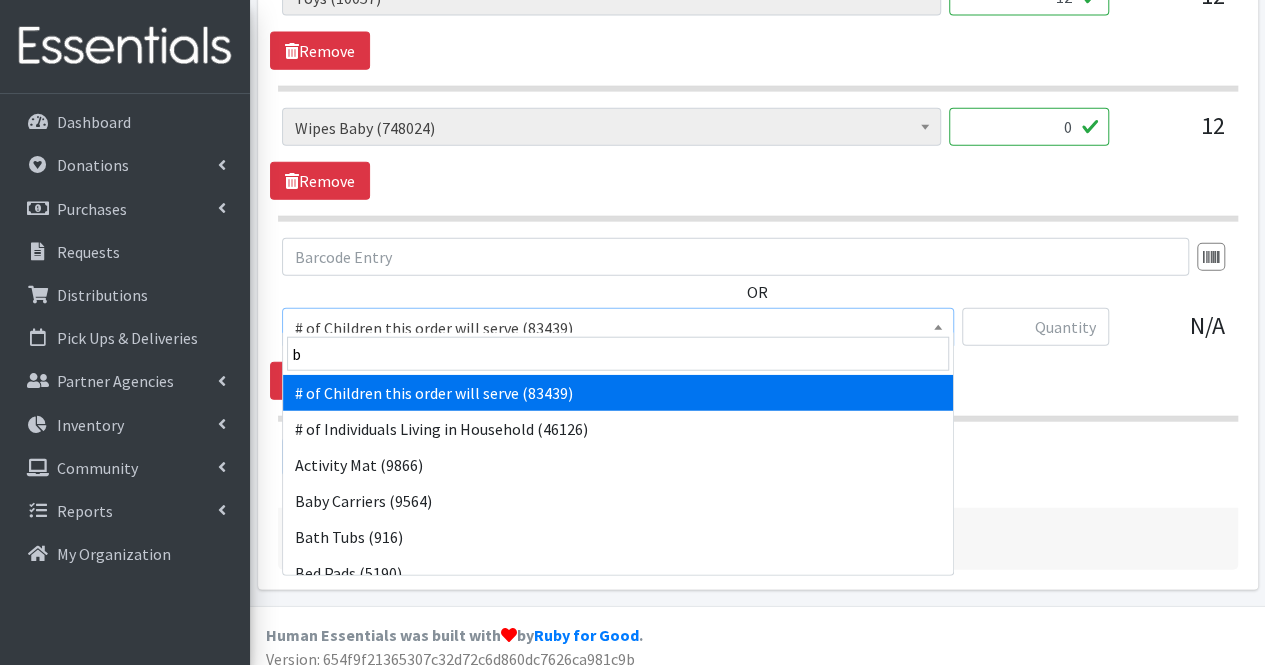 type 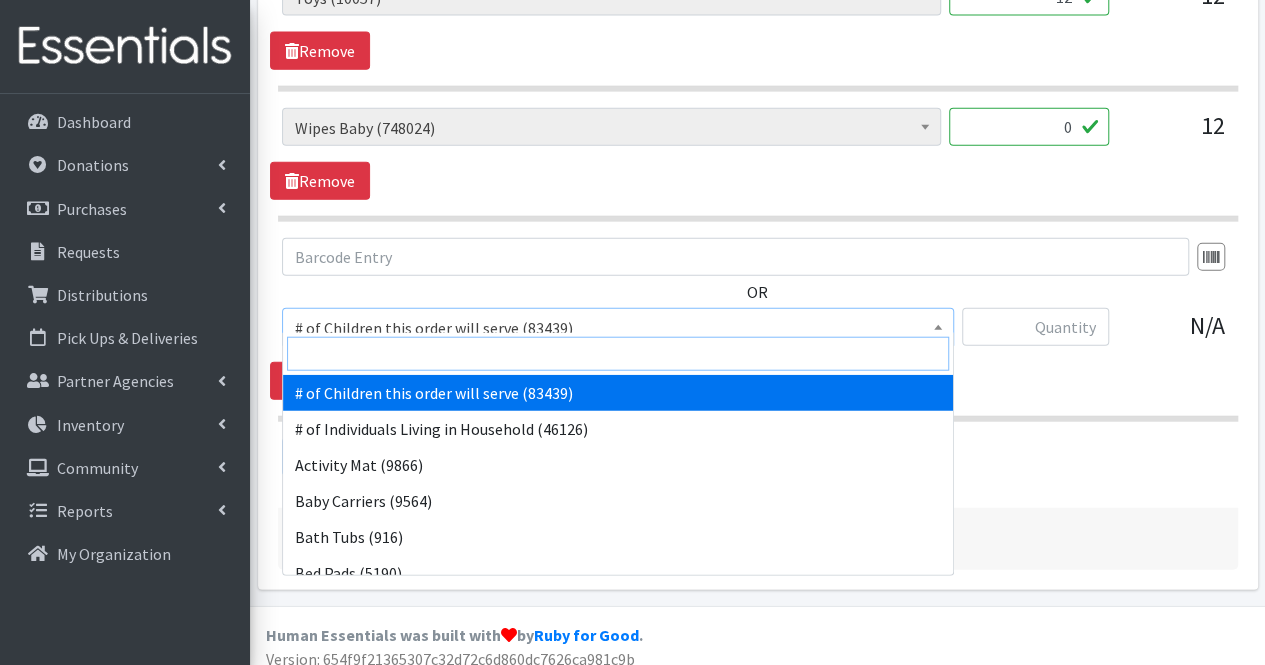 click at bounding box center [618, 354] 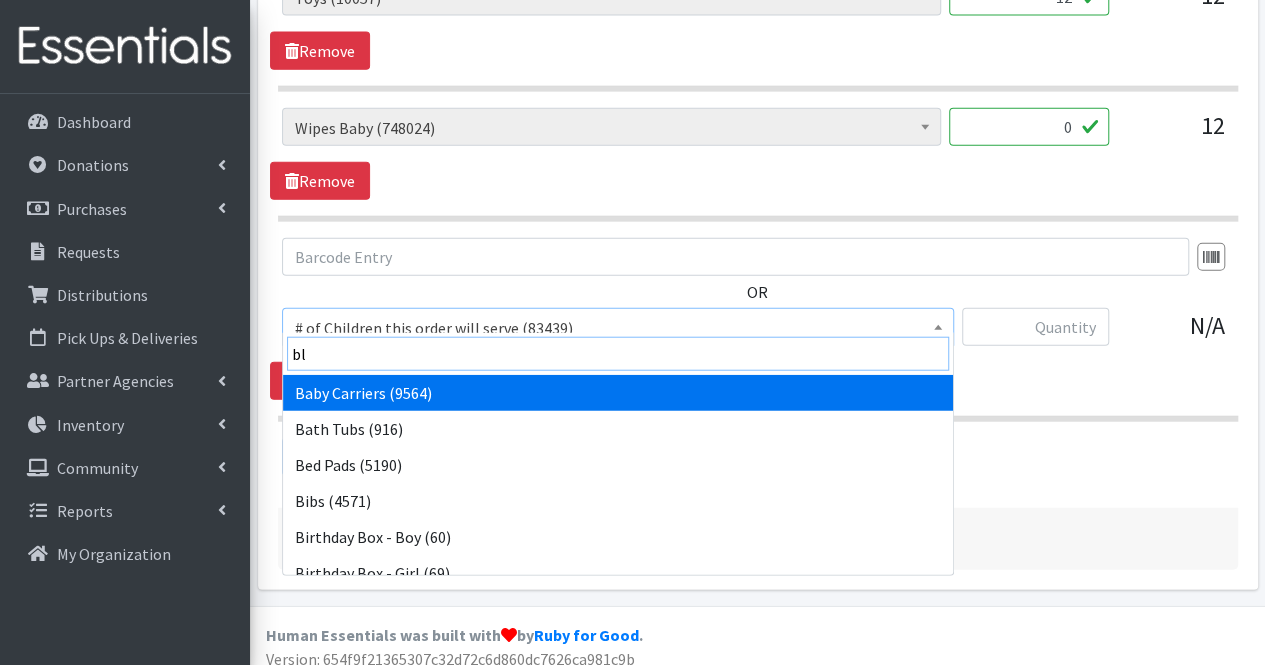 type on "bla" 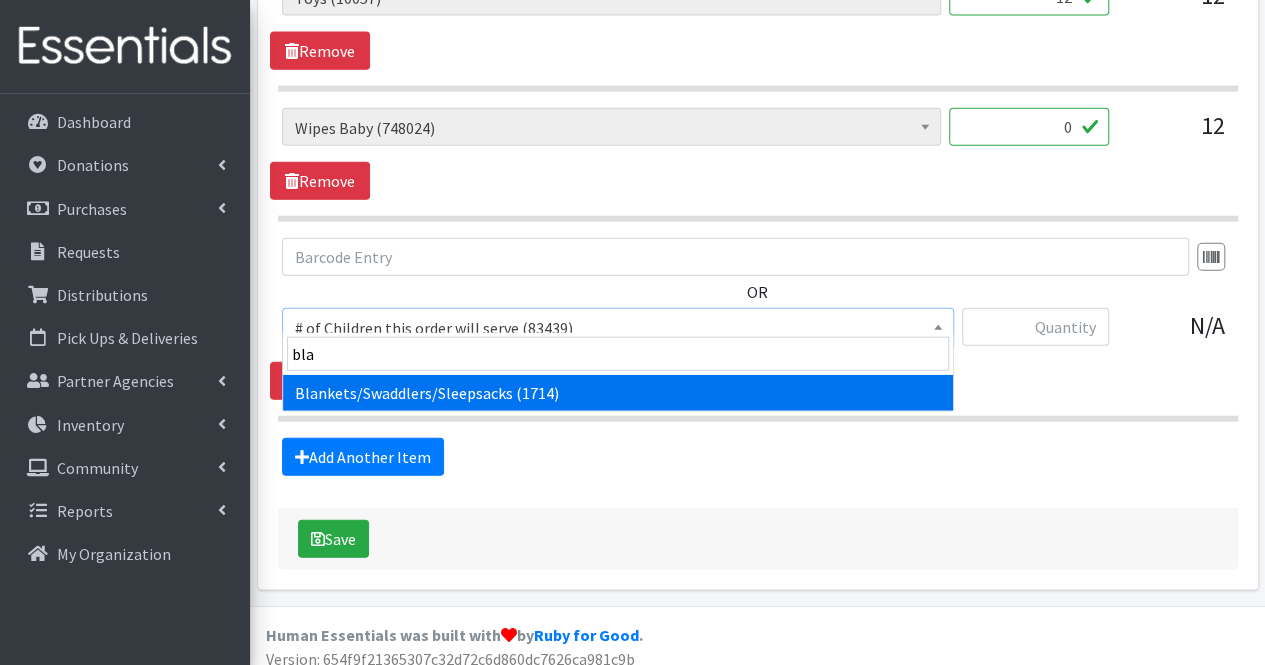 select on "1933" 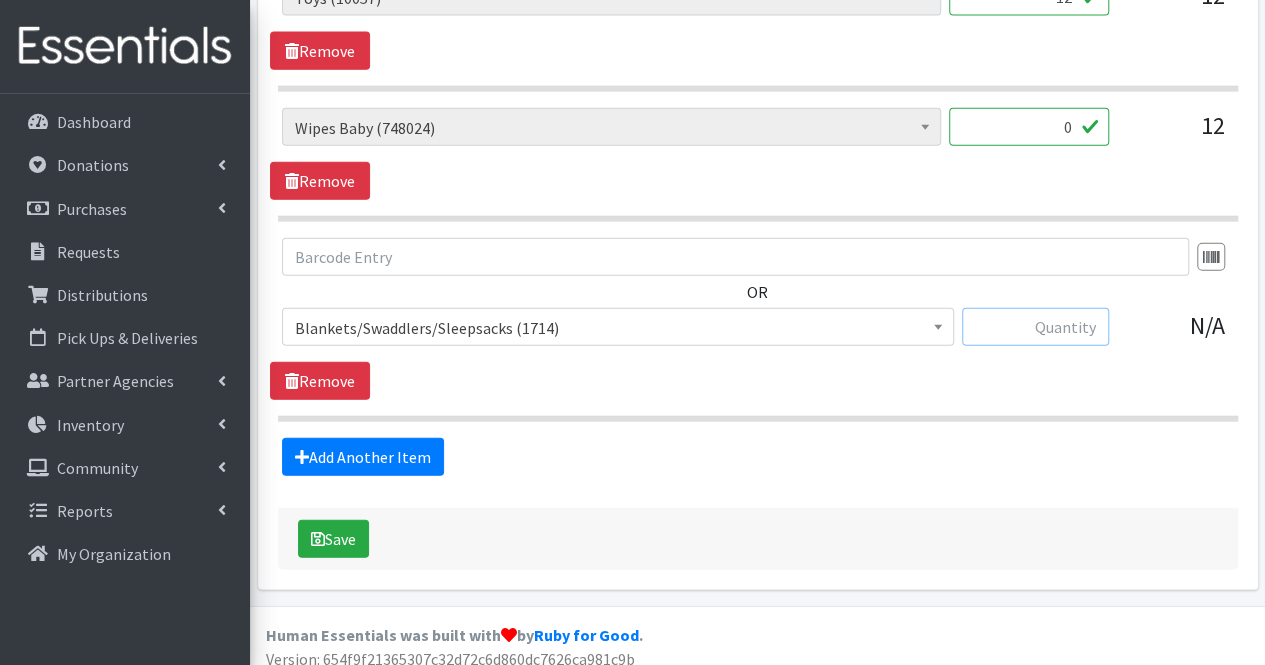 click at bounding box center [1035, 327] 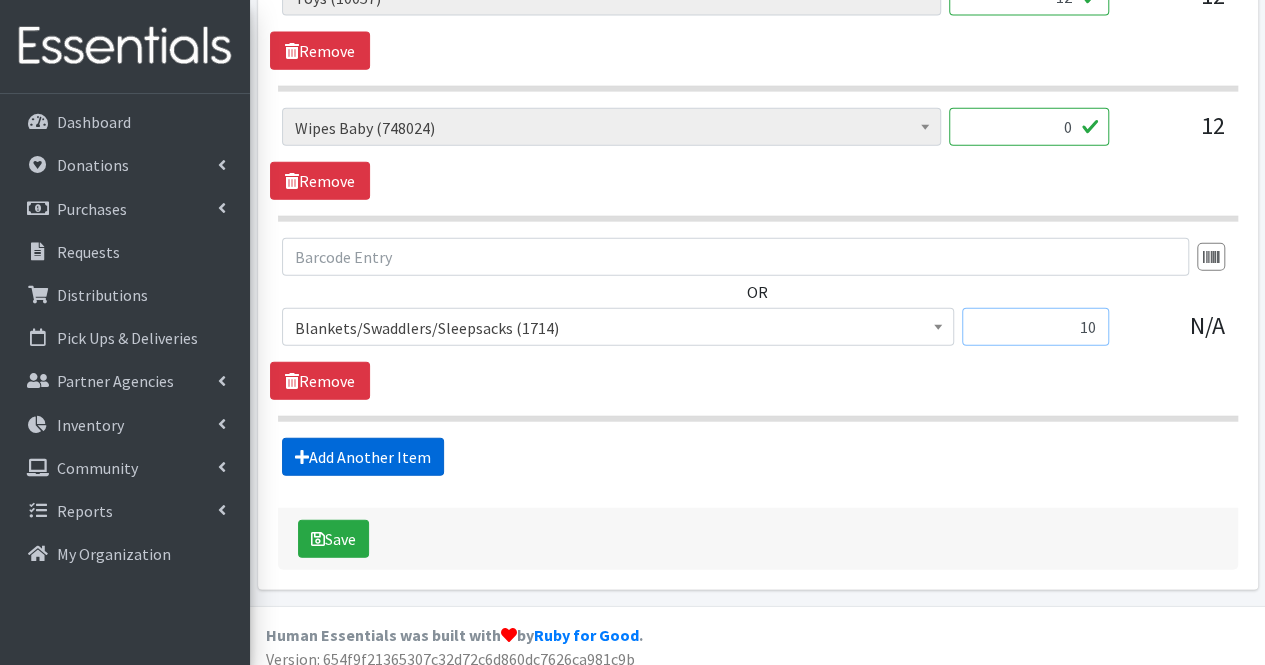 type on "10" 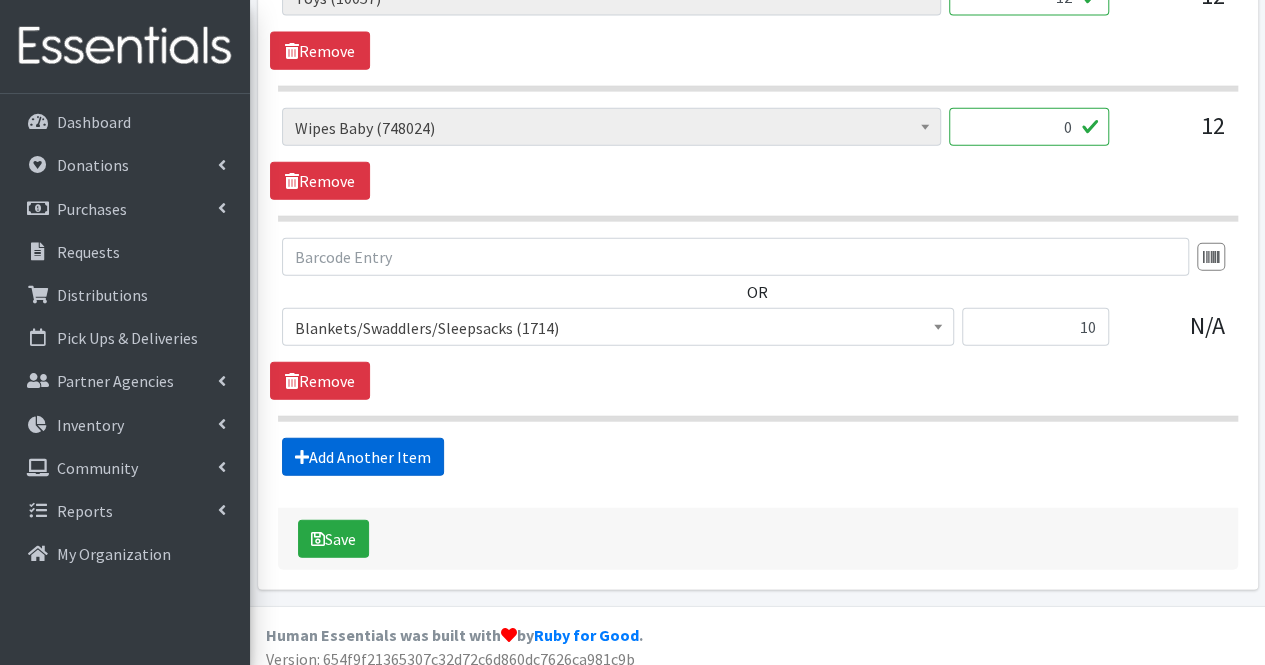 click on "Add Another Item" at bounding box center [363, 457] 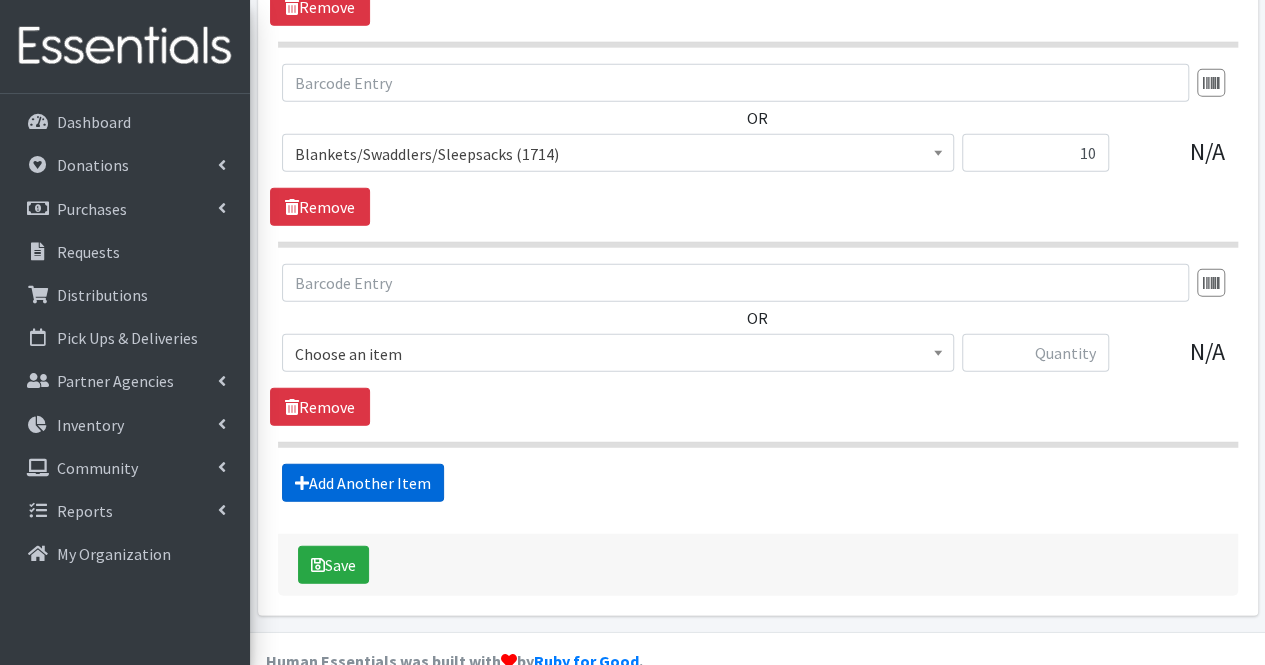 scroll, scrollTop: 2524, scrollLeft: 0, axis: vertical 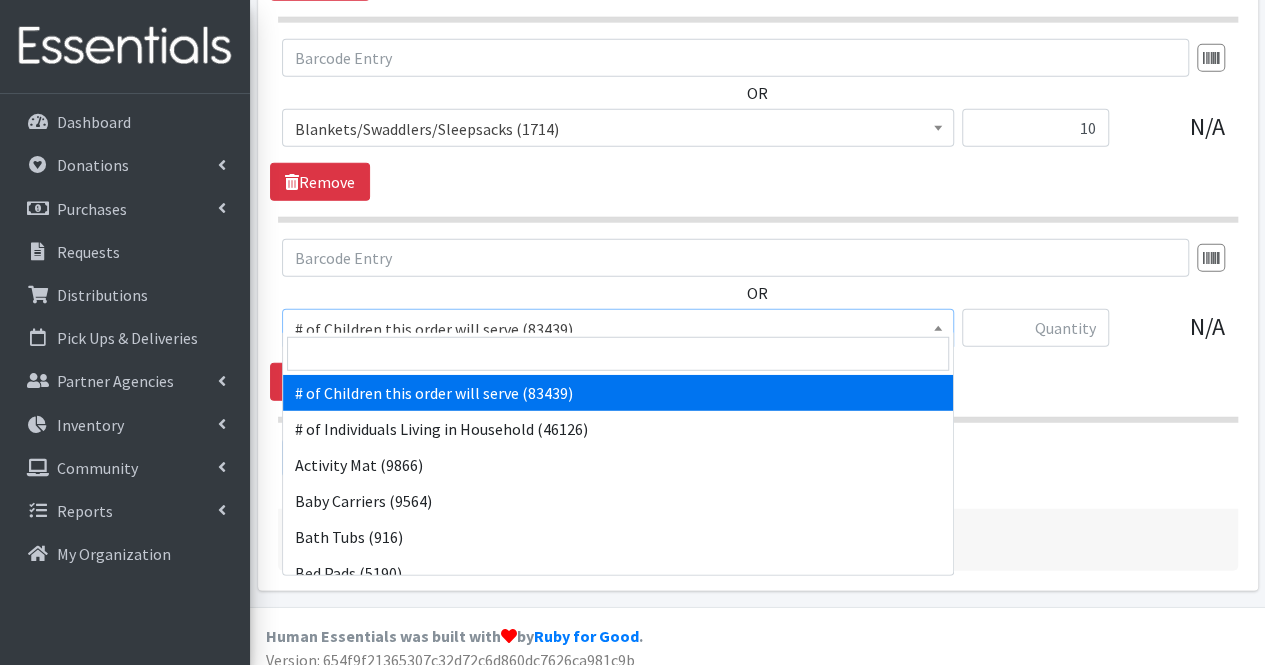 drag, startPoint x: 416, startPoint y: 307, endPoint x: 382, endPoint y: 373, distance: 74.24284 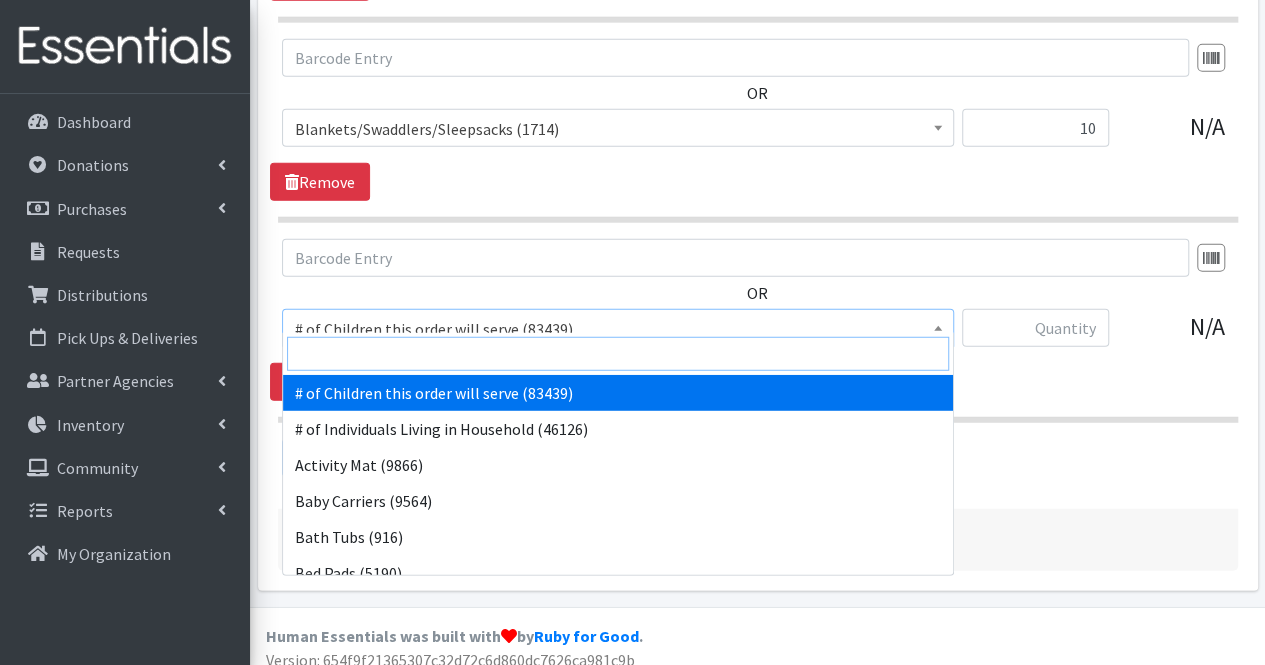 click at bounding box center [618, 354] 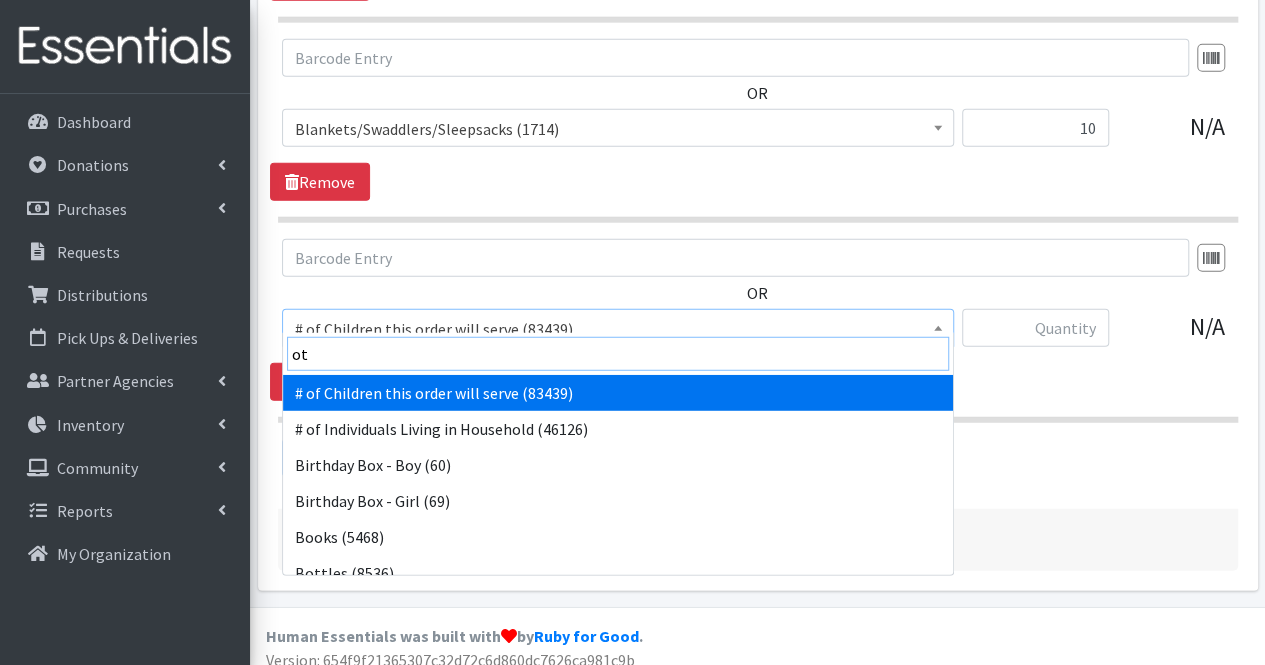 type on "o" 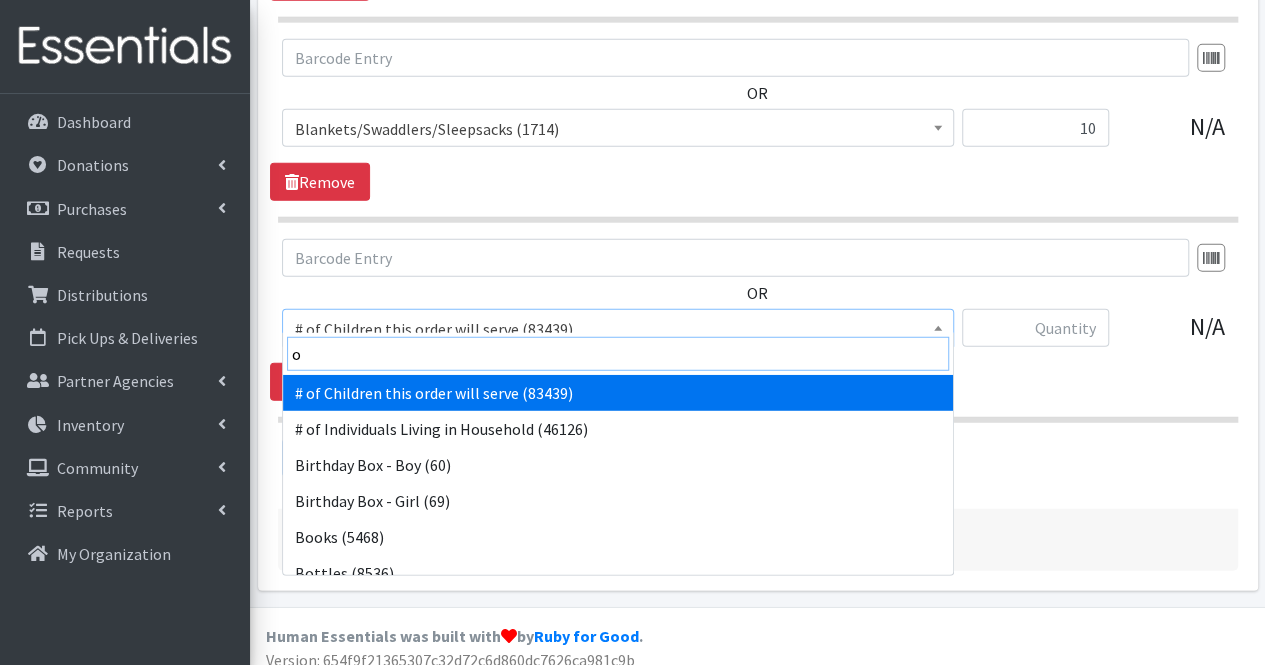 type 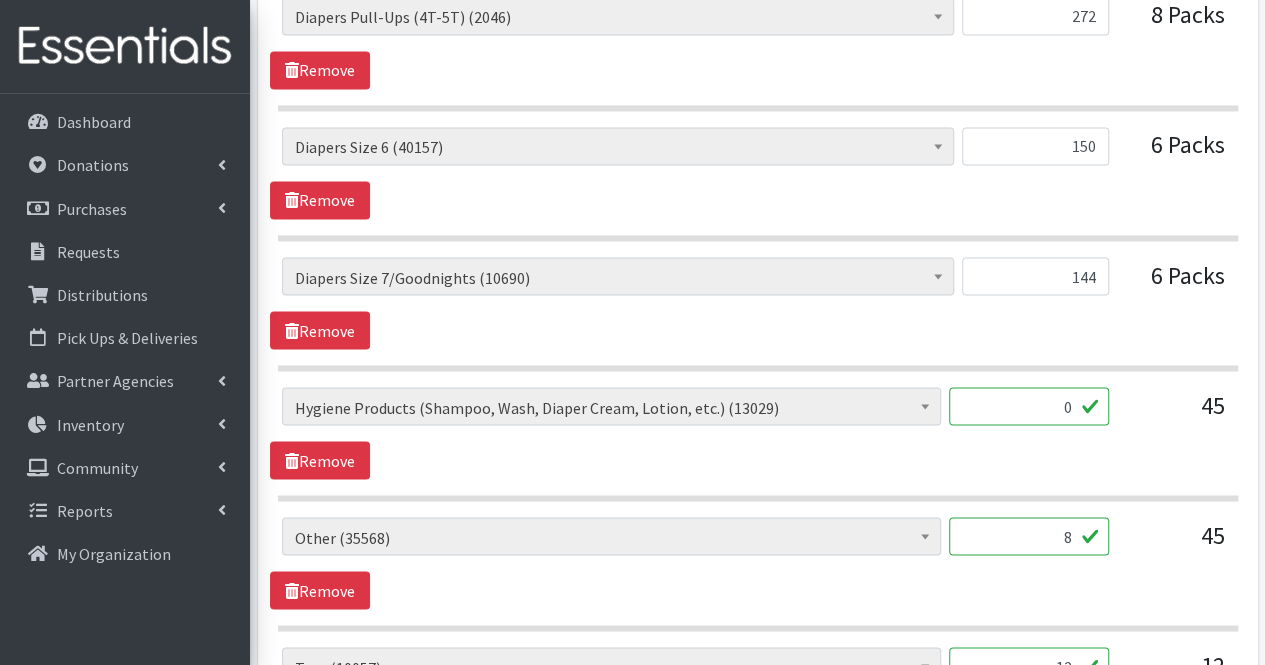 scroll, scrollTop: 1657, scrollLeft: 0, axis: vertical 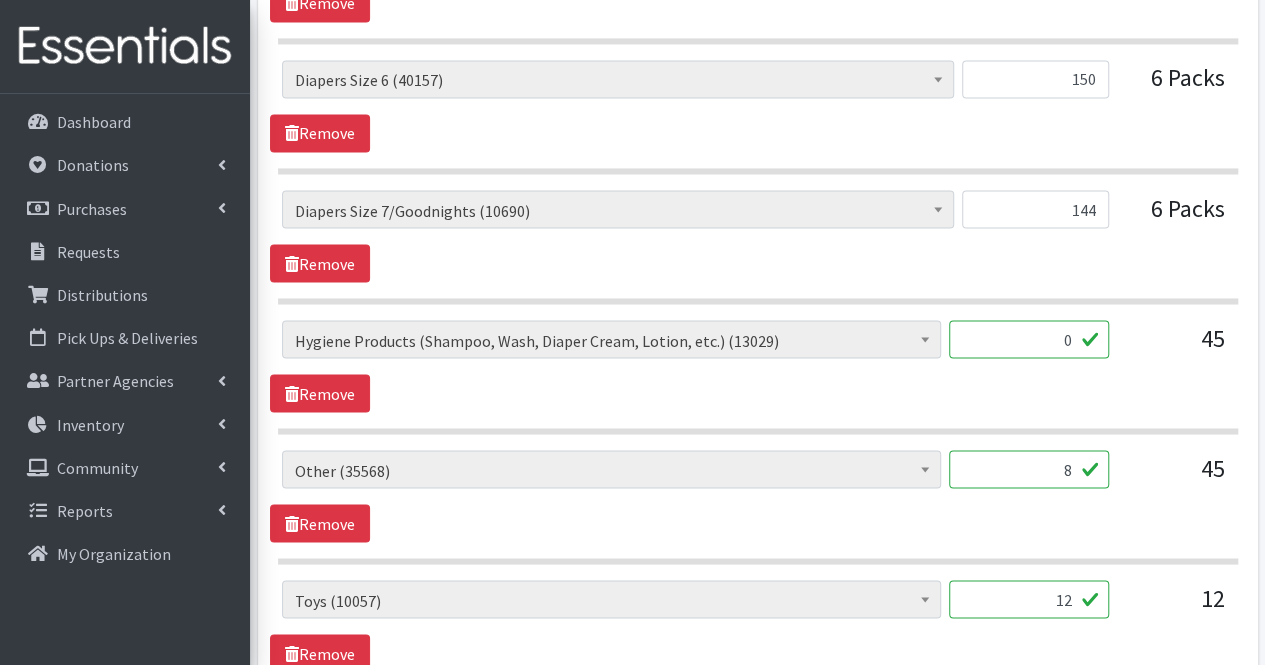 click on "# of Children this order will serve (83439)
# of Individuals Living in Household (46126)
Activity Mat (9866)
Baby Carriers (9564)
Bath Tubs (916)
Bed Pads (5190)
Bibs (4571)
Birthday Box - Boy (60)
Birthday Box - Girl (69)
Blankets/Swaddlers/Sleepsacks (1714)
Books (5468)
Bottles (8536)
Breast Pump (10001)
Bundle Me's (8939)
Car Seat - 3in1 up to 80 lbs. (0)" at bounding box center (758, 252) 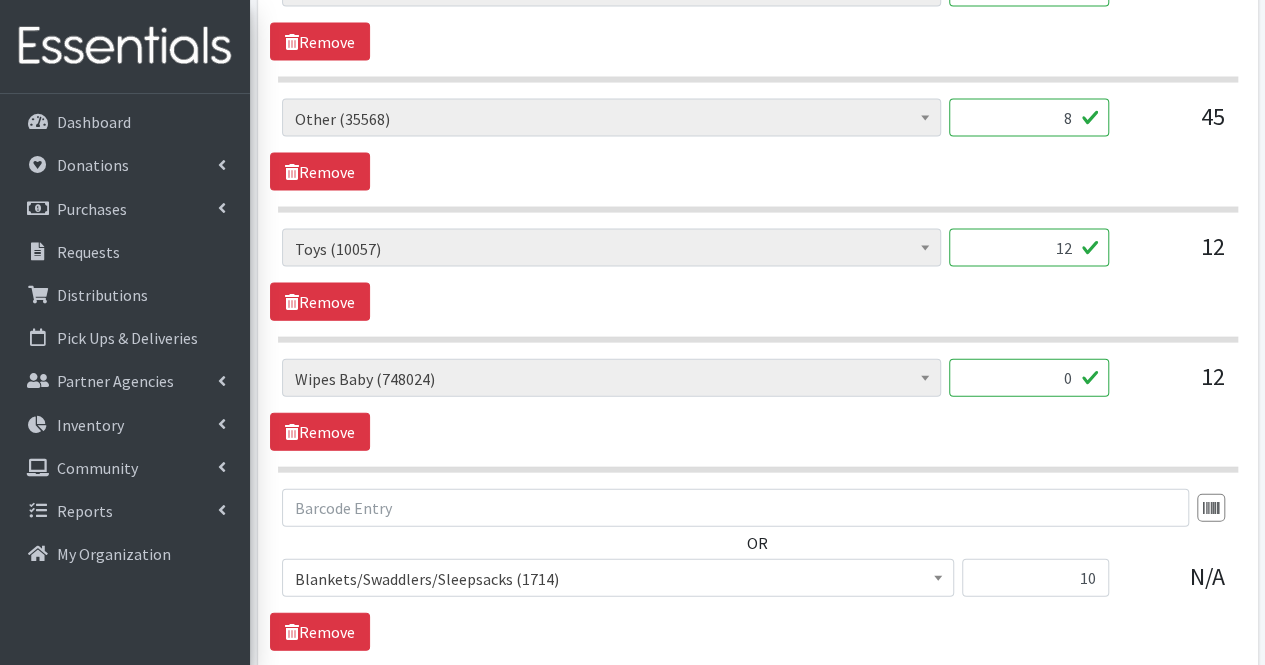 scroll, scrollTop: 2073, scrollLeft: 0, axis: vertical 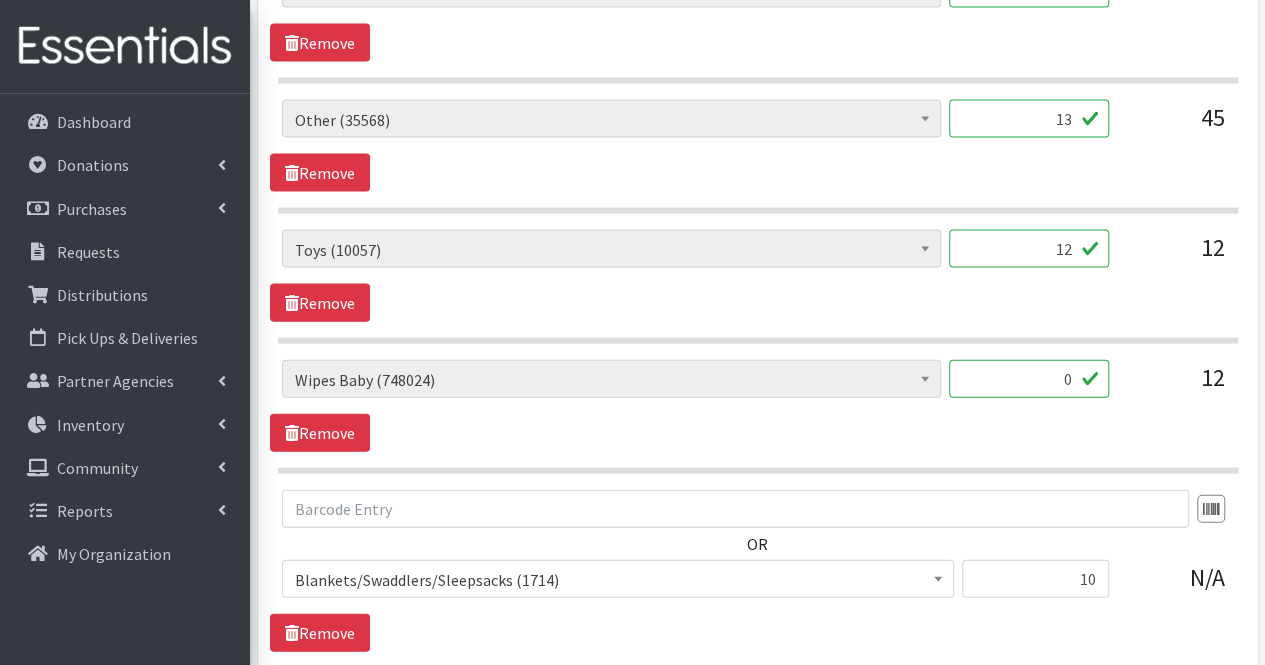 type on "13" 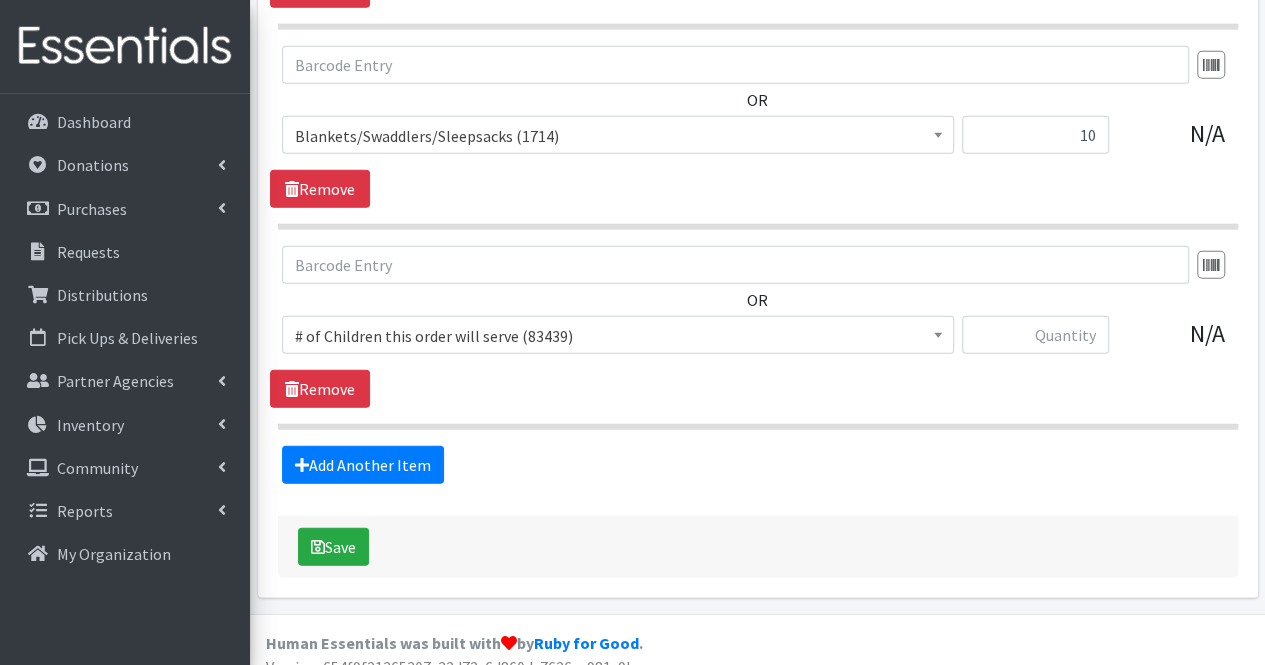 scroll, scrollTop: 2518, scrollLeft: 0, axis: vertical 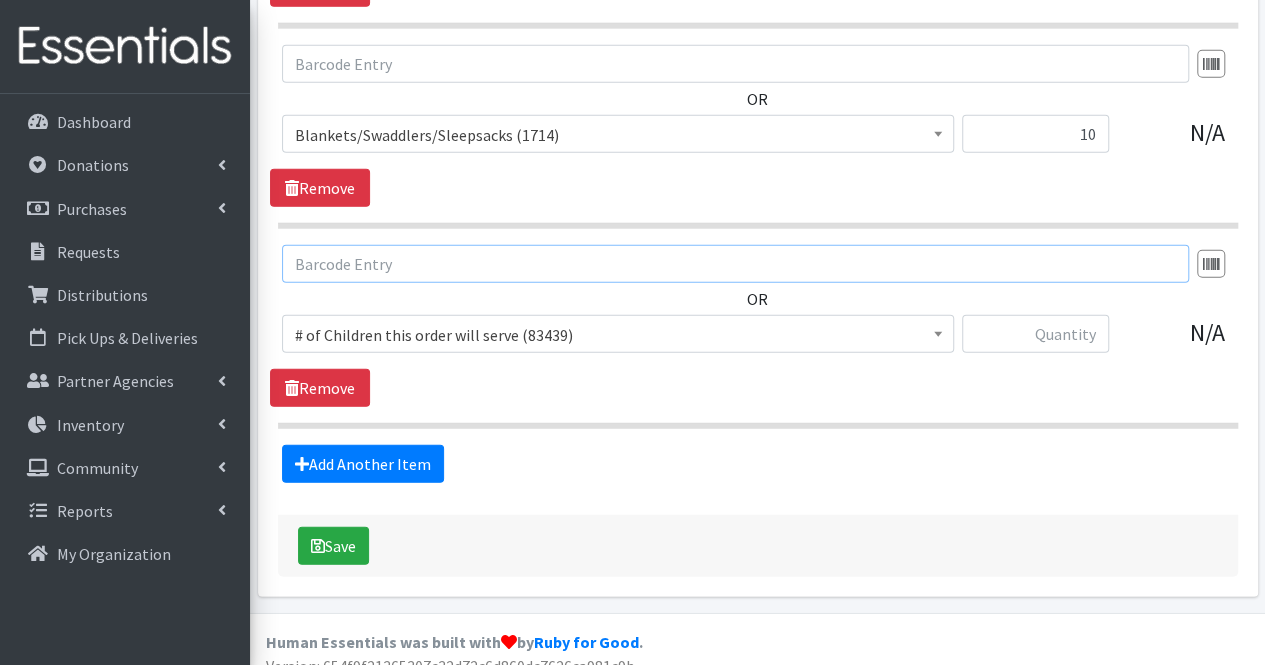 click at bounding box center [735, 264] 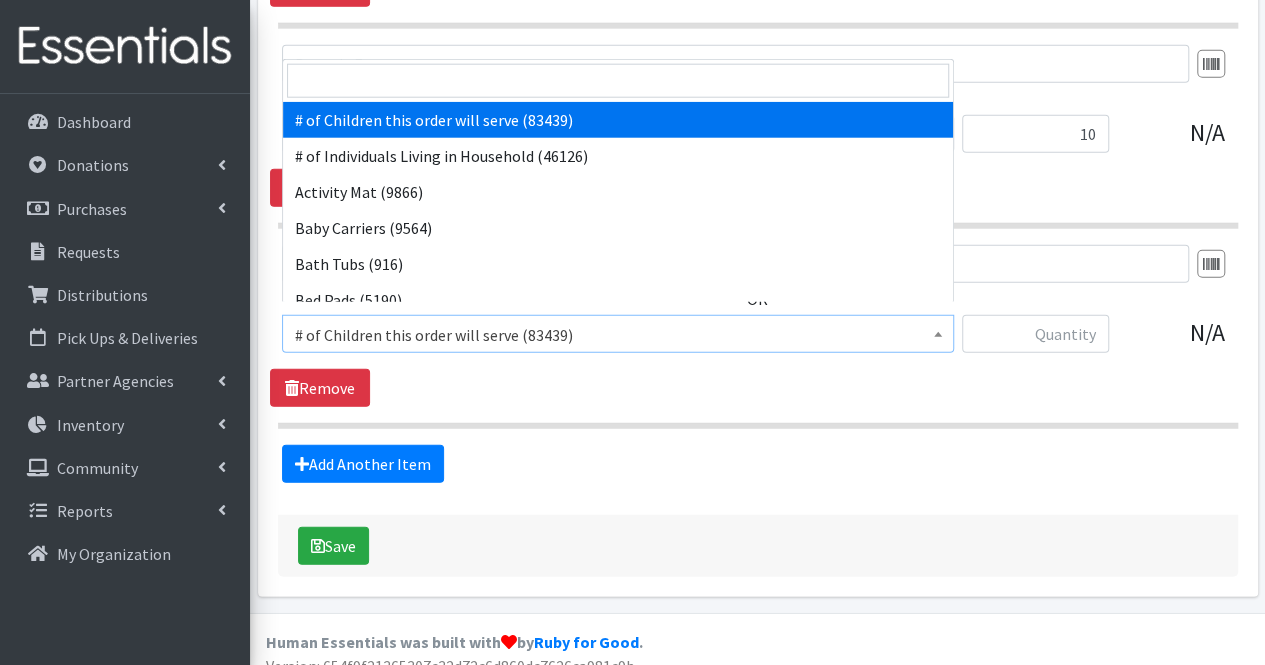 click on "# of Children this order will serve (83439)" at bounding box center [618, 335] 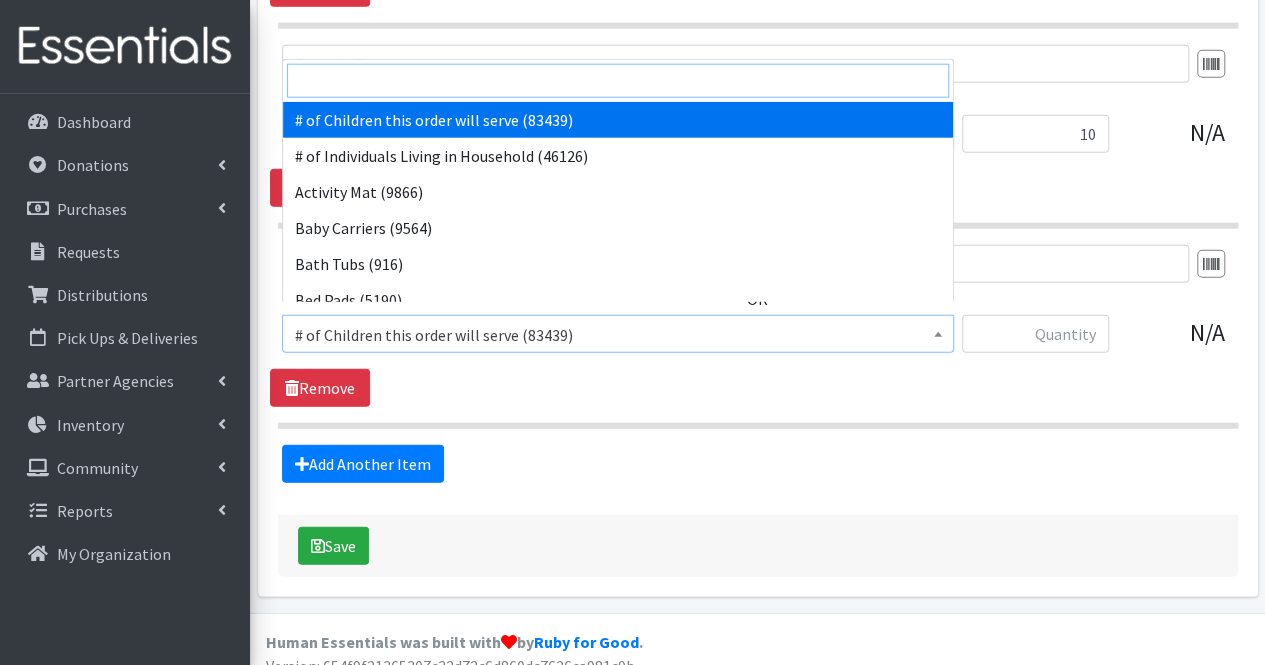 click at bounding box center [618, 81] 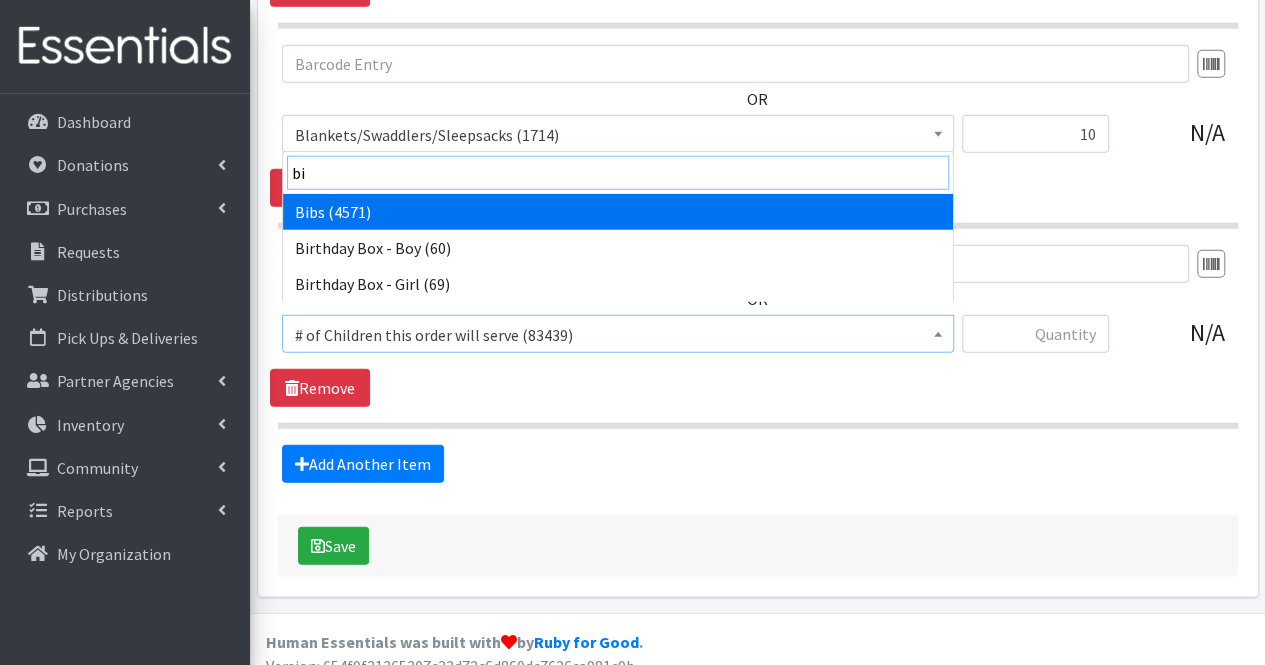 type on "bib" 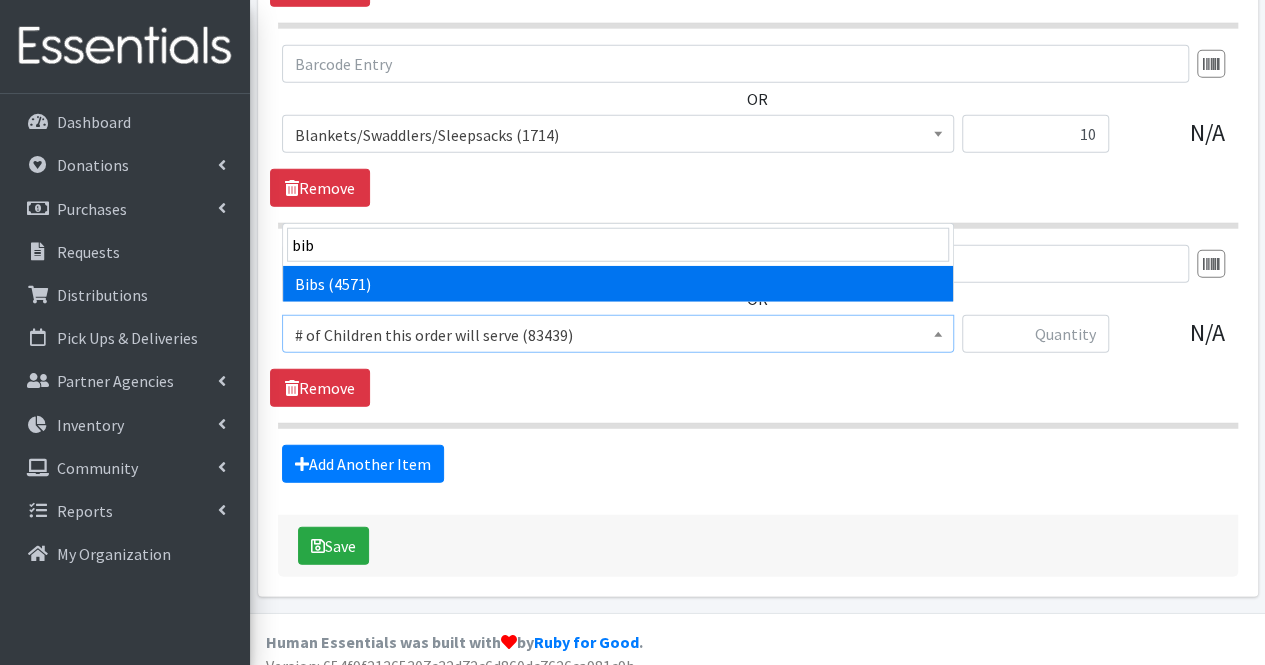 select on "293" 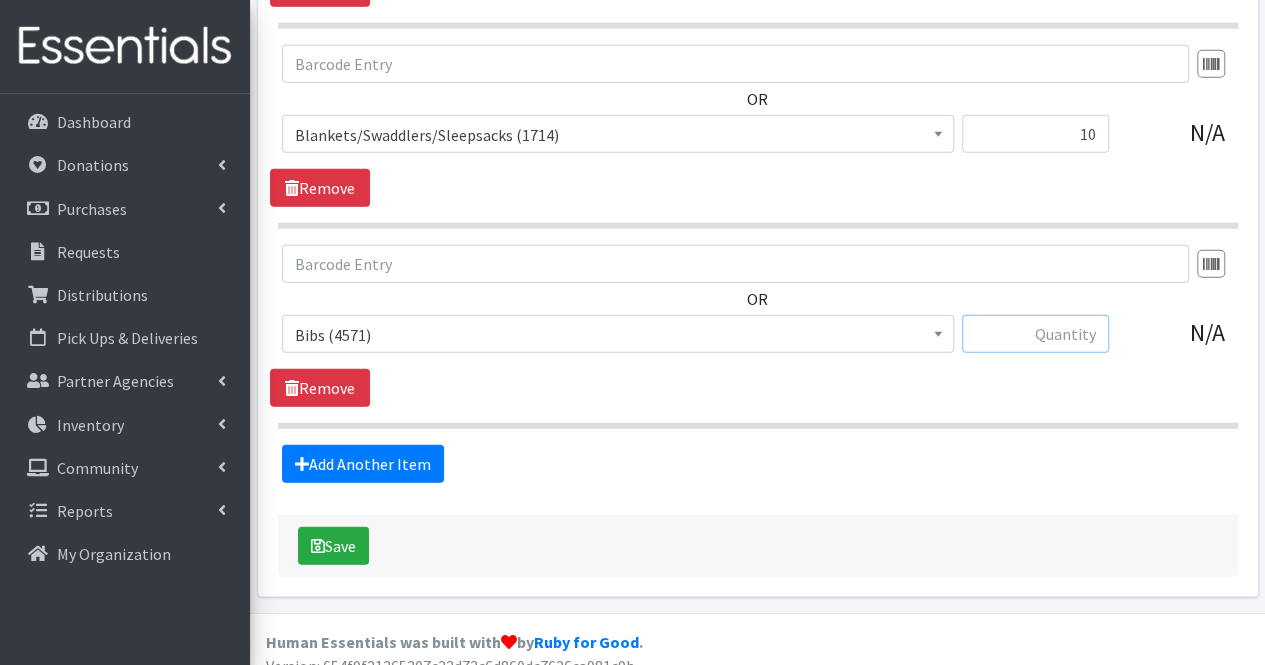 click at bounding box center (1035, 334) 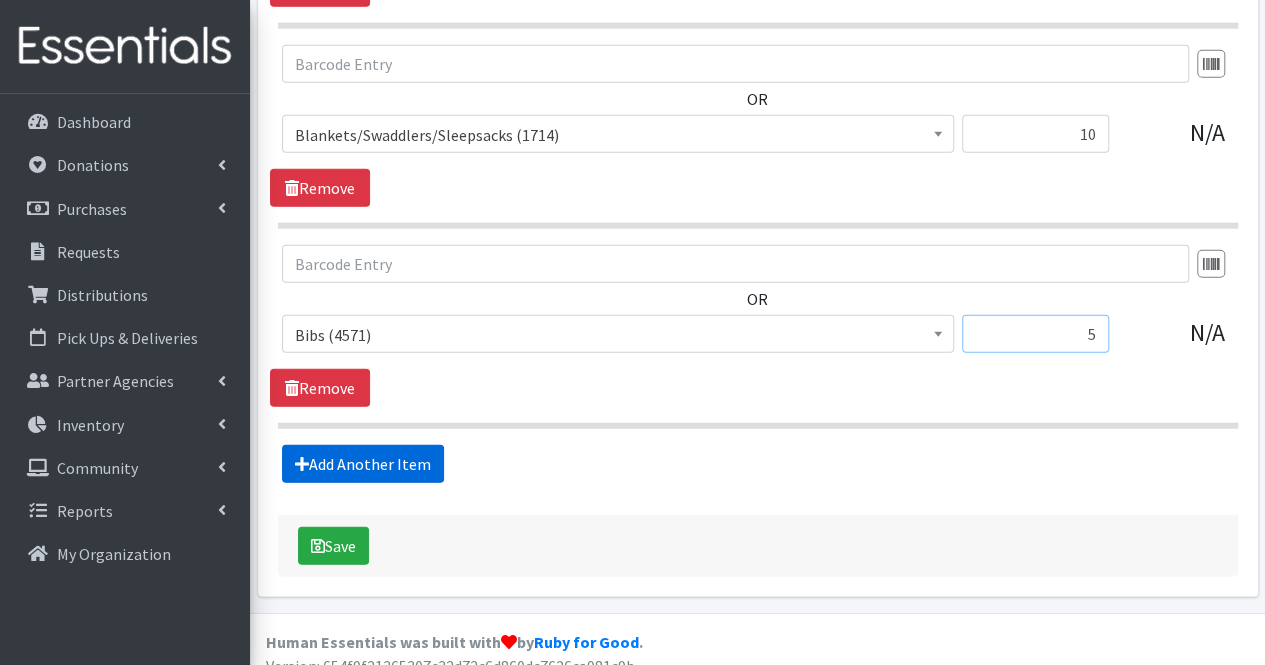 type on "5" 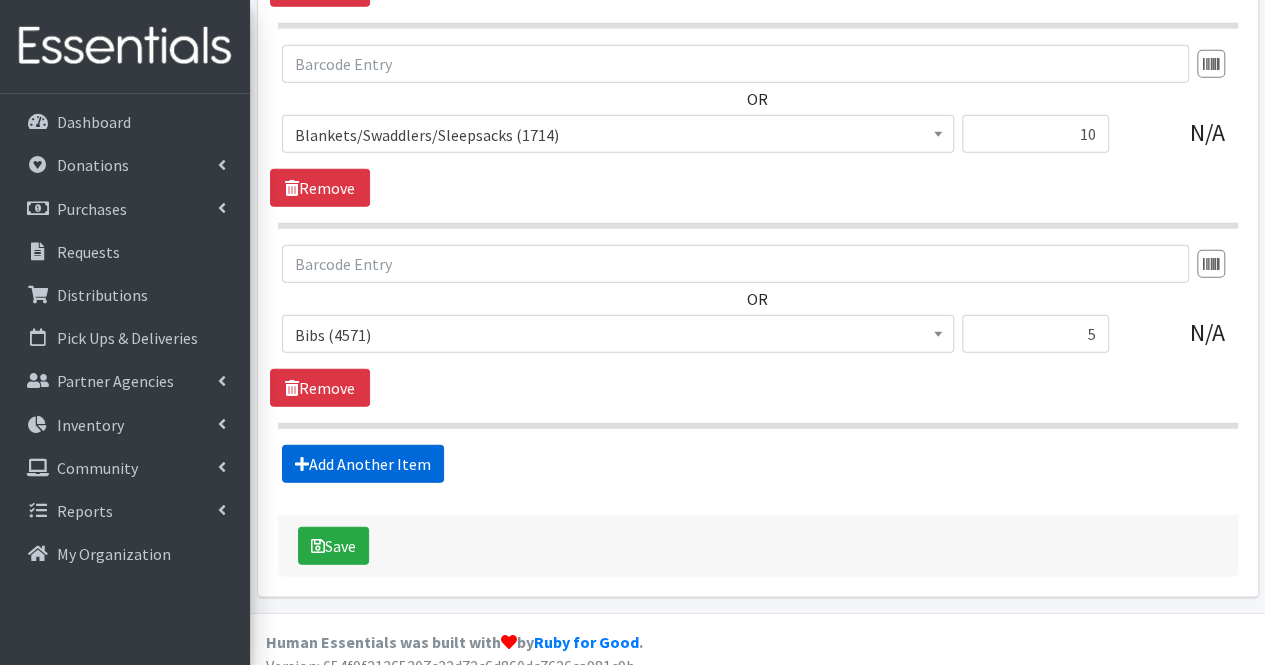 click on "Add Another Item" at bounding box center [363, 464] 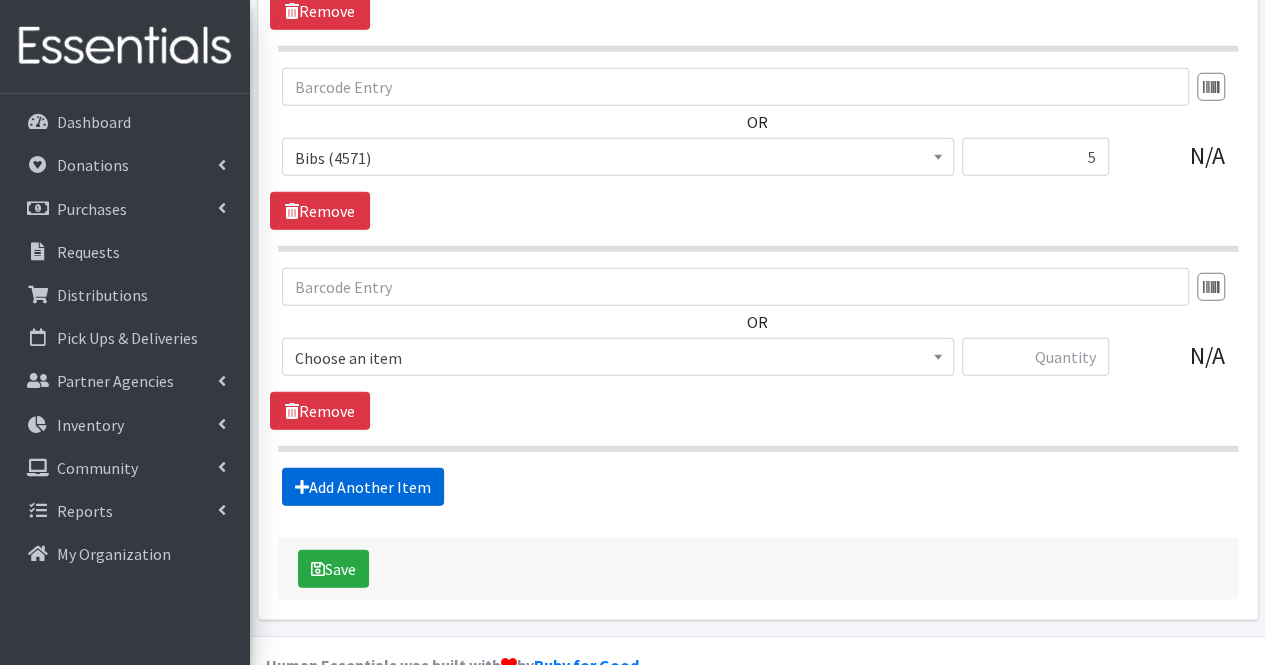 scroll, scrollTop: 2723, scrollLeft: 0, axis: vertical 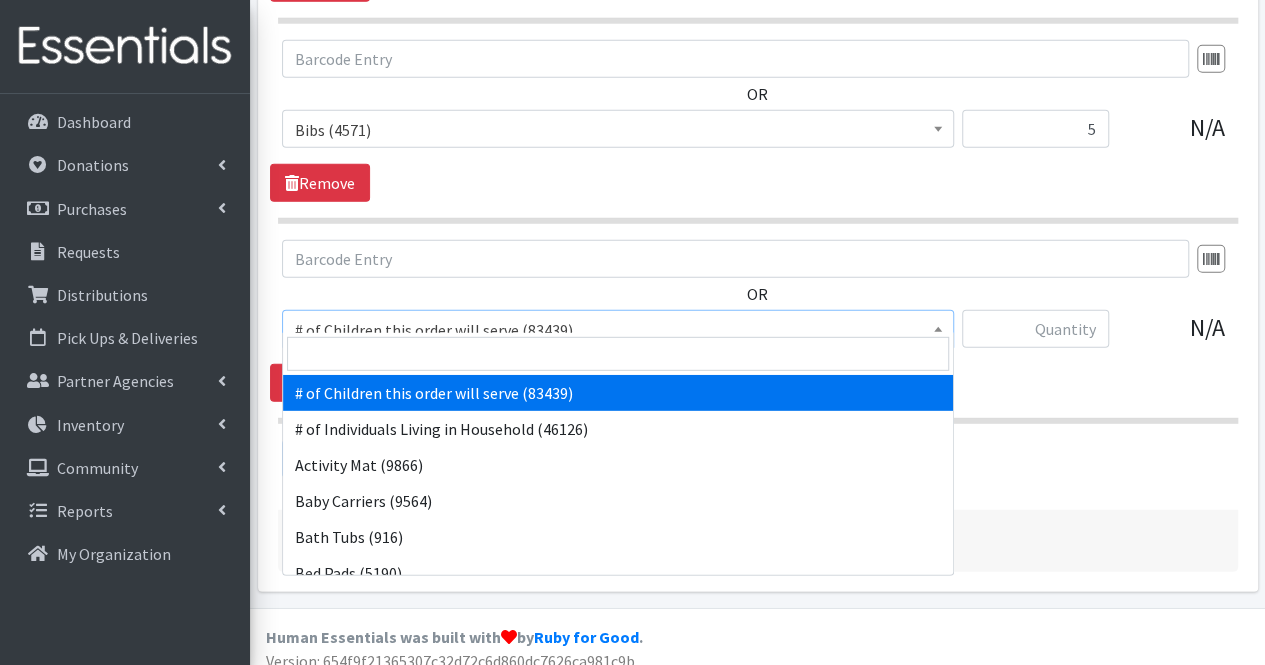 click on "# of Children this order will serve (83439)" at bounding box center (618, 330) 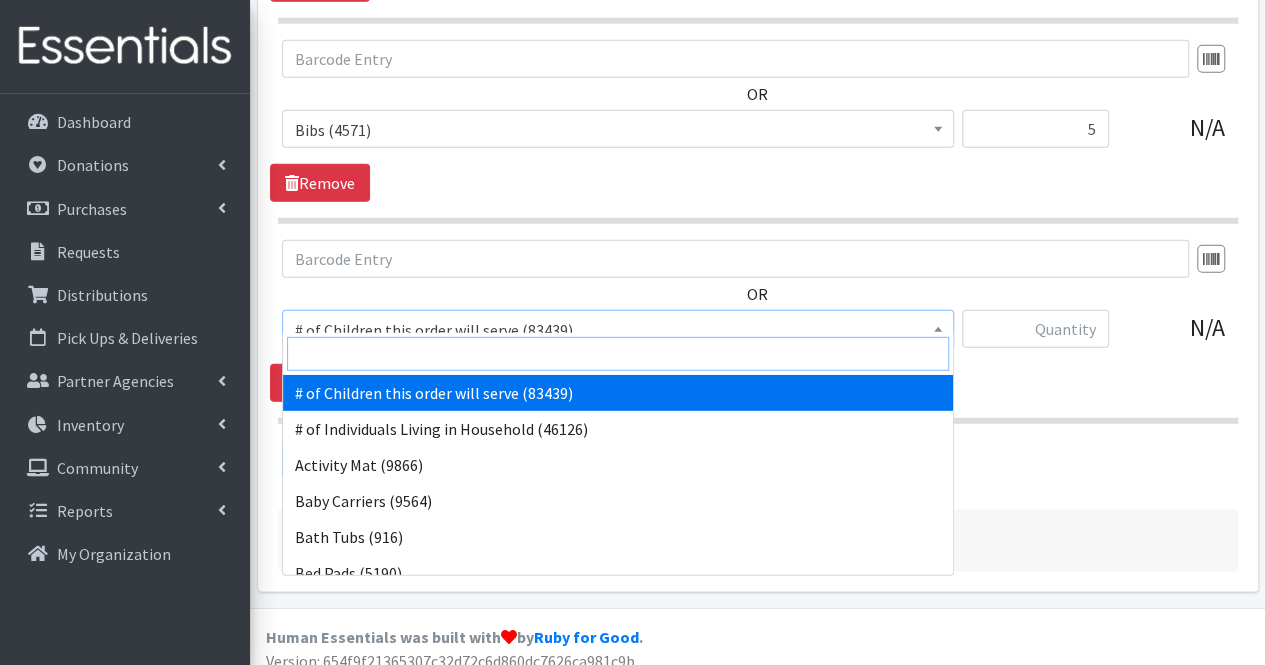 click at bounding box center [618, 354] 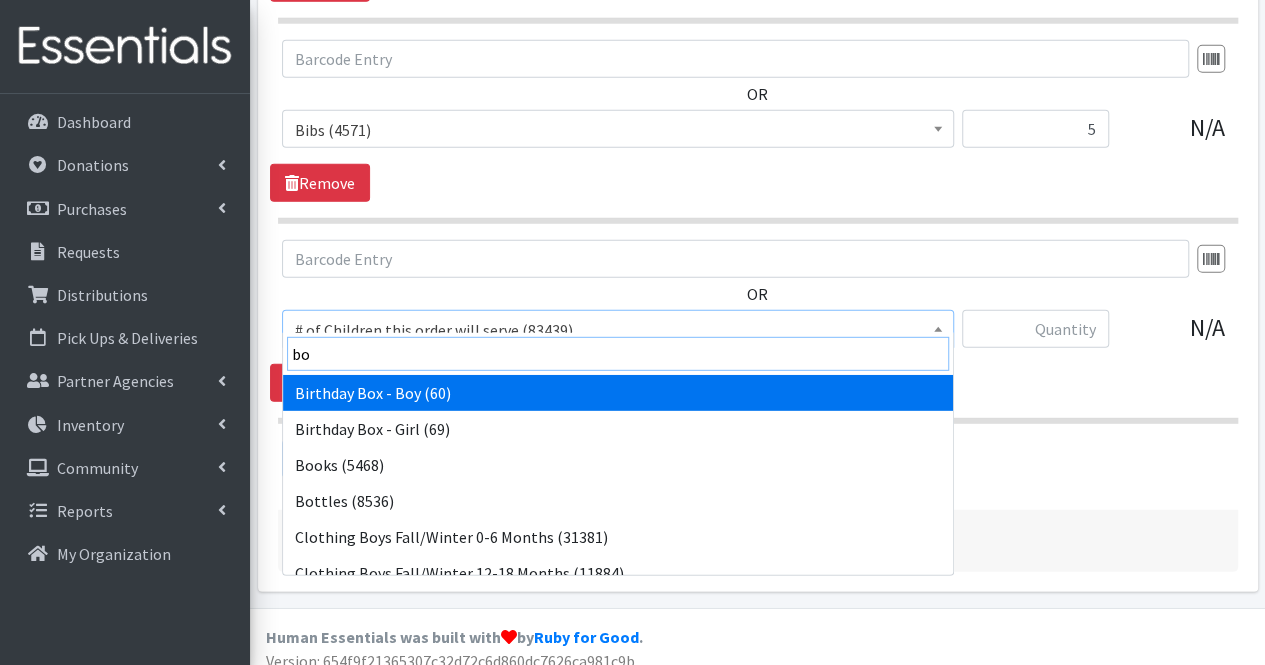 type on "boo" 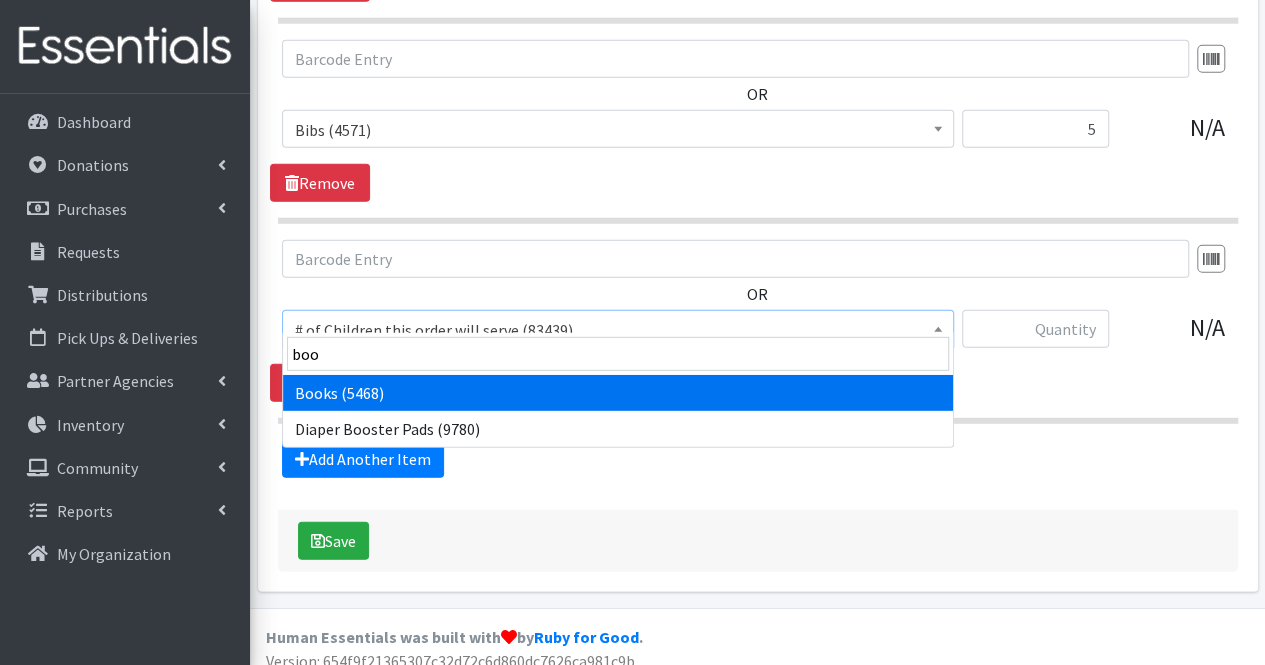 select on "1947" 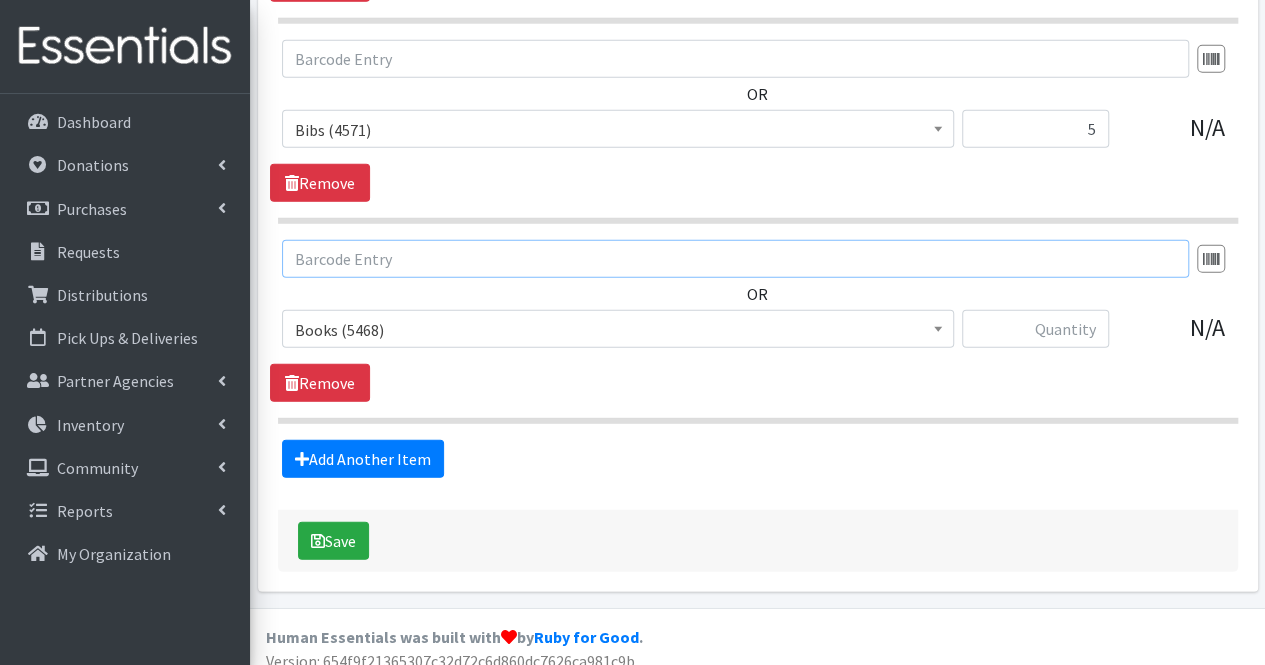 click at bounding box center [735, 259] 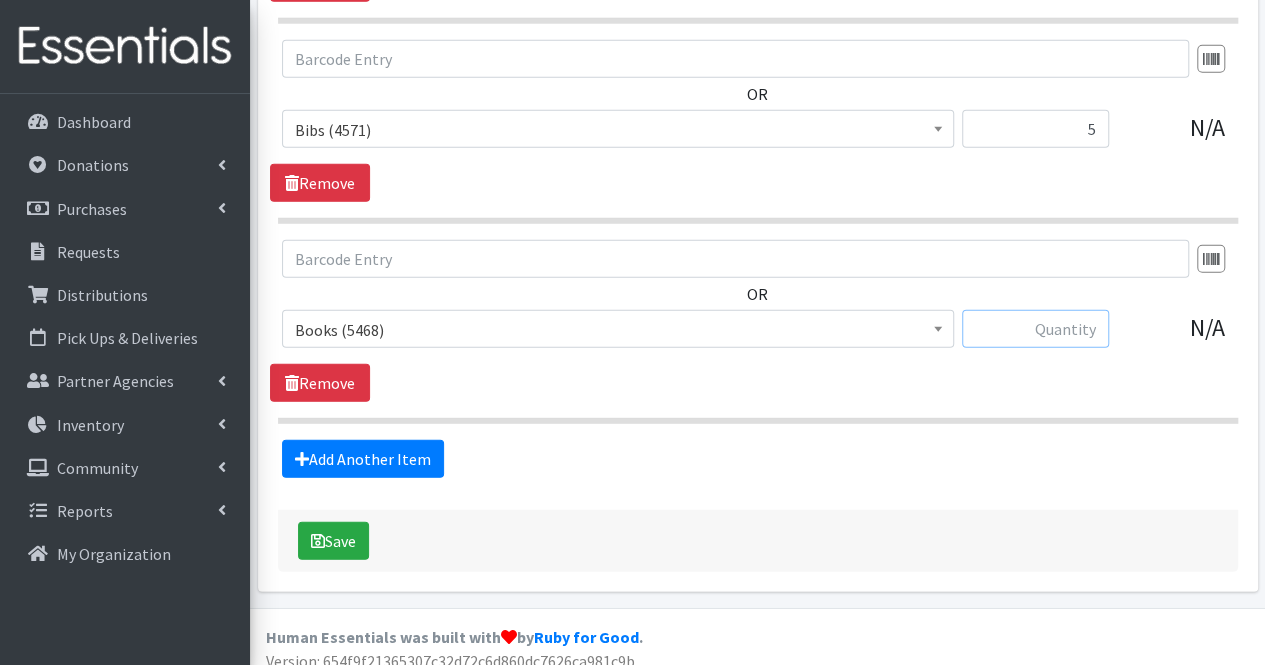 click at bounding box center [1035, 329] 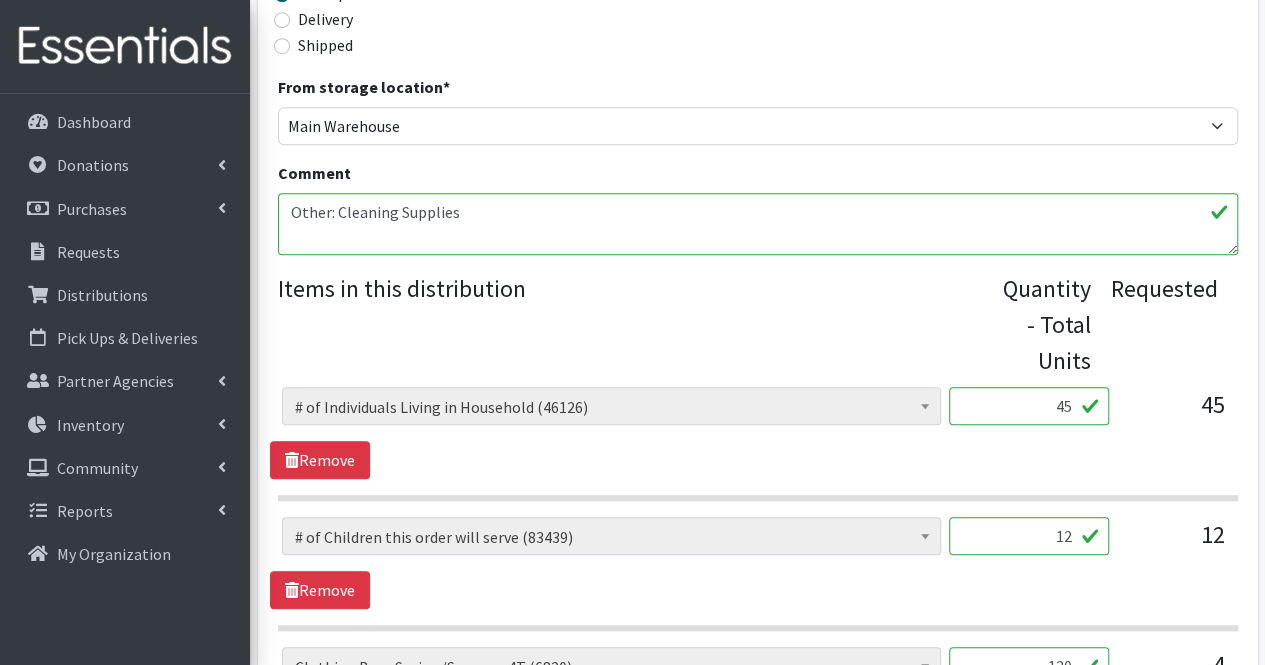 scroll, scrollTop: 606, scrollLeft: 0, axis: vertical 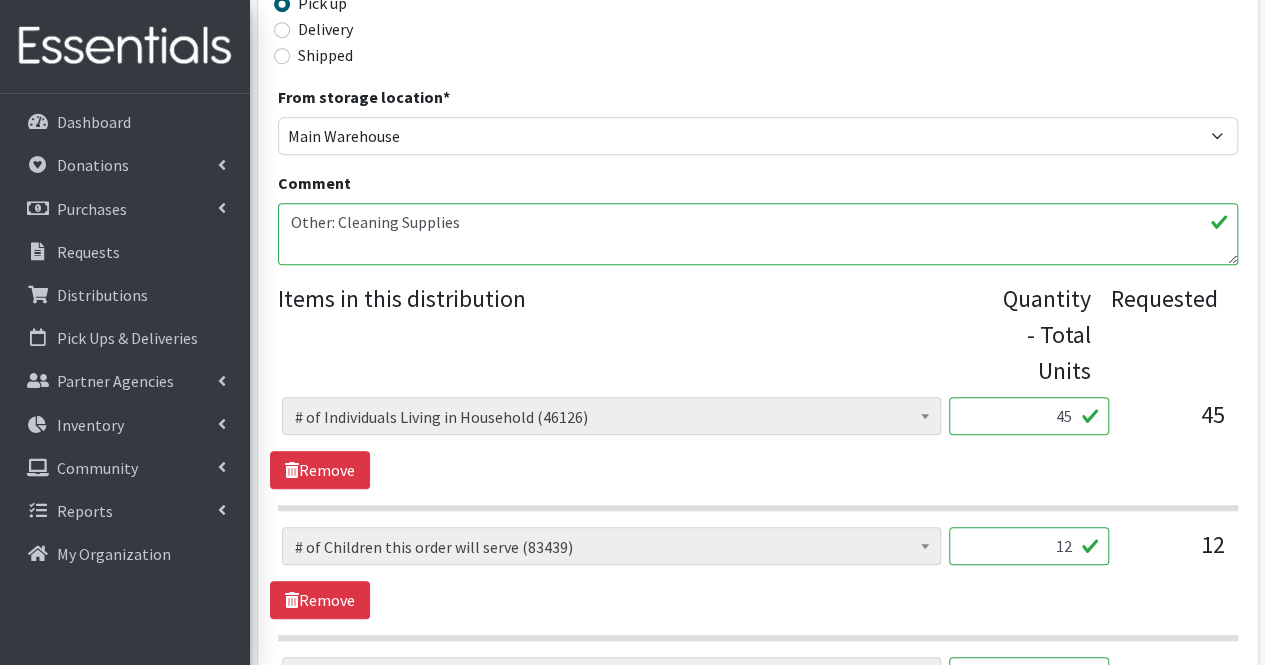 type on "30" 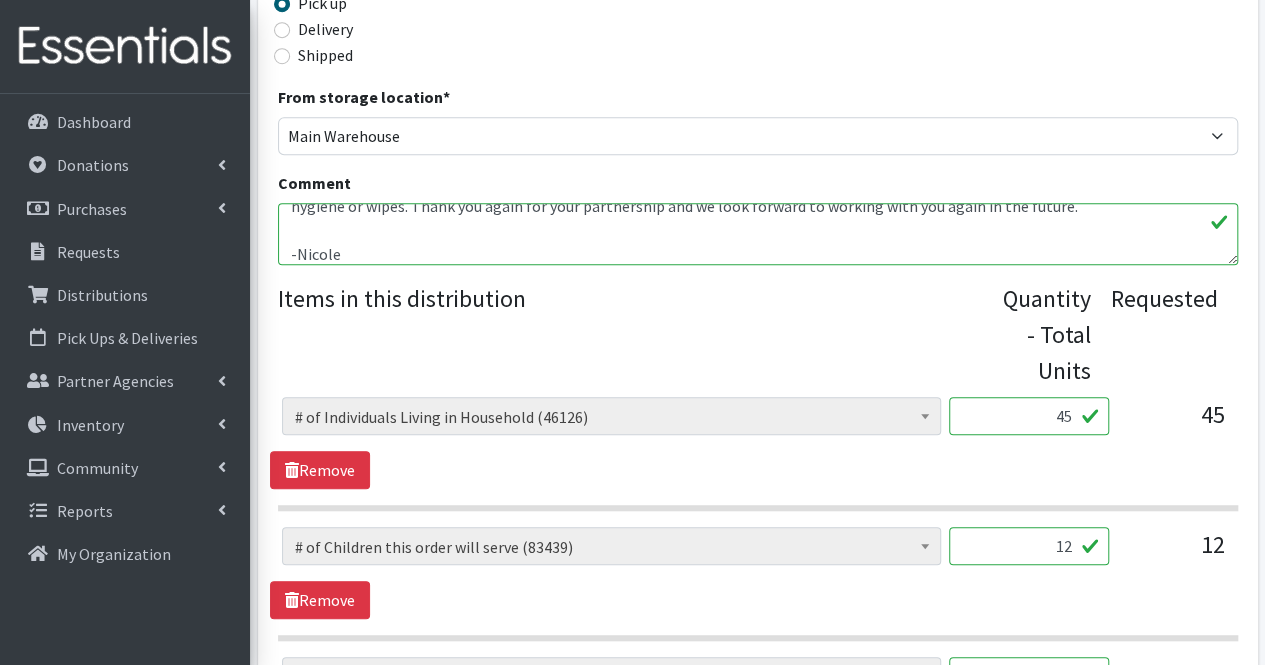 scroll, scrollTop: 120, scrollLeft: 0, axis: vertical 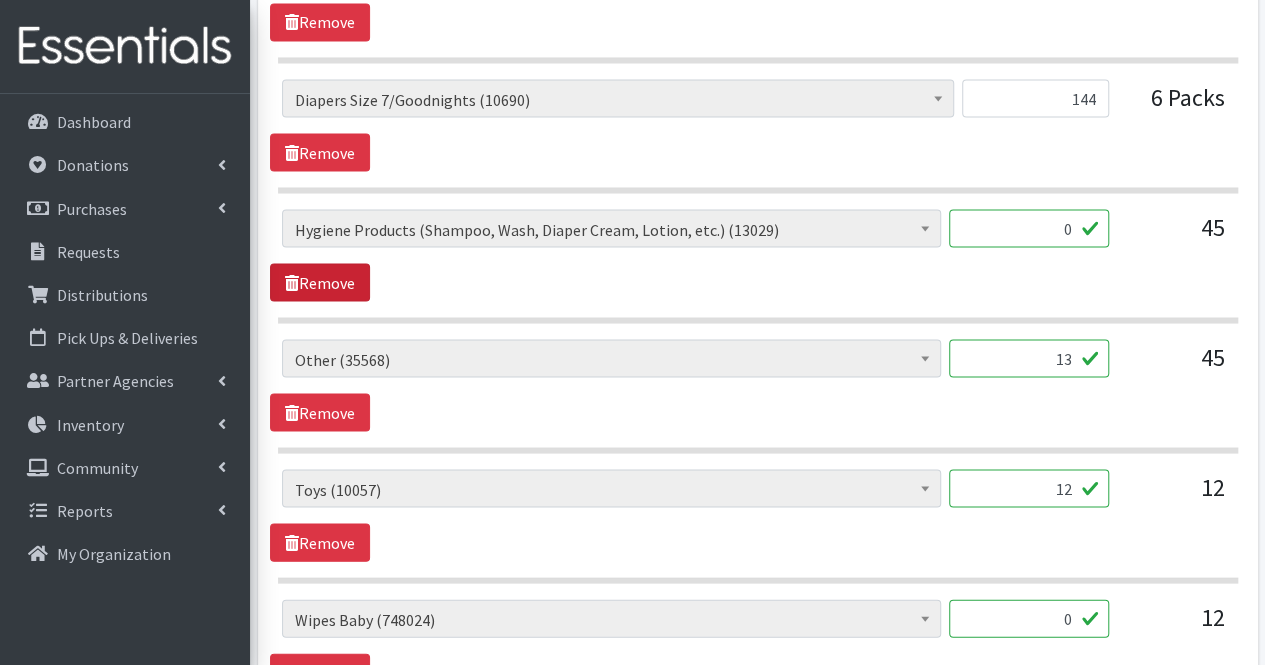 type on "Other: Cleaning Supplies
Moms,
Thank you for your partnership. Due to quantities available, your order could not be fulfilled exactly as placed. There are currently no hygiene or wipes. Thank you again for your partnership and we look forward to working with you again in the future.
-Nicole" 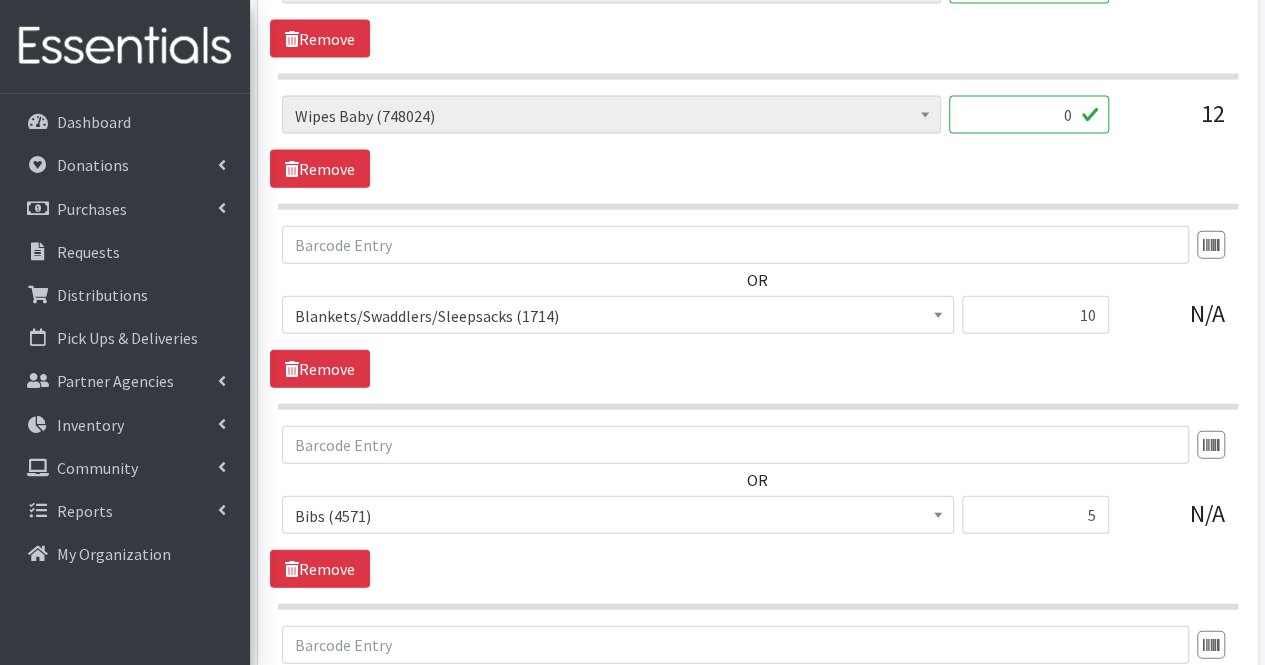 scroll, scrollTop: 2206, scrollLeft: 0, axis: vertical 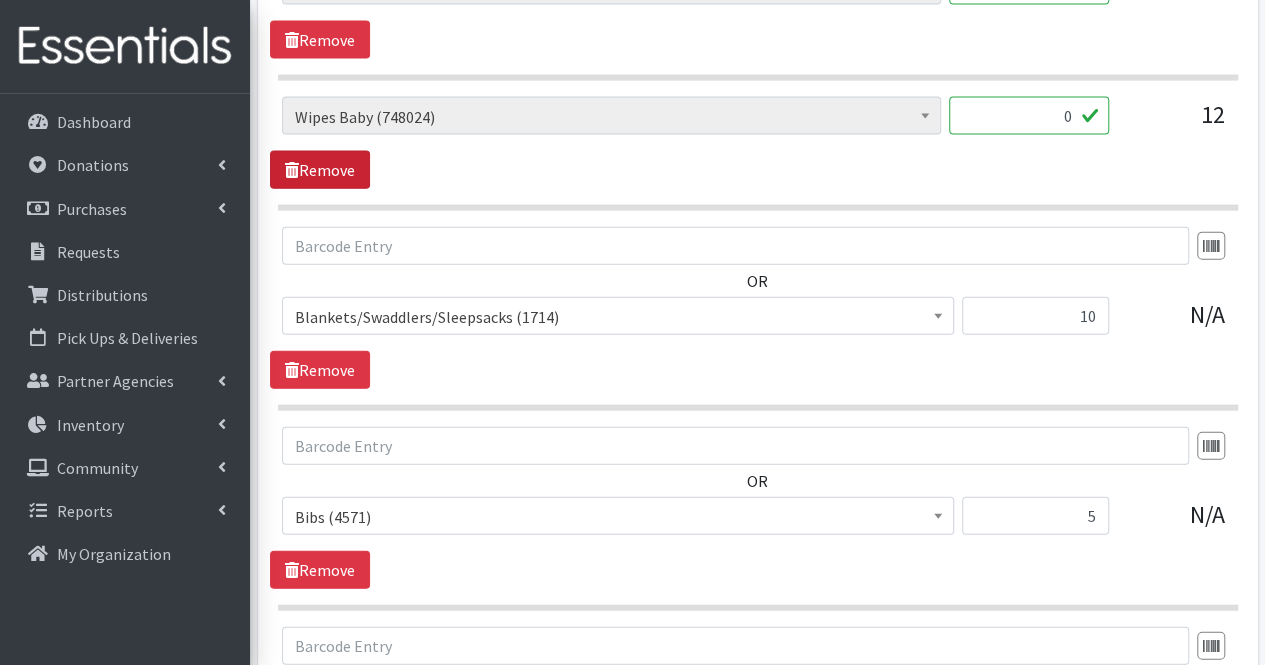 click on "Remove" at bounding box center (320, 170) 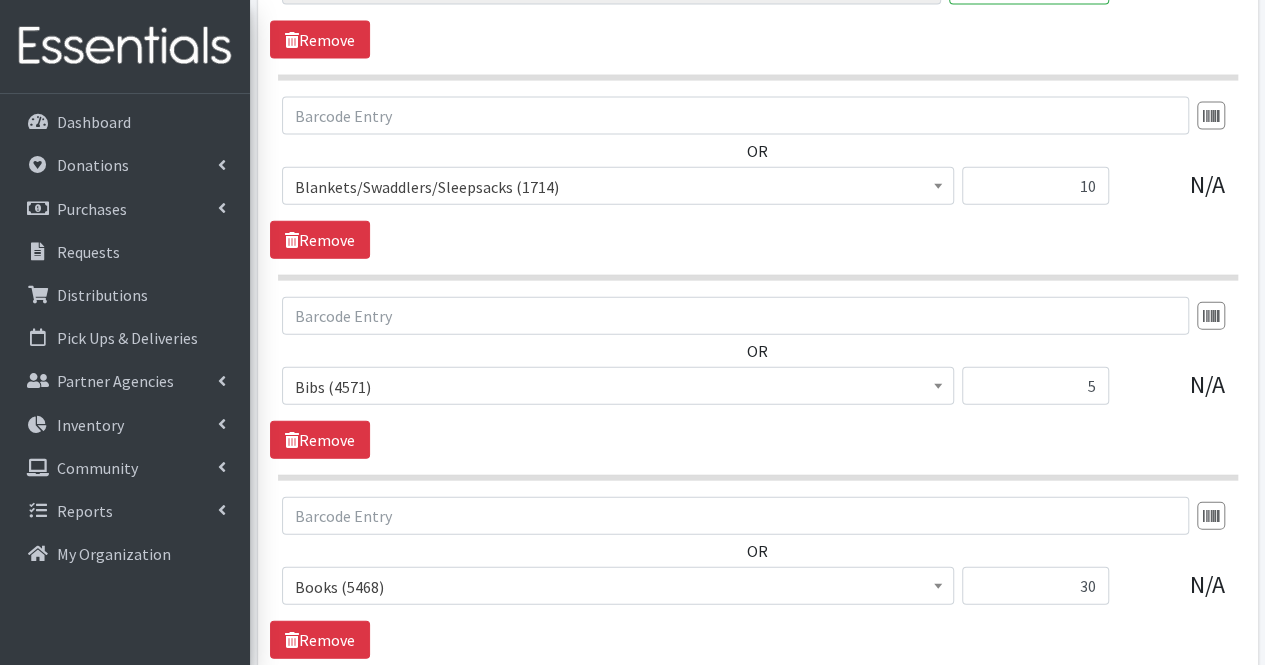scroll, scrollTop: 2465, scrollLeft: 0, axis: vertical 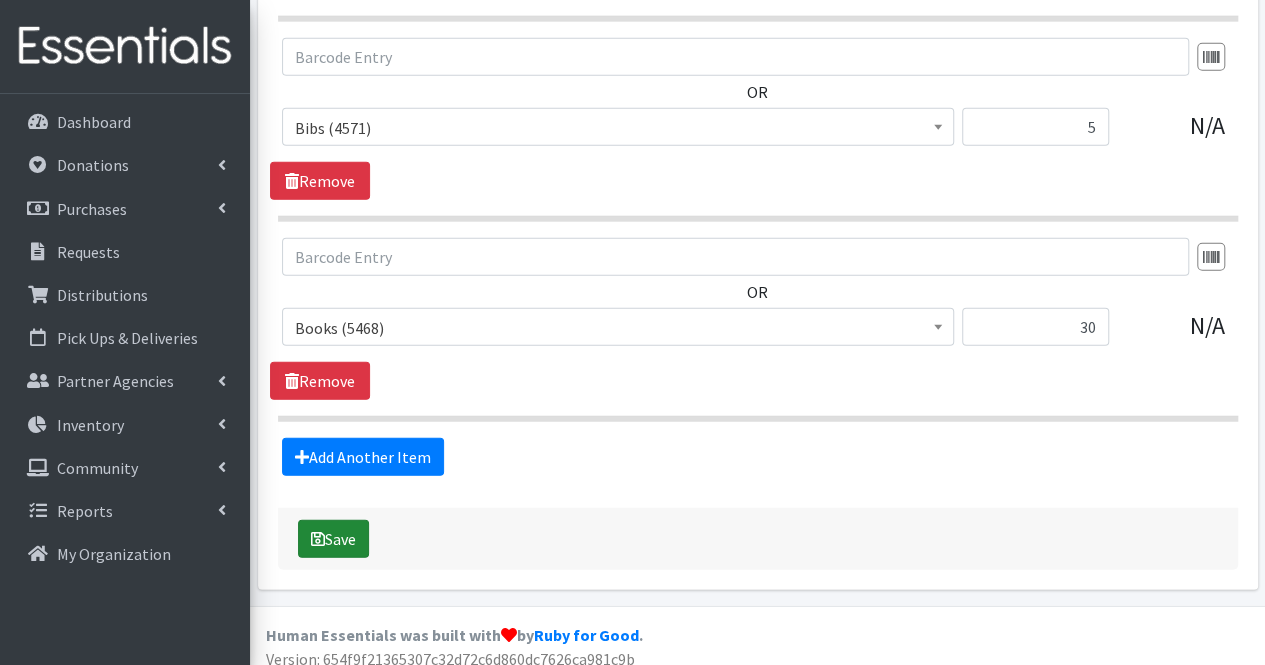 click on "Save" at bounding box center [333, 539] 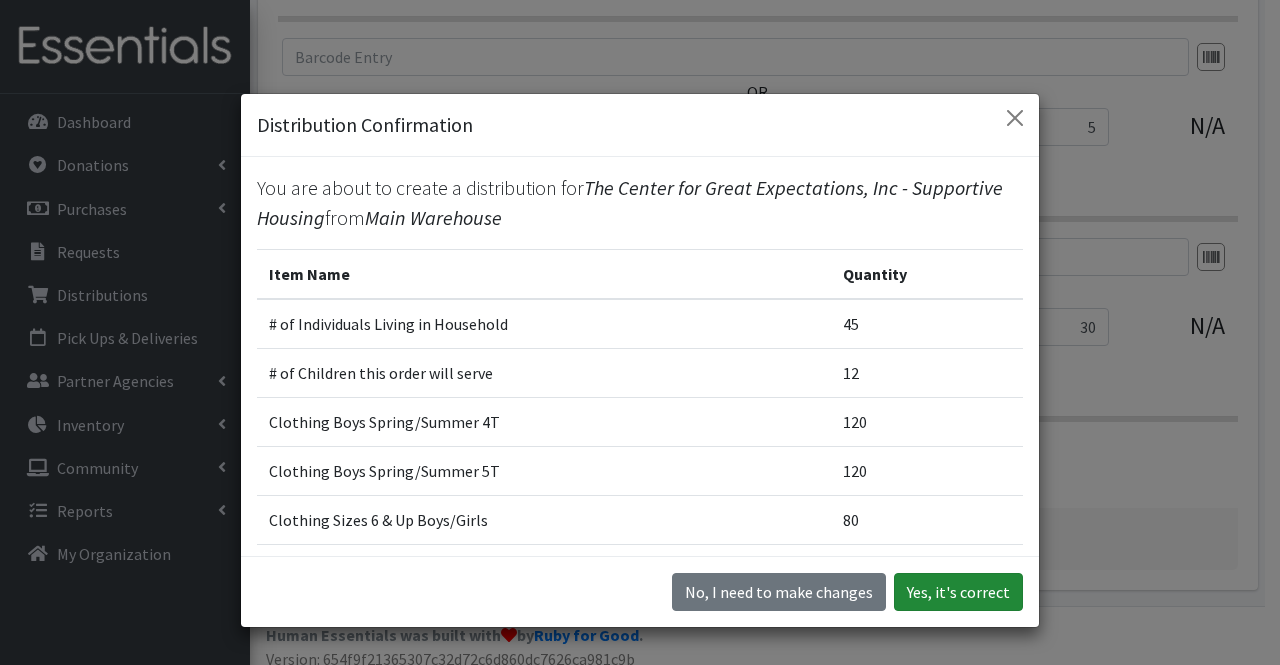 click on "Yes, it's correct" at bounding box center (958, 592) 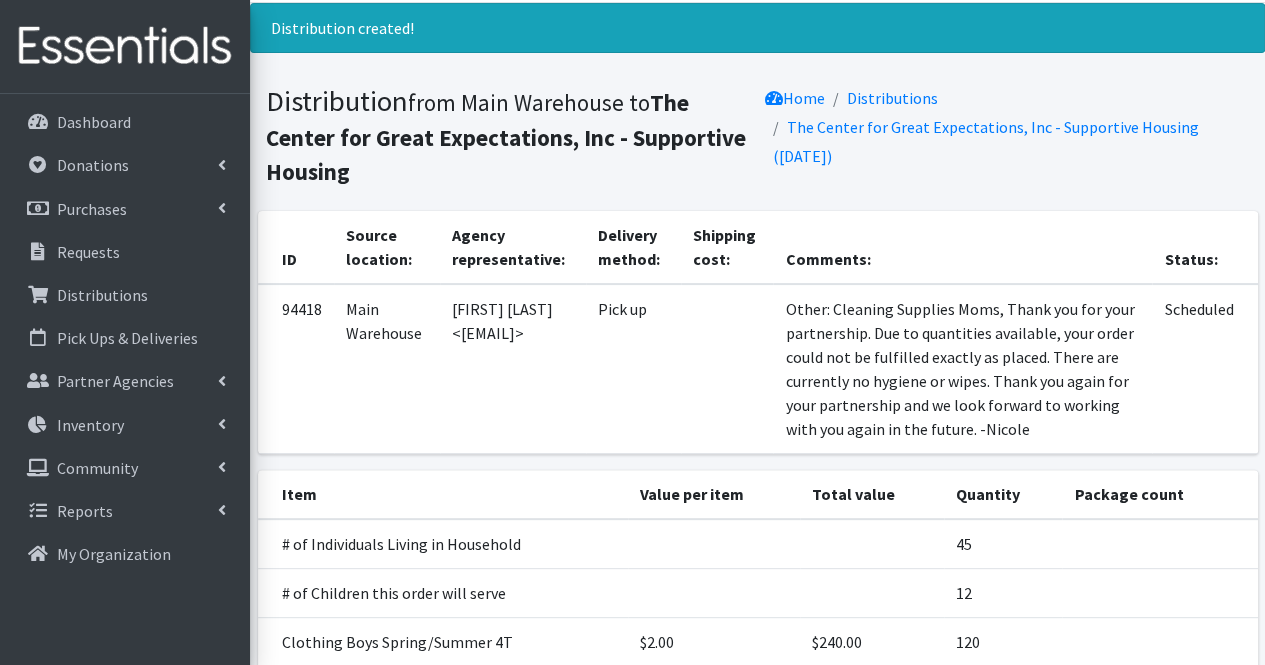 scroll, scrollTop: 0, scrollLeft: 0, axis: both 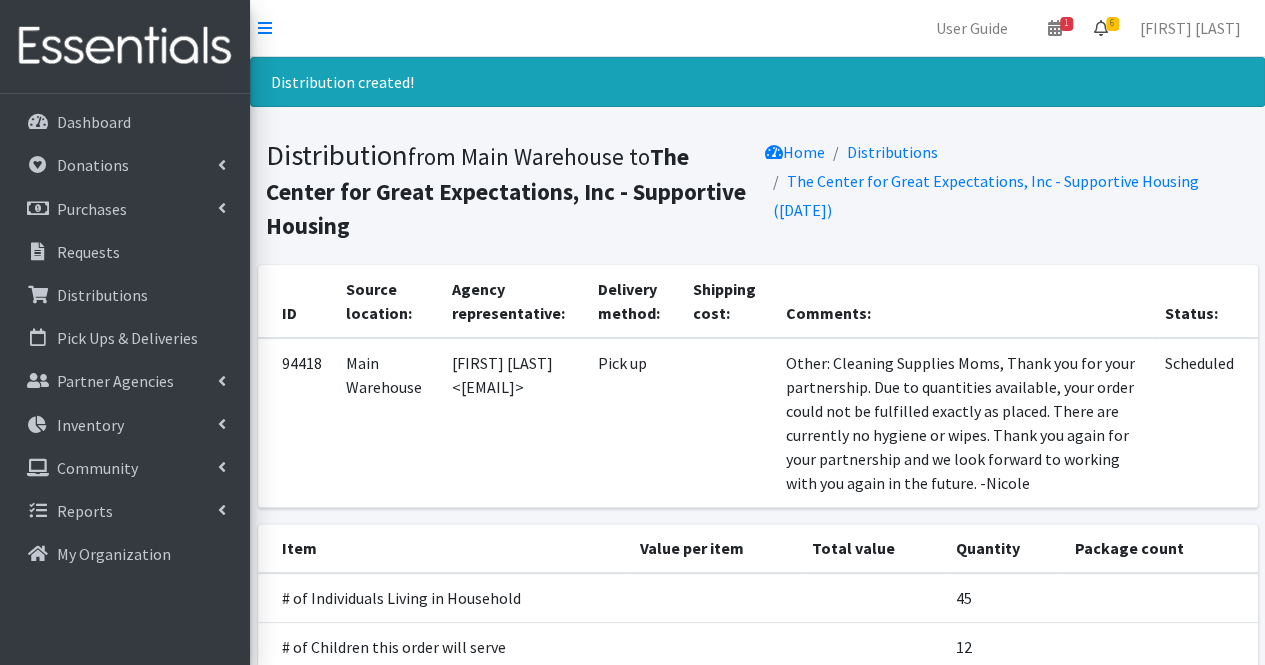 click on "6" at bounding box center (1101, 28) 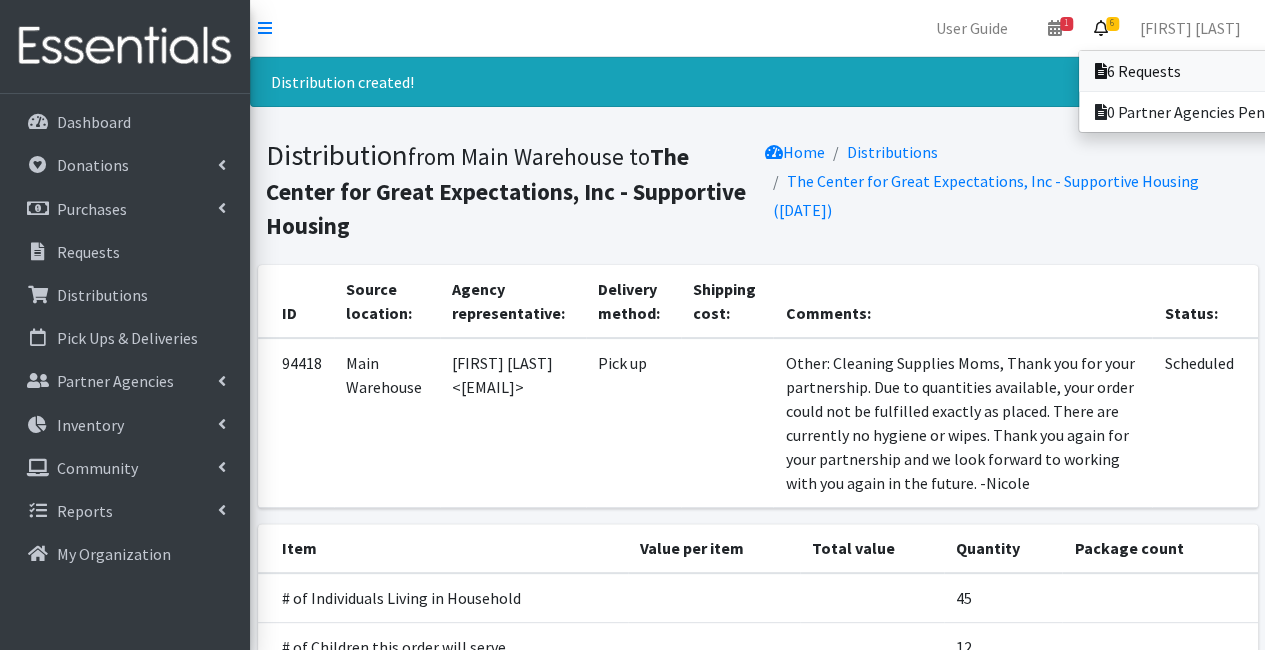 click on "6
Requests" at bounding box center (1218, 71) 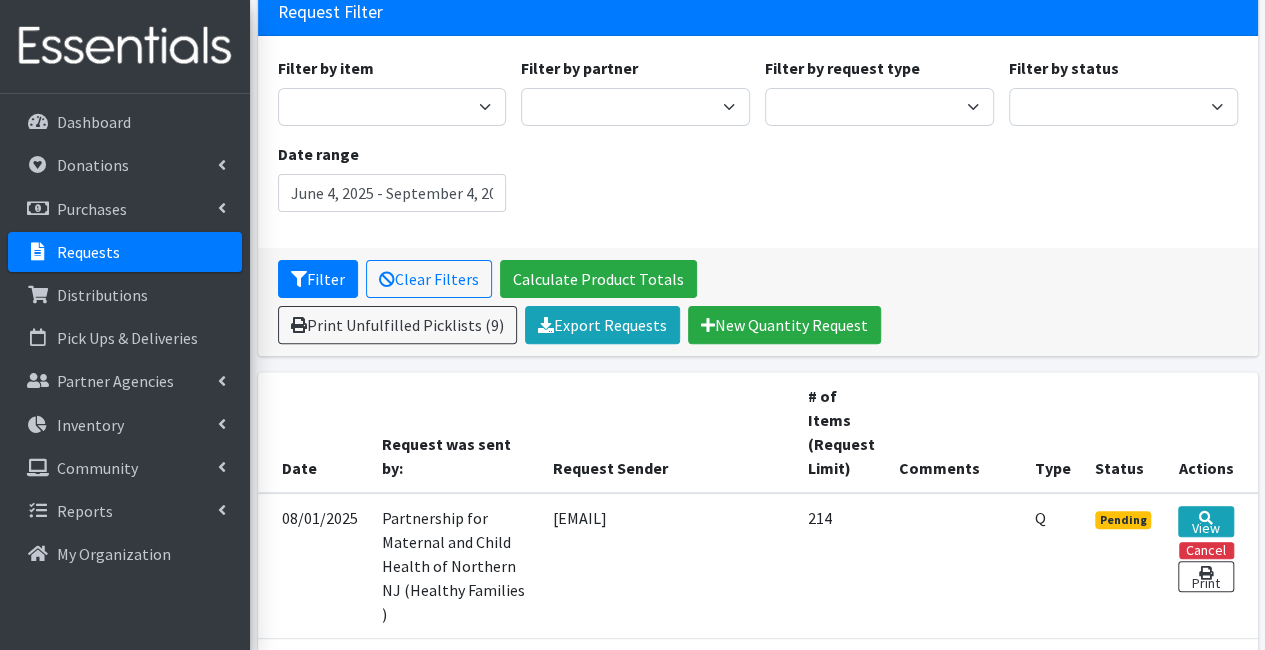 scroll, scrollTop: 129, scrollLeft: 0, axis: vertical 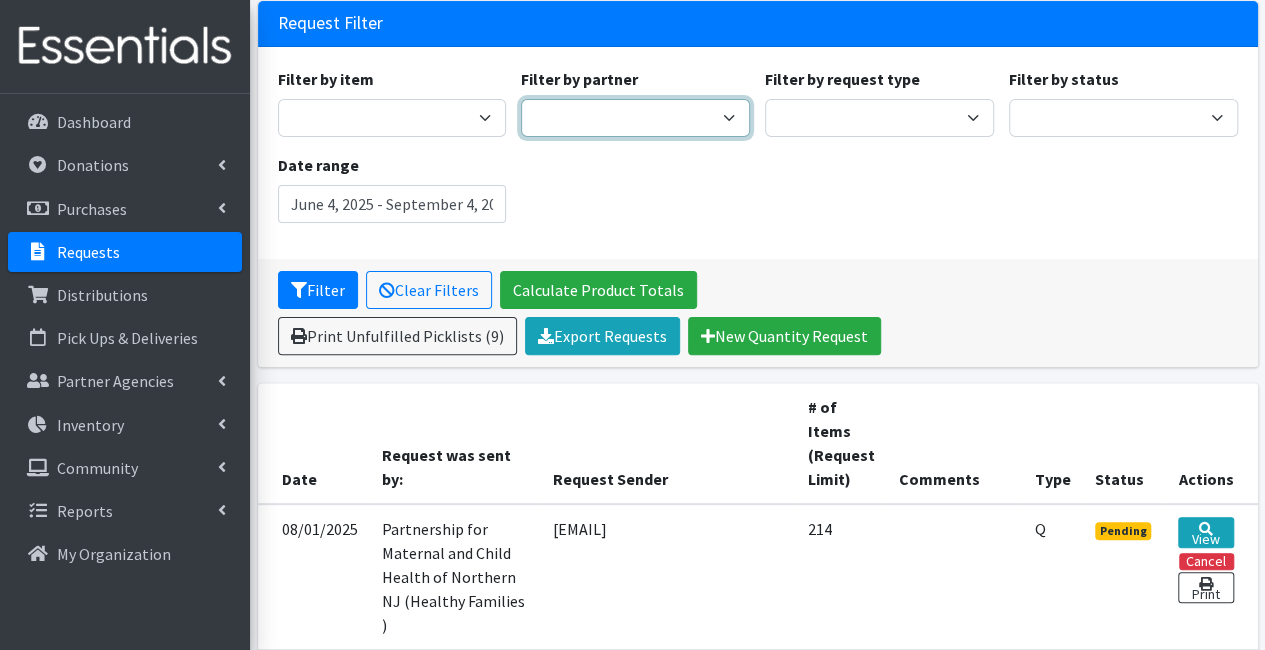 click on "A Better Choice Empowerment Center
Acenda Integrated Health - FSC
Acenda Integrated Health - Maternal Health
Alternatives, Inc/Franklin House
AngelaCARES, Inc.
Angels for Action, Inc
Bayway Family Success Center (Prevention Links)
Bergen Family Center/Bridges Family Success Center
Black Interest Team Enterprise (BITE)
Bridget Cuter
Bring Dinner Home/Camden Street School
Casa de Oracion Restauration Center - UWGUC
CASA of Union County
Centro Casa de Gloria Church - UWGUC
Chestnut Street Community Church - UWGUC
Children's Home Society (Exchange Parent Aide)
Children's Home Society of NJ
Children's Home Society of NJ - Healthy Women Healthy Families
Children's Home Society of NJ - WIC Mercer County
Children's Specialized Hospital
Christ Child Society of Summit
Community Coordinated Child Care & Union County Council for Young Children
Community Events
Community Service Association
Comunidad Cristiana - UWGUC
Covenant House NJ/Raphael's Life House" at bounding box center [635, 118] 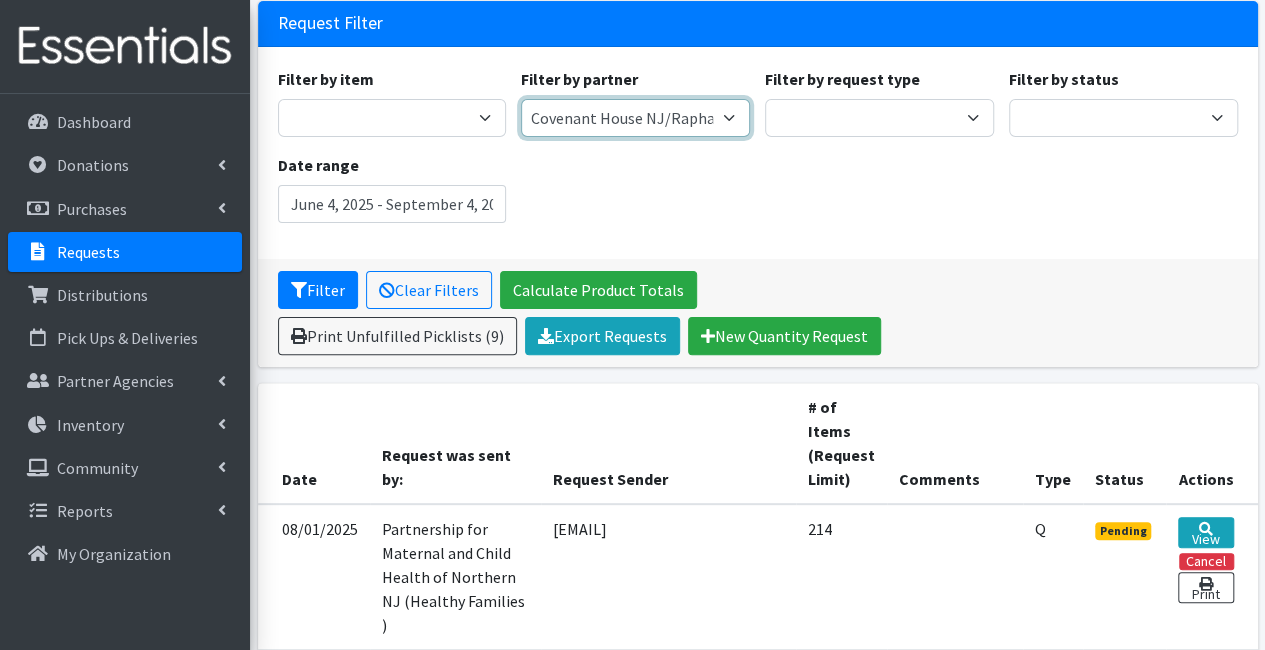 click on "A Better Choice Empowerment Center
Acenda Integrated Health - FSC
Acenda Integrated Health - Maternal Health
Alternatives, Inc/Franklin House
AngelaCARES, Inc.
Angels for Action, Inc
Bayway Family Success Center (Prevention Links)
Bergen Family Center/Bridges Family Success Center
Black Interest Team Enterprise (BITE)
Bridget Cuter
Bring Dinner Home/Camden Street School
Casa de Oracion Restauration Center - UWGUC
CASA of Union County
Centro Casa de Gloria Church - UWGUC
Chestnut Street Community Church - UWGUC
Children's Home Society (Exchange Parent Aide)
Children's Home Society of NJ
Children's Home Society of NJ - Healthy Women Healthy Families
Children's Home Society of NJ - WIC Mercer County
Children's Specialized Hospital
Christ Child Society of Summit
Community Coordinated Child Care & Union County Council for Young Children
Community Events
Community Service Association
Comunidad Cristiana - UWGUC
Covenant House NJ/Raphael's Life House" at bounding box center [635, 118] 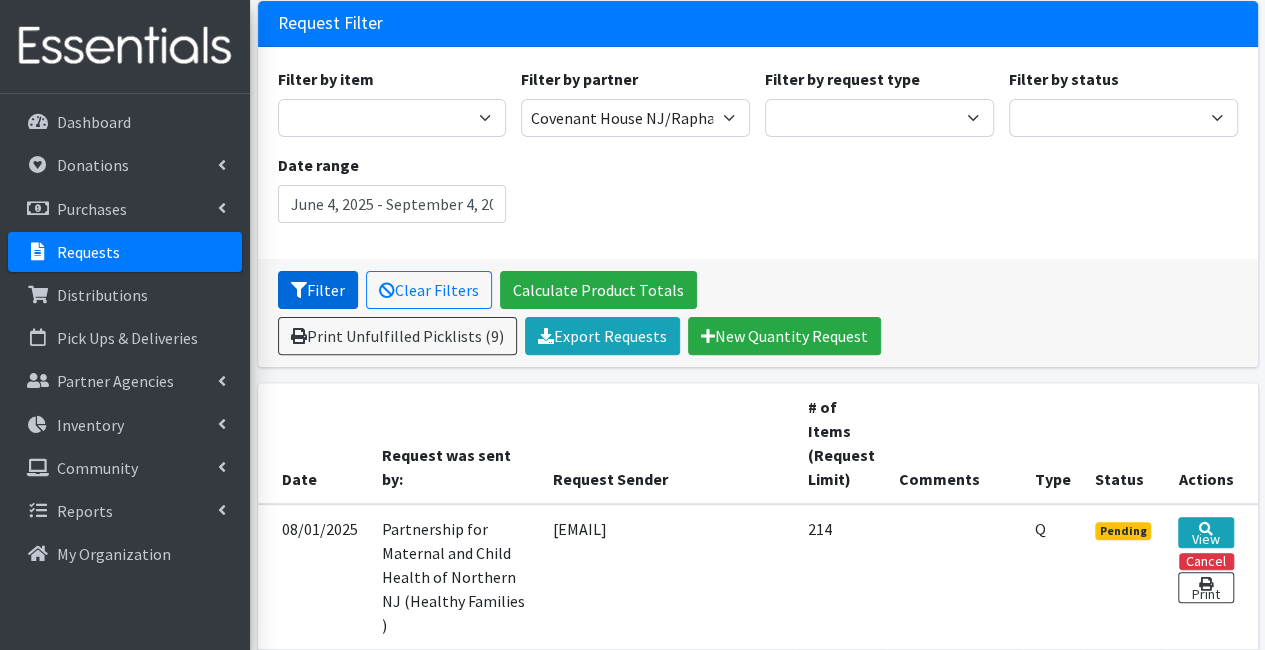 click on "Filter" at bounding box center (318, 290) 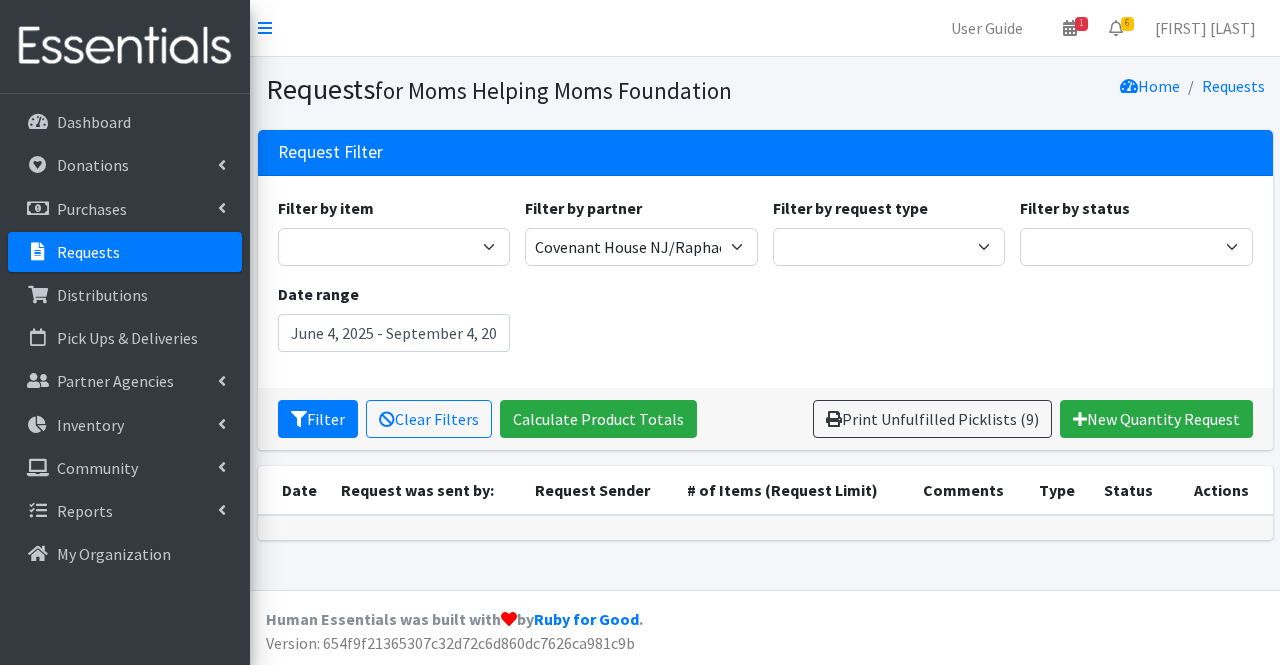 scroll, scrollTop: 0, scrollLeft: 0, axis: both 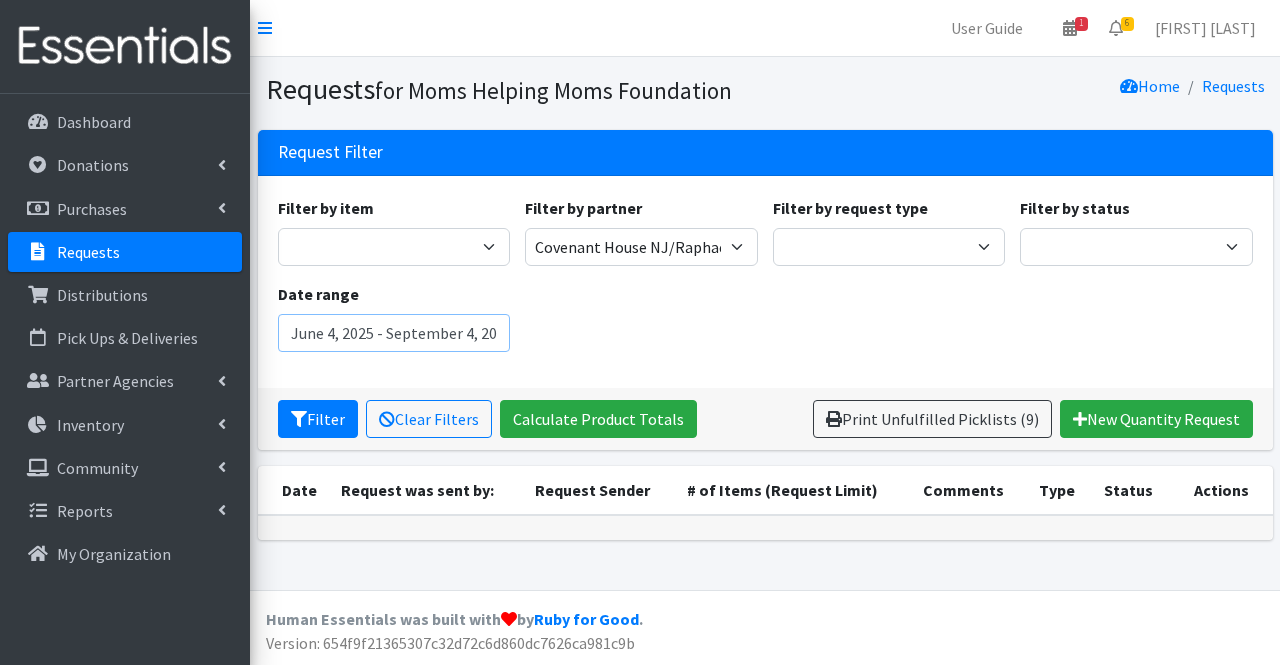 click on "June 4, 2025 - September 4, 2025" at bounding box center [394, 333] 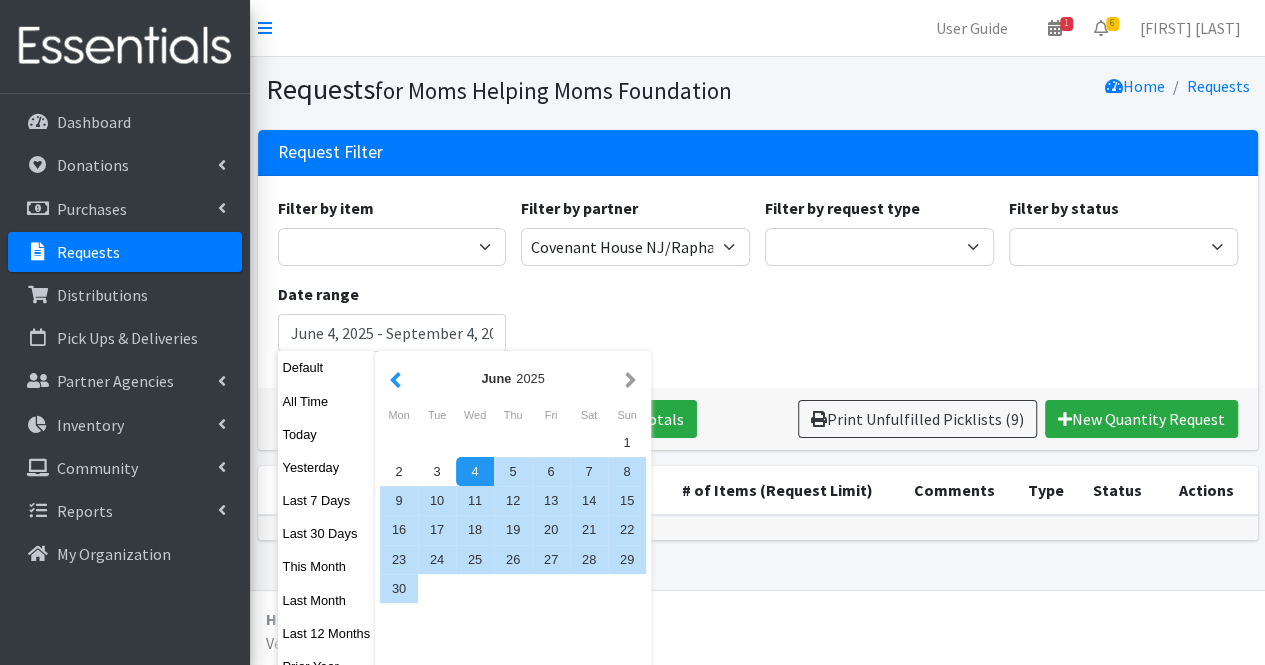 click at bounding box center (395, 378) 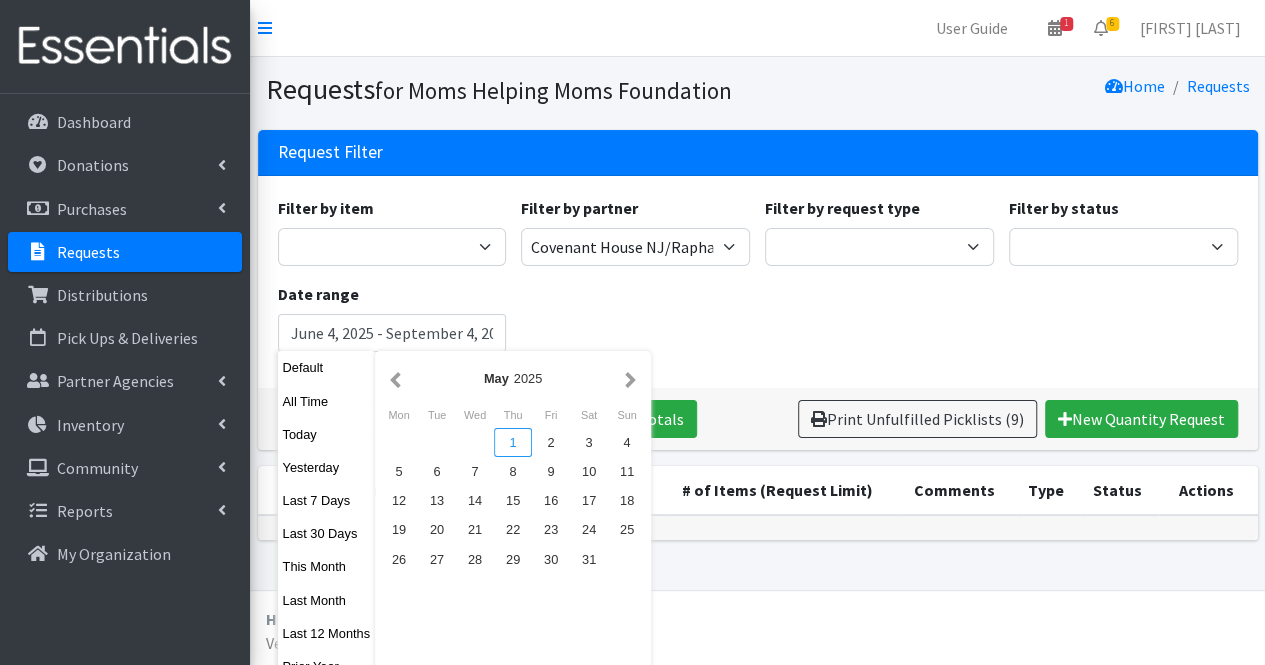 click on "1" at bounding box center [513, 442] 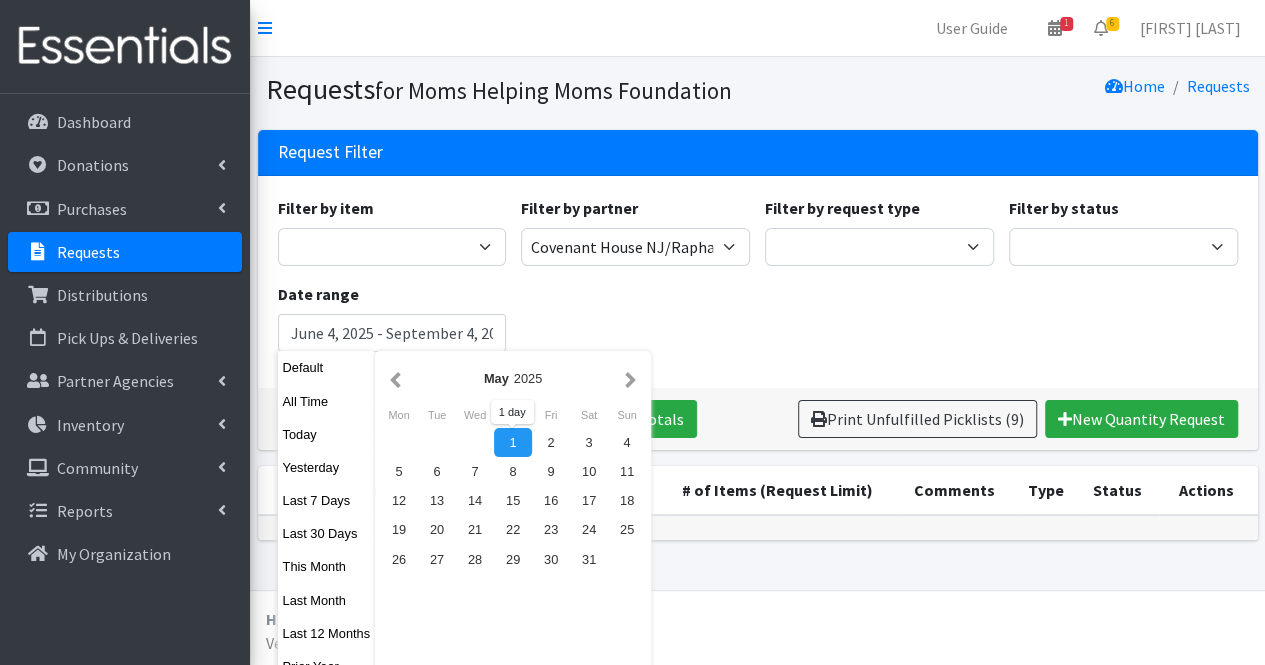 click on "Filter by item
Activity Mat
Adult Briefs (Large/X-Large)
Adult Briefs (Medium/Large)
Adult Briefs (Small/Medium)
Adult Briefs (XXL)
Adult Cloth Diapers (Large/XL/XXL)
Adult Cloth Diapers (Small/Medium)
Baby Carriers
Baby Lotion
Baby Powder
Baby Wash
Bath Tubs
Bed Pads
Bed Pads (Cloth)
Bibs
Birthday Box - Boy
Birthday Box - Girl
Blankets/Swaddlers/Sleepsacks
Books
Bottles
Breast Pump
Bundle Me's
Car Boosters
Car Seat - 22-40lbs w/ harness OR use as Booster 40-110lbs.
Car Seat - 3in1 up to 80 lbs.
Car Seat - Infant up to 22lbs. w/ handle
Cloth Diapers (AIO's/Pocket)
Cloth Diapers (Covers)
Cloth Diapers (Plastic Cover Pants)
Cloth Diapers (Prefolds & Fitted)
Clothing Boys Fall/Winter 0-6 Months
Clothing Boys Fall/Winter 12-18 Months
Clothing Boys Fall/Winter 18-24 Months
Clothing Boys Fall/Winter 2T
Clothing Boys Fall/Winter 3T
Clothing Boys Fall/Winter 4T
Clothing Boys Fall/Winter 5T" at bounding box center (757, 282) 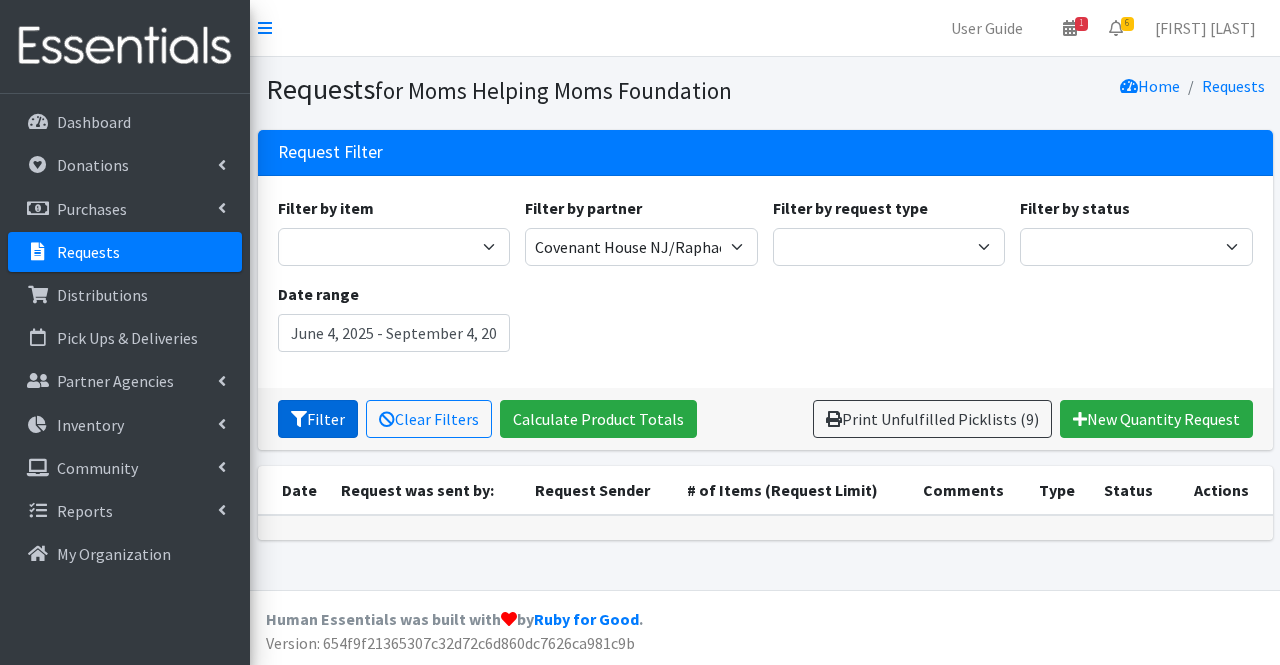 click on "Filter" at bounding box center [318, 419] 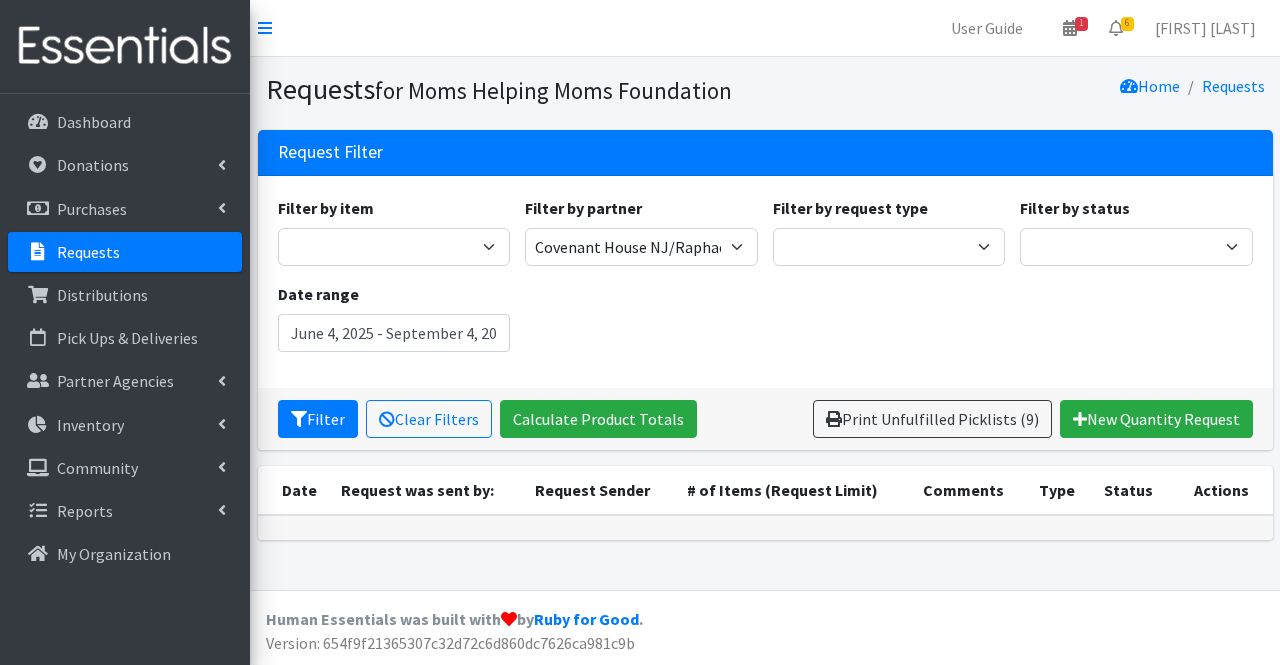 scroll, scrollTop: 0, scrollLeft: 0, axis: both 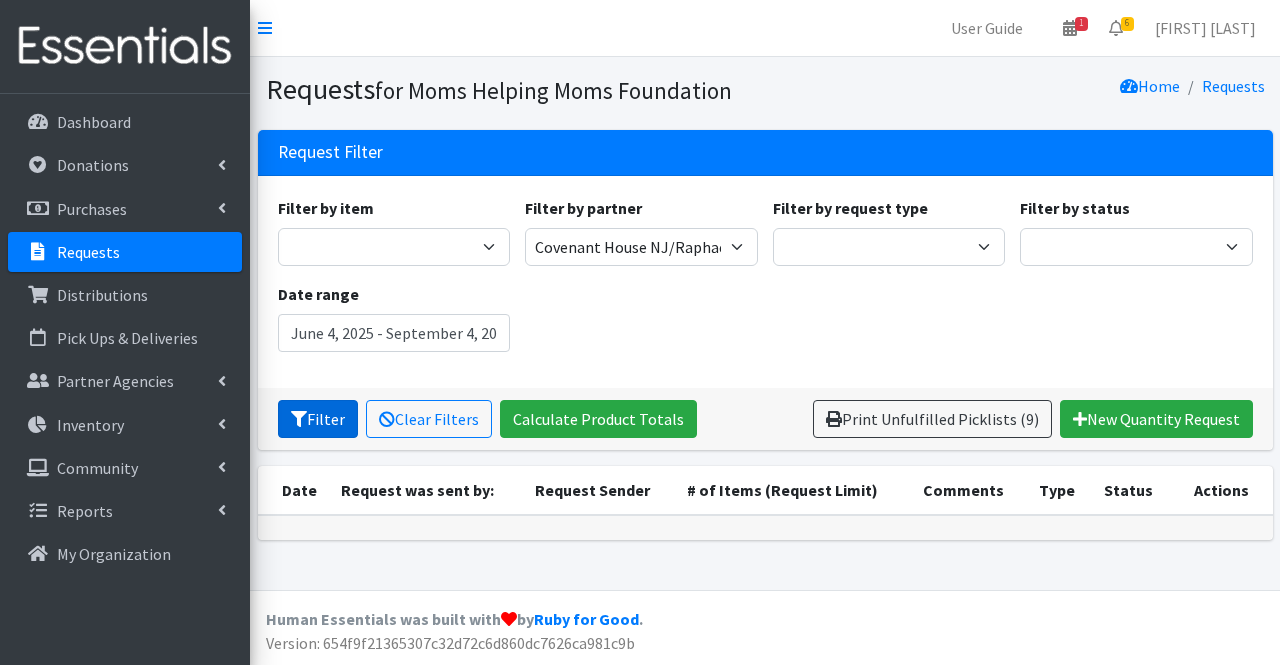 drag, startPoint x: 0, startPoint y: 0, endPoint x: 245, endPoint y: 174, distance: 300.50125 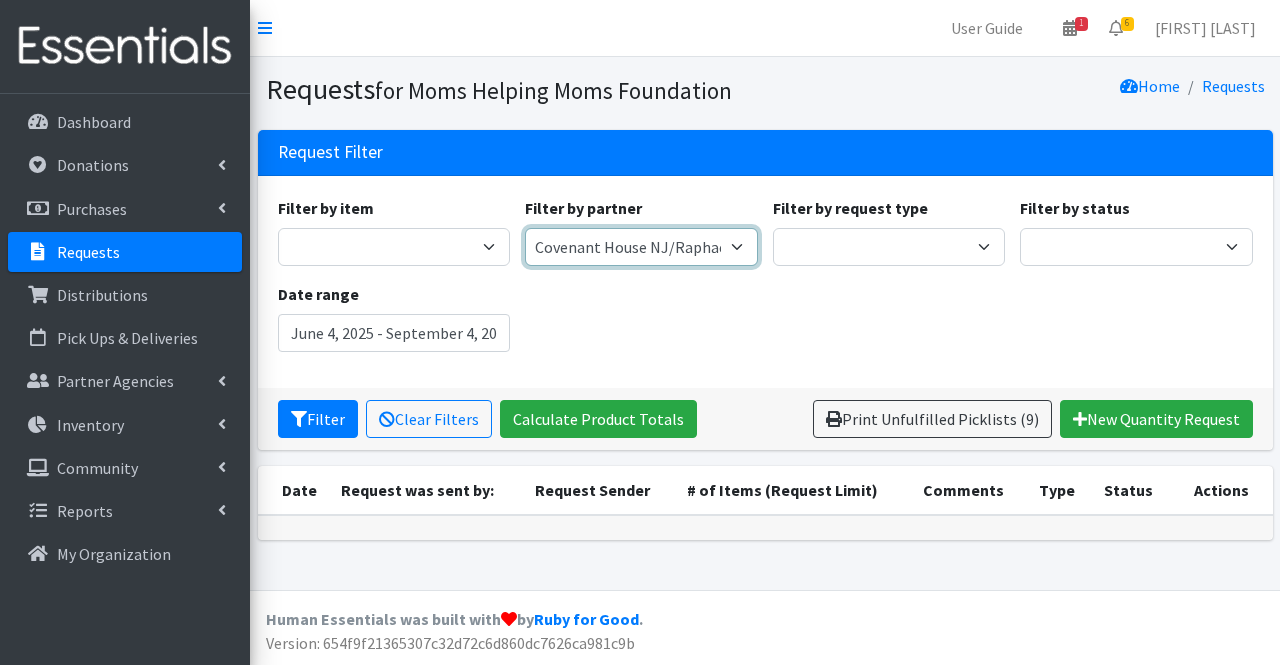click on "A Better Choice Empowerment Center
Acenda Integrated Health - FSC
Acenda Integrated Health - Maternal Health
Alternatives, Inc/Franklin House
AngelaCARES, Inc.
Angels for Action, Inc
Bayway Family Success Center (Prevention Links)
Bergen Family Center/Bridges Family Success Center
Black Interest Team Enterprise (BITE)
Bridget Cuter
Bring Dinner Home/Camden Street School
Casa de Oracion Restauration Center - UWGUC
CASA of Union County
Centro Casa de Gloria Church - UWGUC
Chestnut Street Community Church - UWGUC
Children's Home Society (Exchange Parent Aide)
Children's Home Society of NJ
Children's Home Society of NJ - Healthy Women Healthy Families
Children's Home Society of NJ - WIC Mercer County
Children's Specialized Hospital
Christ Child Society of Summit
Community Coordinated Child Care & Union County Council for Young Children
Community Events
Community Service Association
Comunidad Cristiana - UWGUC
Covenant House NJ/Raphael's Life House" at bounding box center (641, 247) 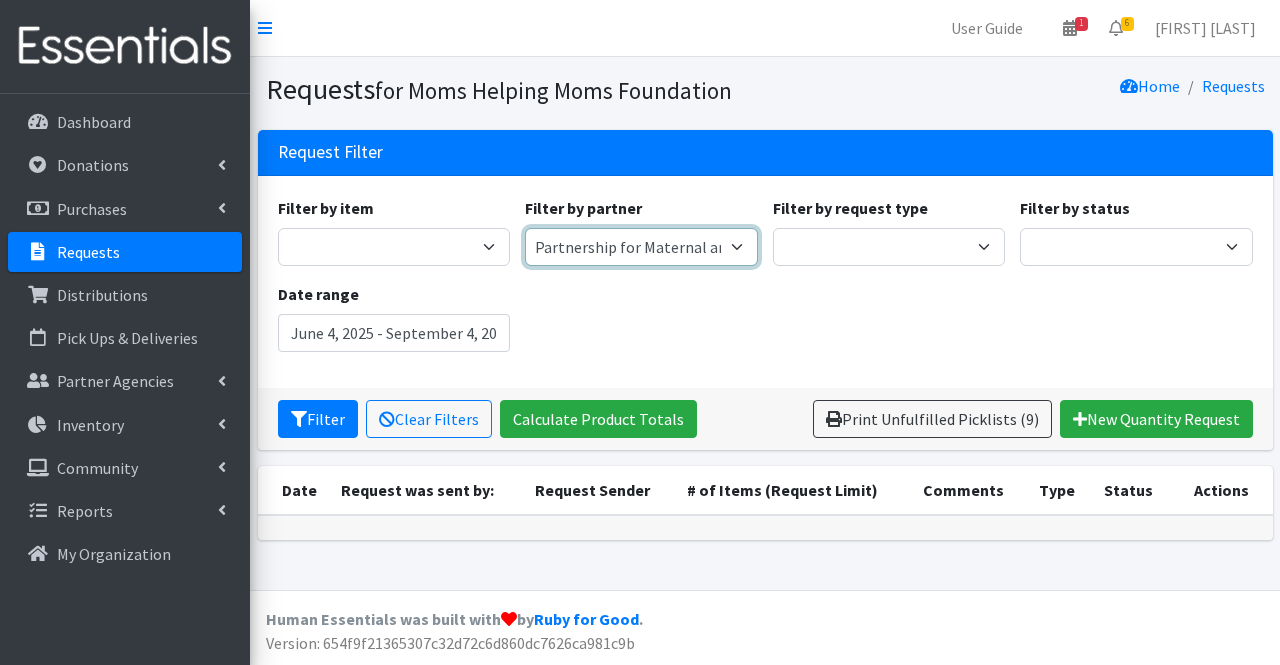click on "A Better Choice Empowerment Center
Acenda Integrated Health - FSC
Acenda Integrated Health - Maternal Health
Alternatives, Inc/Franklin House
AngelaCARES, Inc.
Angels for Action, Inc
Bayway Family Success Center (Prevention Links)
Bergen Family Center/Bridges Family Success Center
Black Interest Team Enterprise (BITE)
Bridget Cuter
Bring Dinner Home/Camden Street School
Casa de Oracion Restauration Center - UWGUC
CASA of Union County
Centro Casa de Gloria Church - UWGUC
Chestnut Street Community Church - UWGUC
Children's Home Society (Exchange Parent Aide)
Children's Home Society of NJ
Children's Home Society of NJ - Healthy Women Healthy Families
Children's Home Society of NJ - WIC Mercer County
Children's Specialized Hospital
Christ Child Society of Summit
Community Coordinated Child Care & Union County Council for Young Children
Community Events
Community Service Association
Comunidad Cristiana - UWGUC
Covenant House NJ/Raphael's Life House" at bounding box center [641, 247] 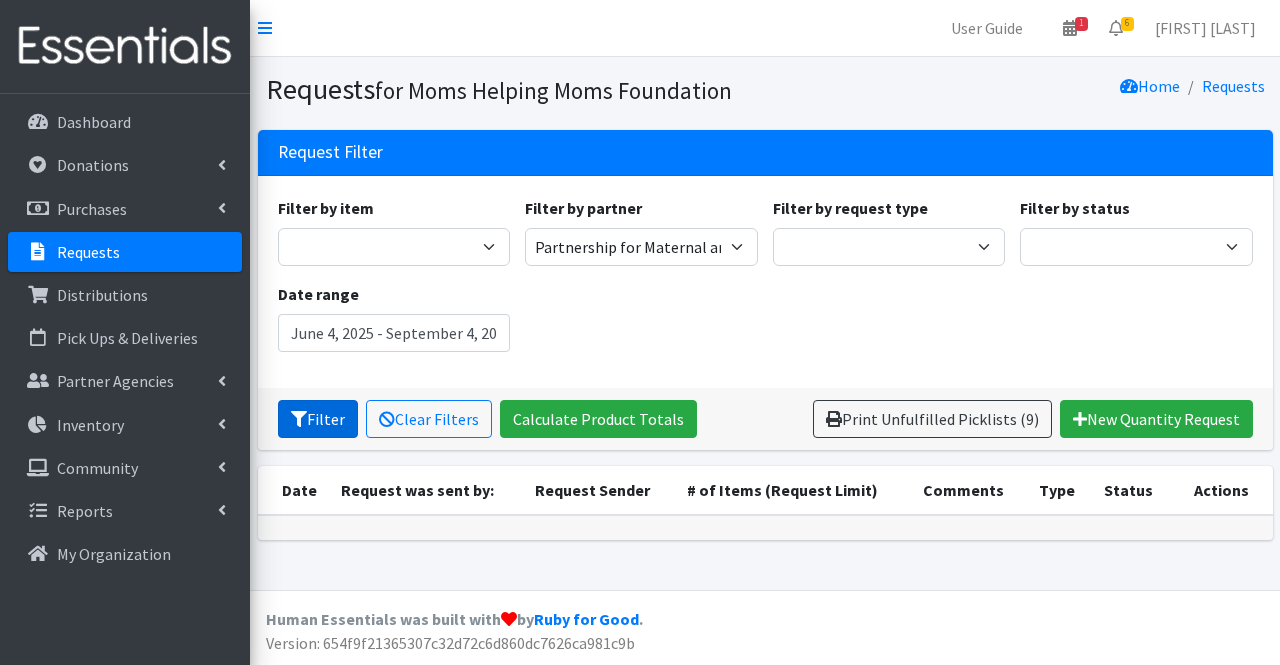 click on "Filter" at bounding box center [318, 419] 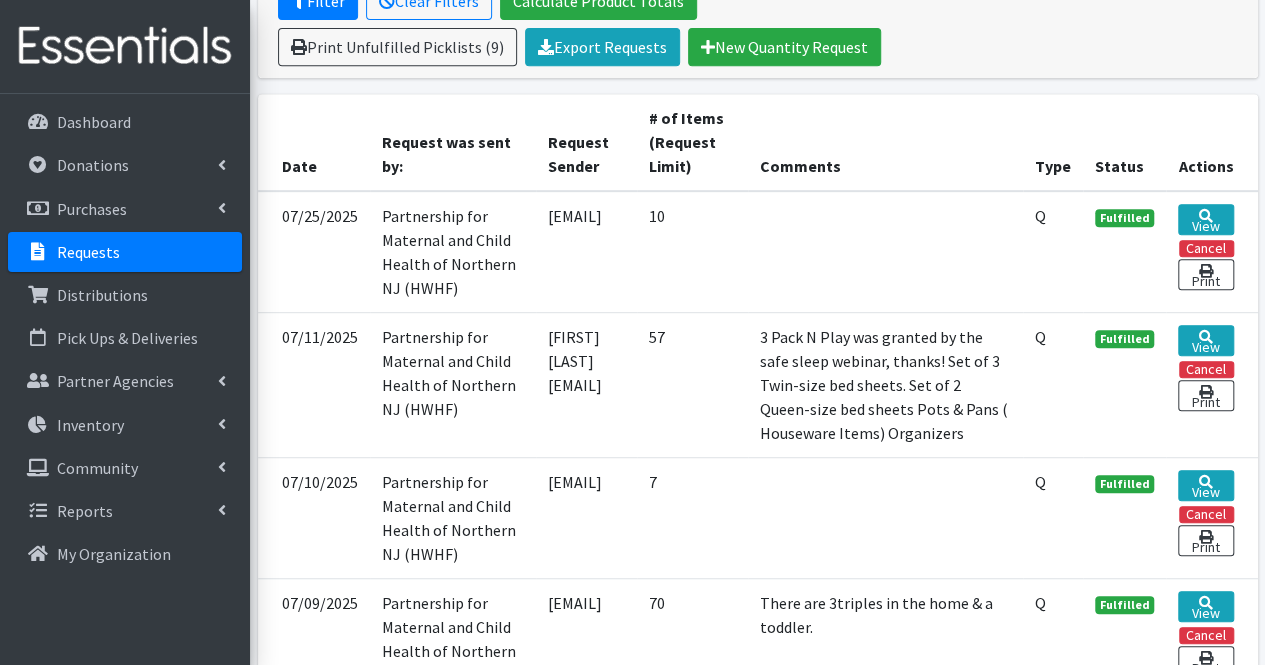 scroll, scrollTop: 420, scrollLeft: 0, axis: vertical 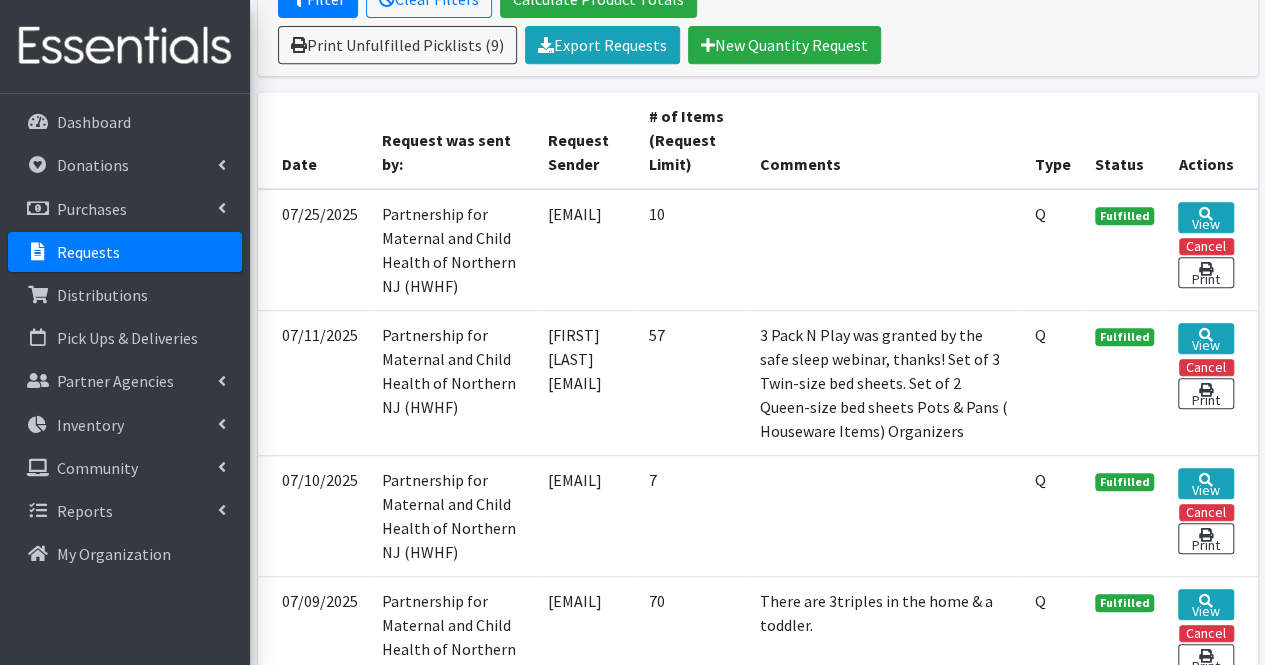 drag, startPoint x: 522, startPoint y: 381, endPoint x: 665, endPoint y: 379, distance: 143.01399 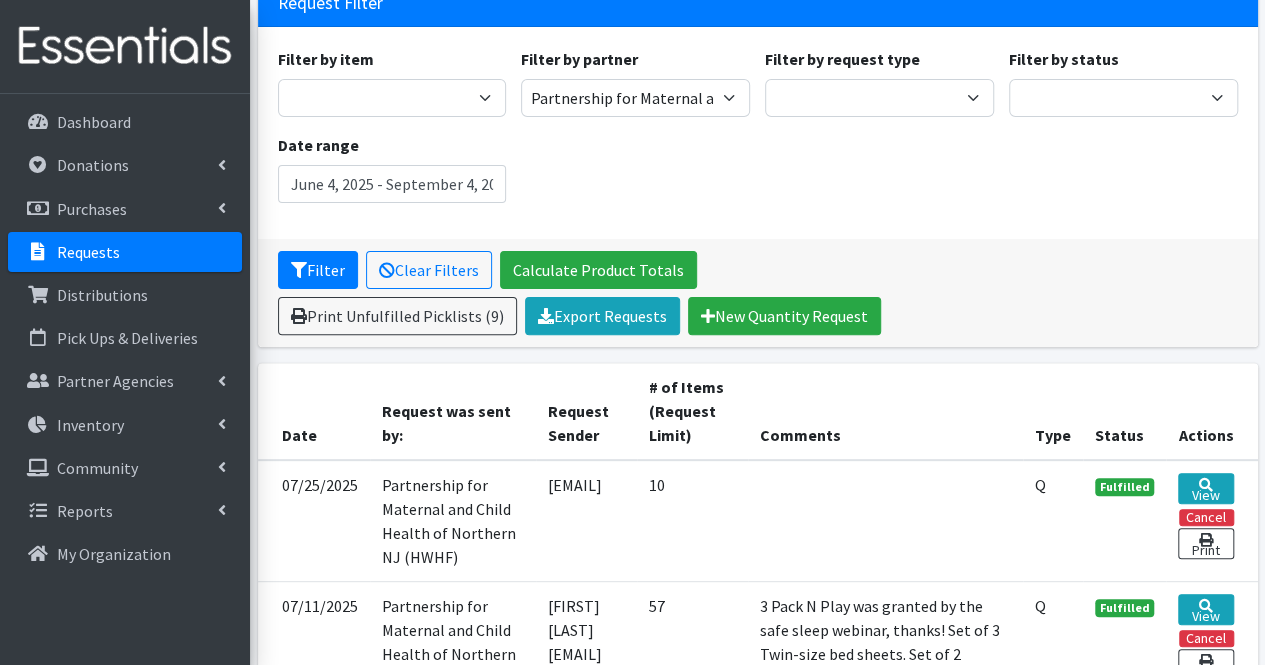 scroll, scrollTop: 148, scrollLeft: 0, axis: vertical 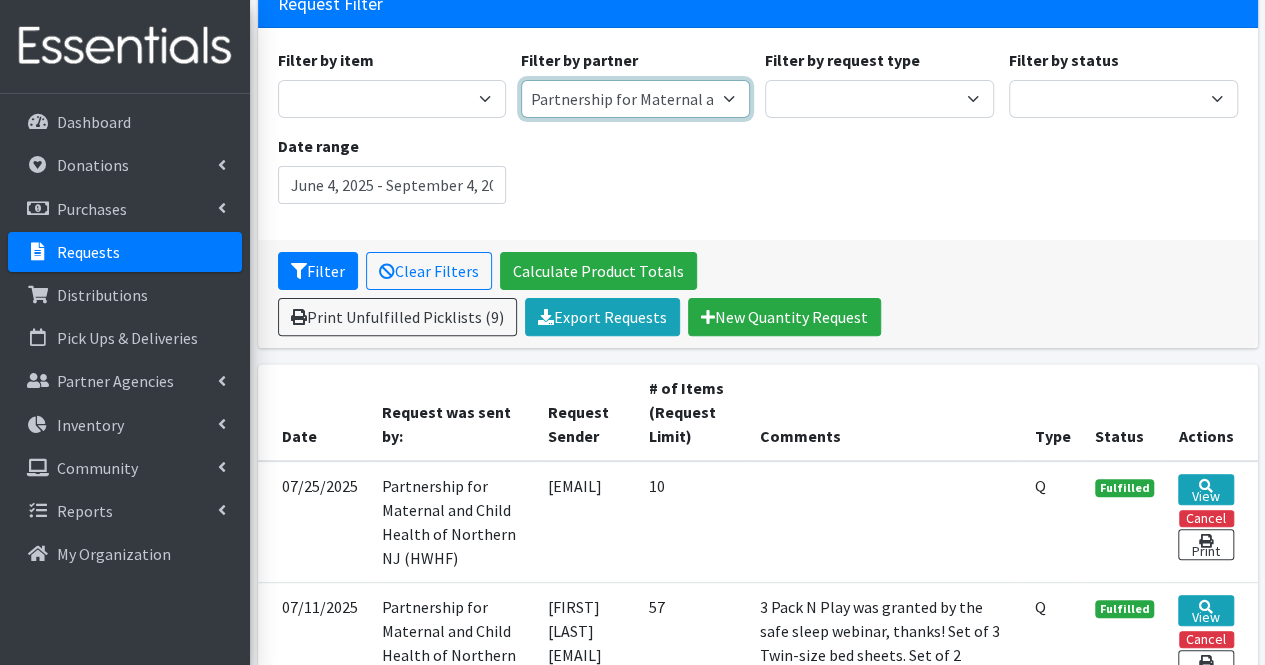 click on "A Better Choice Empowerment Center
Acenda Integrated Health - FSC
Acenda Integrated Health - Maternal Health
Alternatives, Inc/Franklin House
AngelaCARES, Inc.
Angels for Action, Inc
Bayway Family Success Center (Prevention Links)
Bergen Family Center/Bridges Family Success Center
Black Interest Team Enterprise (BITE)
Bridget Cuter
Bring Dinner Home/Camden Street School
Casa de Oracion Restauration Center - UWGUC
CASA of Union County
Centro Casa de Gloria Church - UWGUC
Chestnut Street Community Church - UWGUC
Children's Home Society (Exchange Parent Aide)
Children's Home Society of NJ
Children's Home Society of NJ - Healthy Women Healthy Families
Children's Home Society of NJ - WIC Mercer County
Children's Specialized Hospital
Christ Child Society of Summit
Community Coordinated Child Care & Union County Council for Young Children
Community Events
Community Service Association
Comunidad Cristiana - UWGUC
Covenant House NJ/Raphael's Life House" at bounding box center (635, 99) 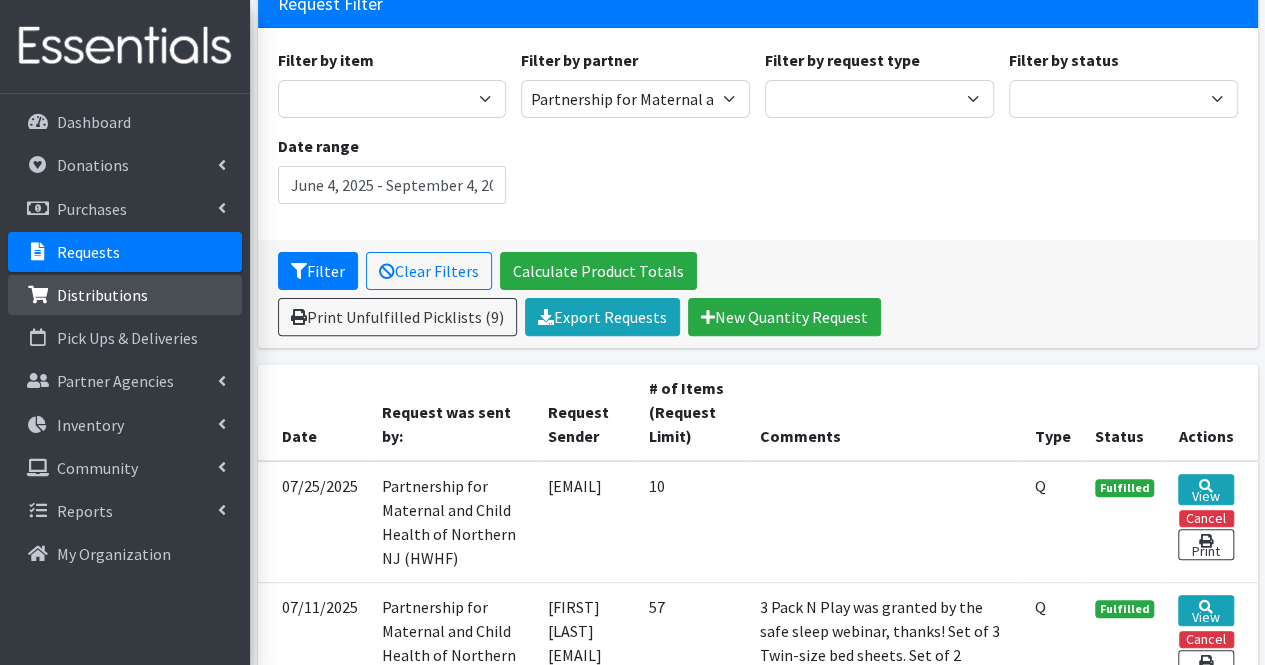 click on "Distributions" at bounding box center (125, 295) 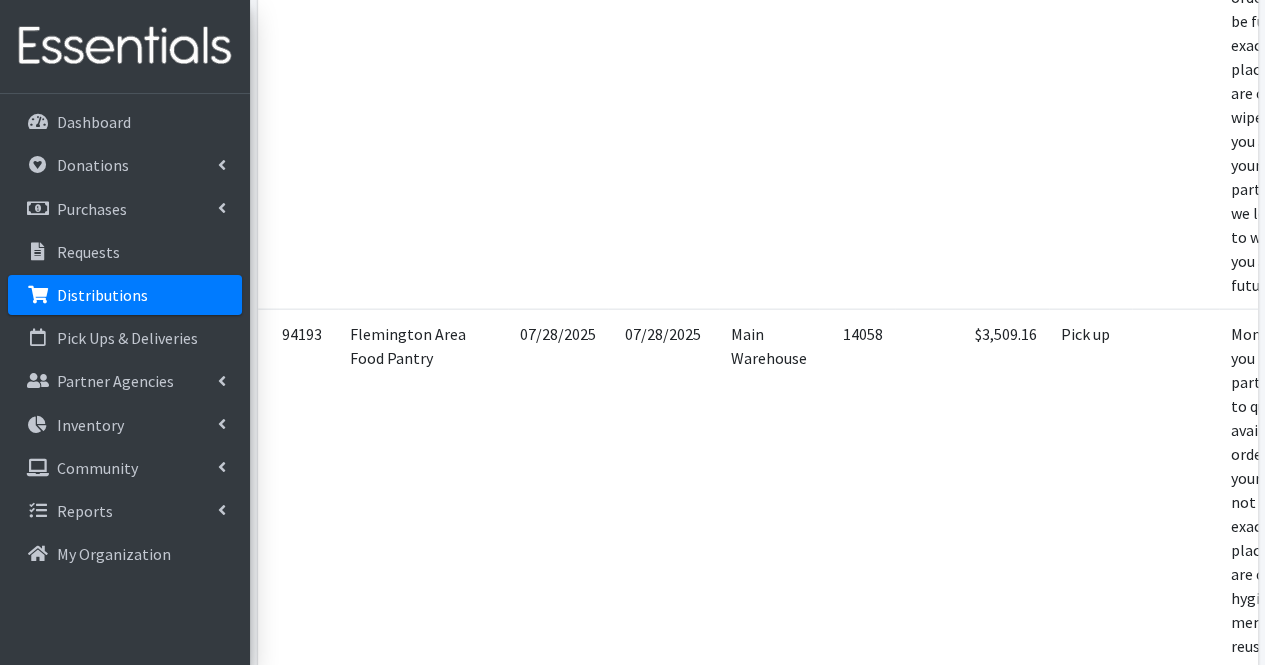 scroll, scrollTop: 5921, scrollLeft: 0, axis: vertical 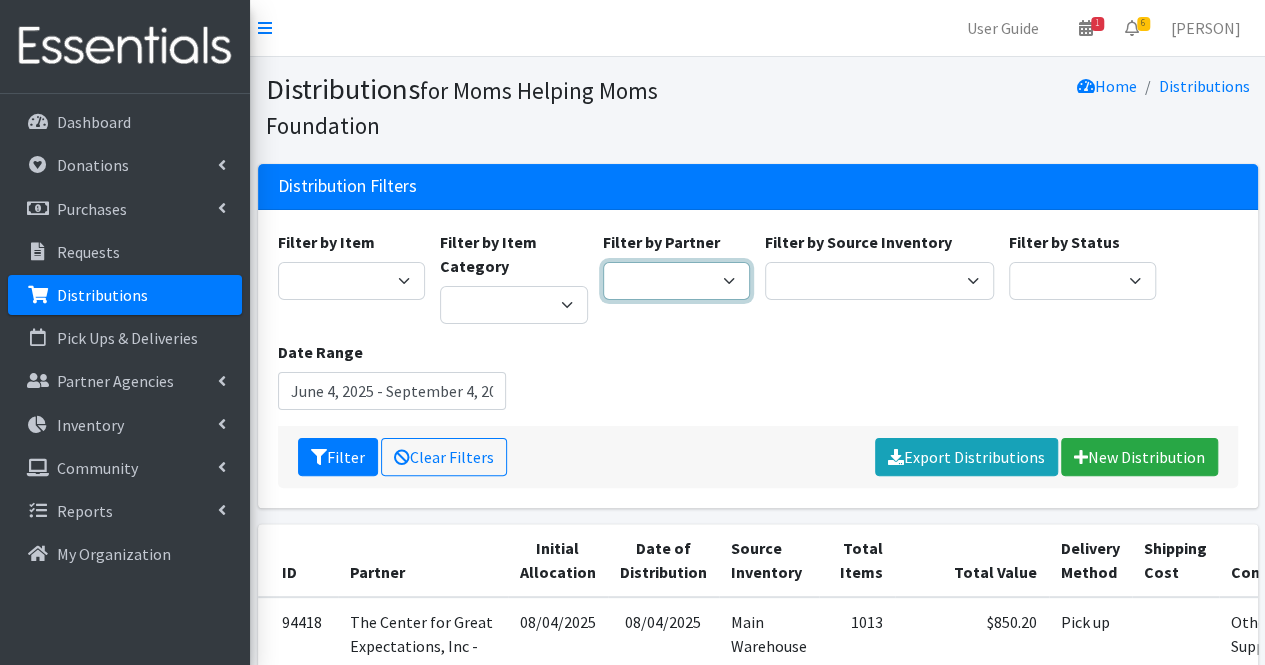 click on "Acenda Integrated Health - FSC
Acenda Integrated Health - Maternal Health
Alternatives, Inc/Franklin House
AngelaCARES, Inc.
Bayway Family Success Center (Prevention Links)
Bergen Family Center/Bridges Family Success Center
Black Interest Team Enterprise (BITE)
Bring Dinner Home/Camden Street School
Casa de Oracion Restauration Center - UWGUC
Children's Home Society (Exchange Parent Aide)
Children's Home Society of NJ
Children's Home Society of NJ - Healthy Women Healthy Families
Children's Home Society of NJ - WIC Mercer County
Children's Specialized Hospital
Christ Child Society of Summit
Community Coordinated Child Care & Union County Council for Young Children
Community Events
Covenant House NJ/Raphael's Life House
Department of Children Protection & Permanency
Elizabeth Public Library
Embrella
Emergency Distribution
Family Link, Regional Early Intervention Collaborative
Feeding Hands Pantry
Flemington Area Food Pantry
Franciscan Charities, Inc" at bounding box center (677, 281) 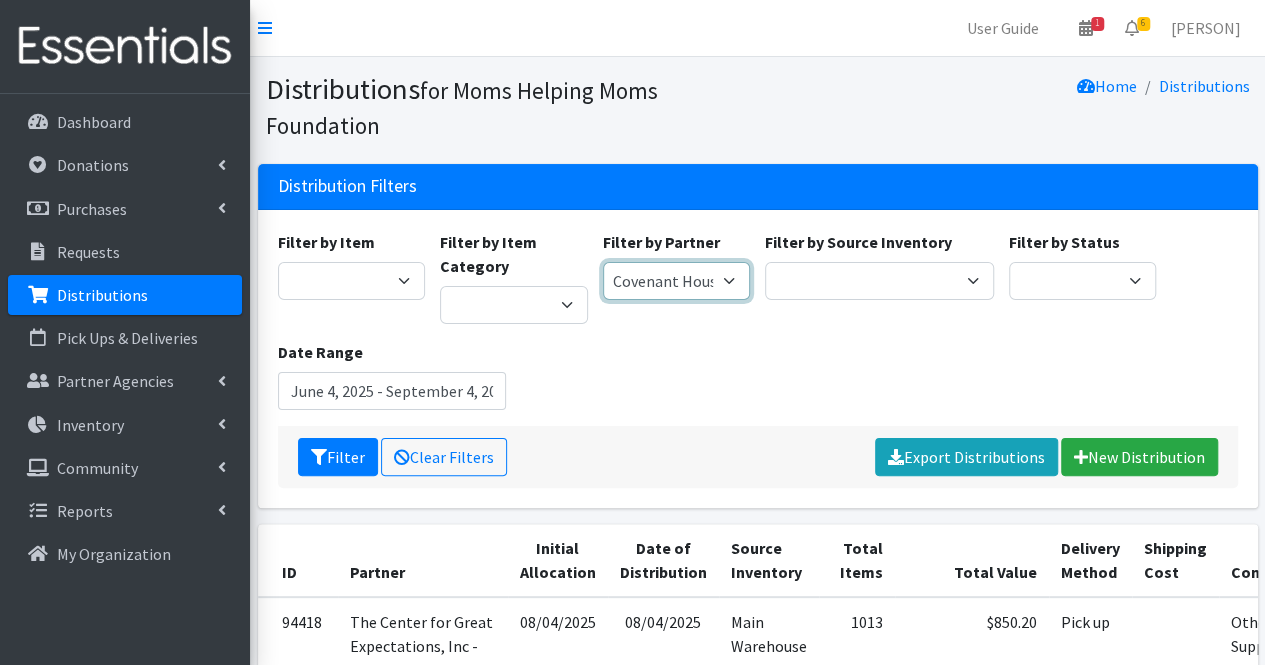 click on "Acenda Integrated Health - FSC
Acenda Integrated Health - Maternal Health
Alternatives, Inc/Franklin House
AngelaCARES, Inc.
Bayway Family Success Center (Prevention Links)
Bergen Family Center/Bridges Family Success Center
Black Interest Team Enterprise (BITE)
Bring Dinner Home/Camden Street School
Casa de Oracion Restauration Center - UWGUC
Children's Home Society (Exchange Parent Aide)
Children's Home Society of NJ
Children's Home Society of NJ - Healthy Women Healthy Families
Children's Home Society of NJ - WIC Mercer County
Children's Specialized Hospital
Christ Child Society of Summit
Community Coordinated Child Care & Union County Council for Young Children
Community Events
Covenant House NJ/Raphael's Life House
Department of Children Protection & Permanency
Elizabeth Public Library
Embrella
Emergency Distribution
Family Link, Regional Early Intervention Collaborative
Feeding Hands Pantry
Flemington Area Food Pantry
Franciscan Charities, Inc" at bounding box center [677, 281] 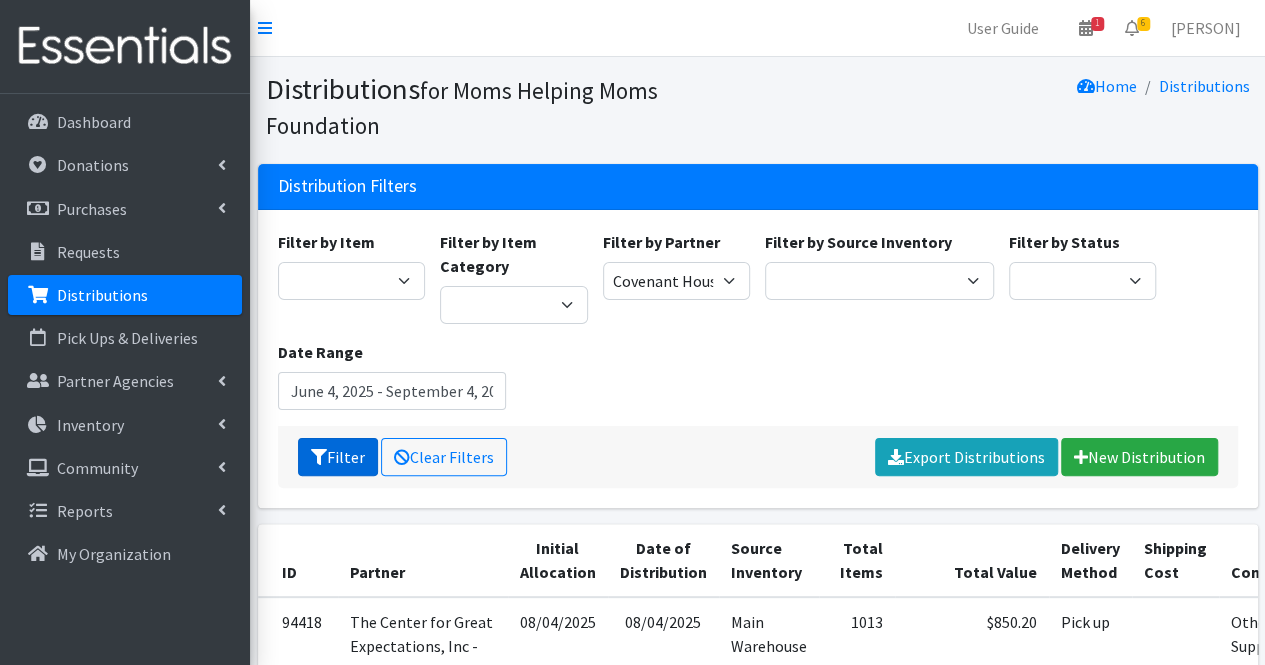 click on "Filter" at bounding box center [338, 457] 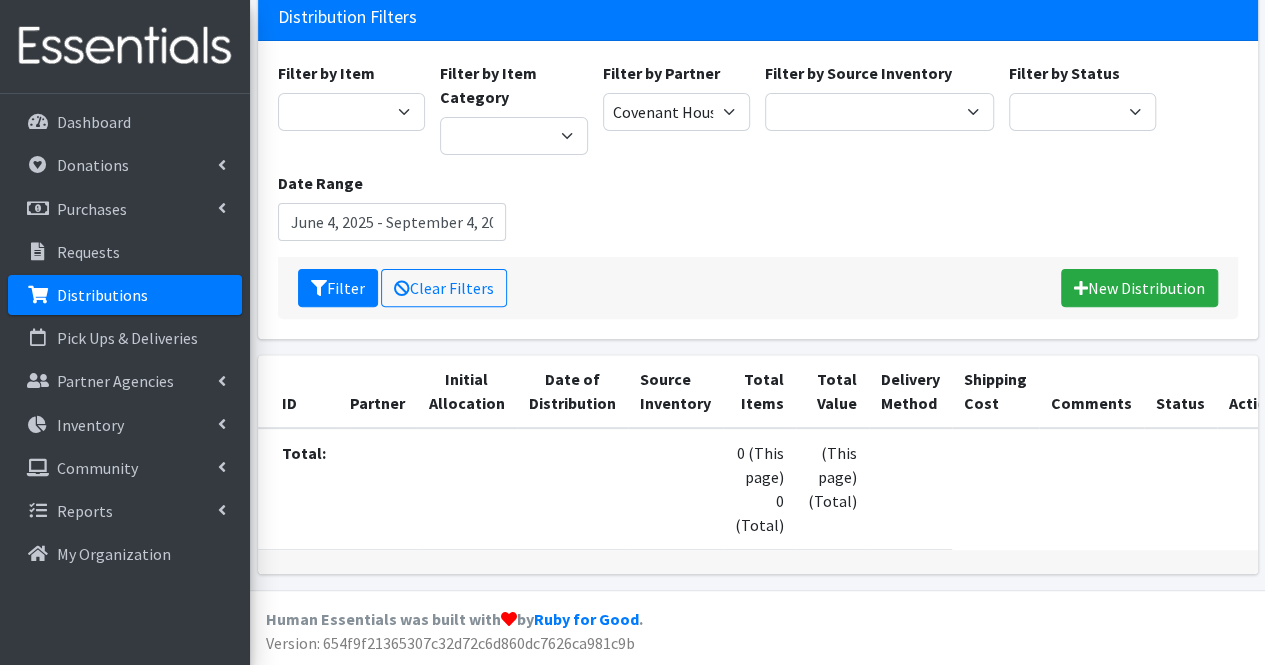 scroll, scrollTop: 0, scrollLeft: 0, axis: both 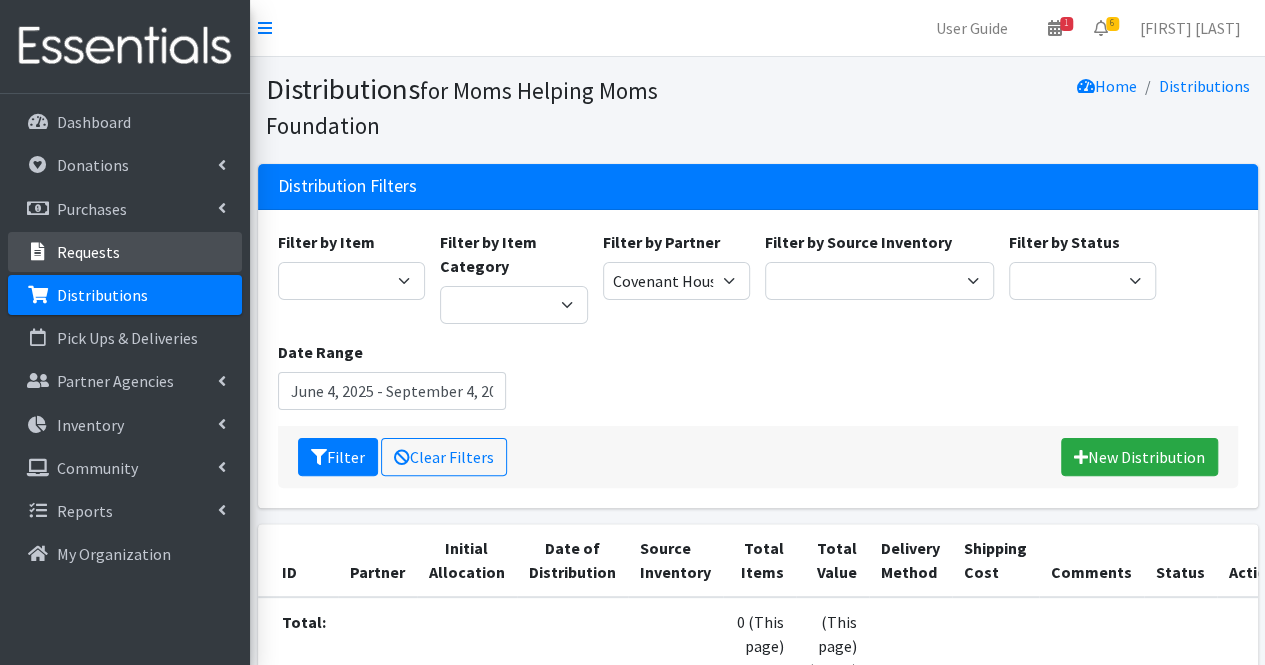 click on "Requests" at bounding box center [125, 252] 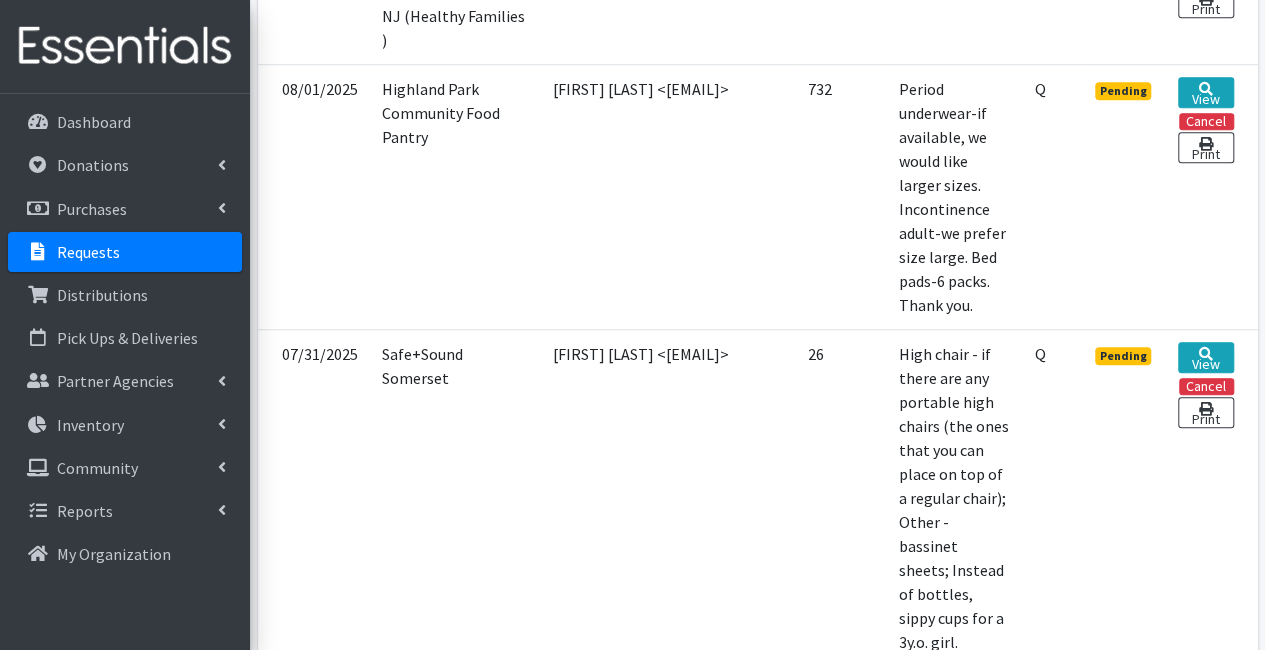 scroll, scrollTop: 714, scrollLeft: 170, axis: both 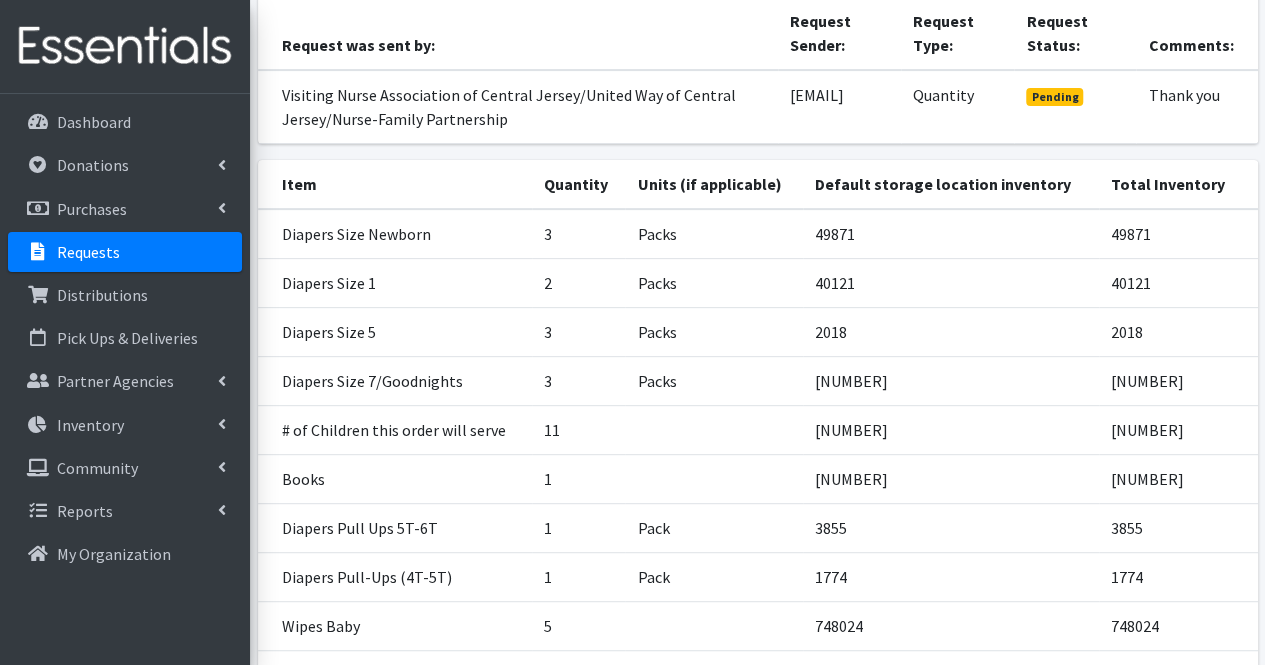 drag, startPoint x: 723, startPoint y: 95, endPoint x: 765, endPoint y: 99, distance: 42.190044 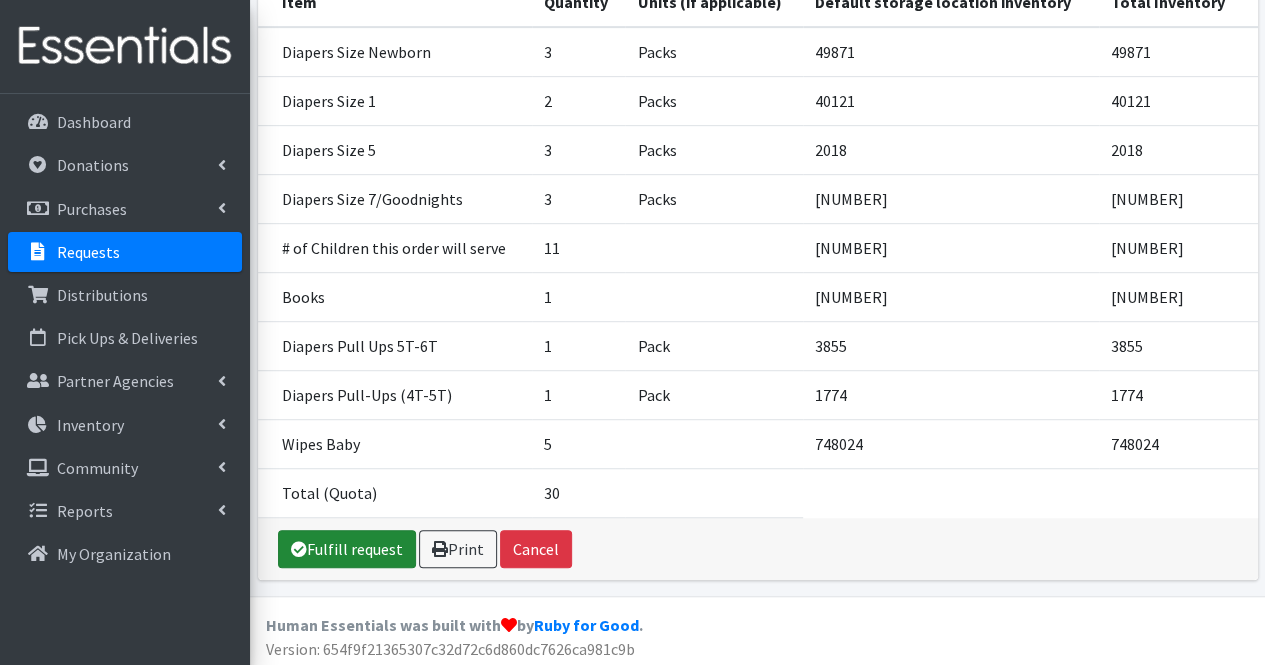 click on "Fulfill request" at bounding box center (347, 549) 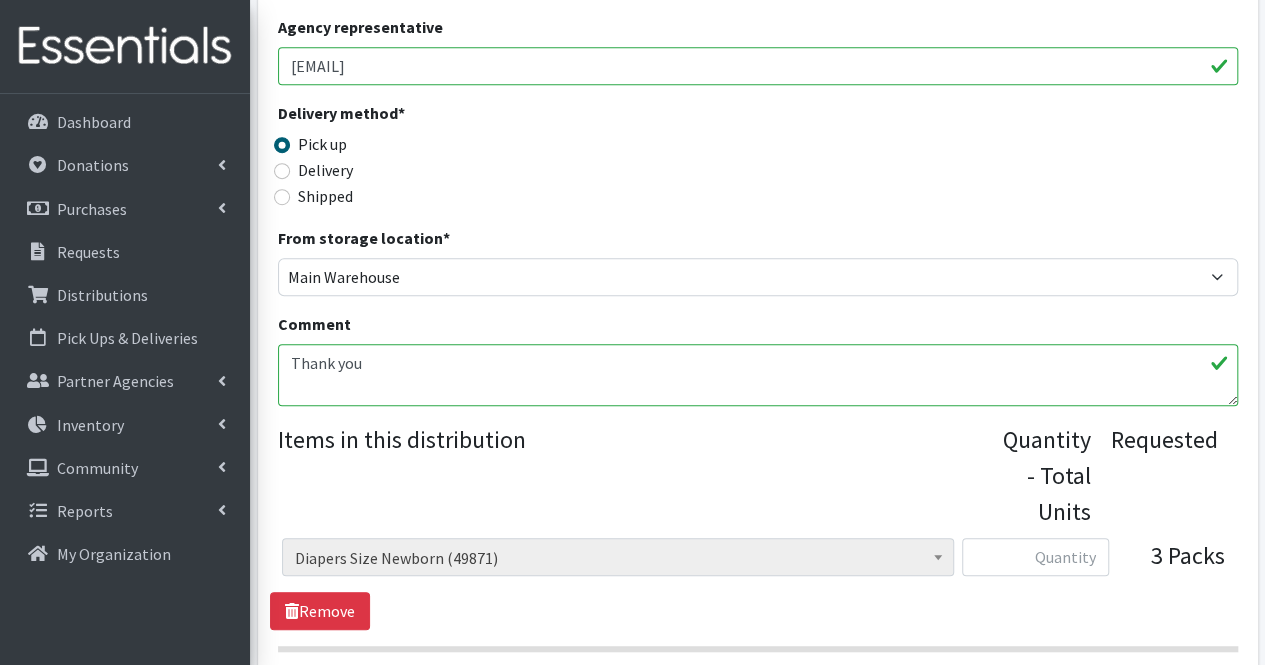 scroll, scrollTop: 610, scrollLeft: 0, axis: vertical 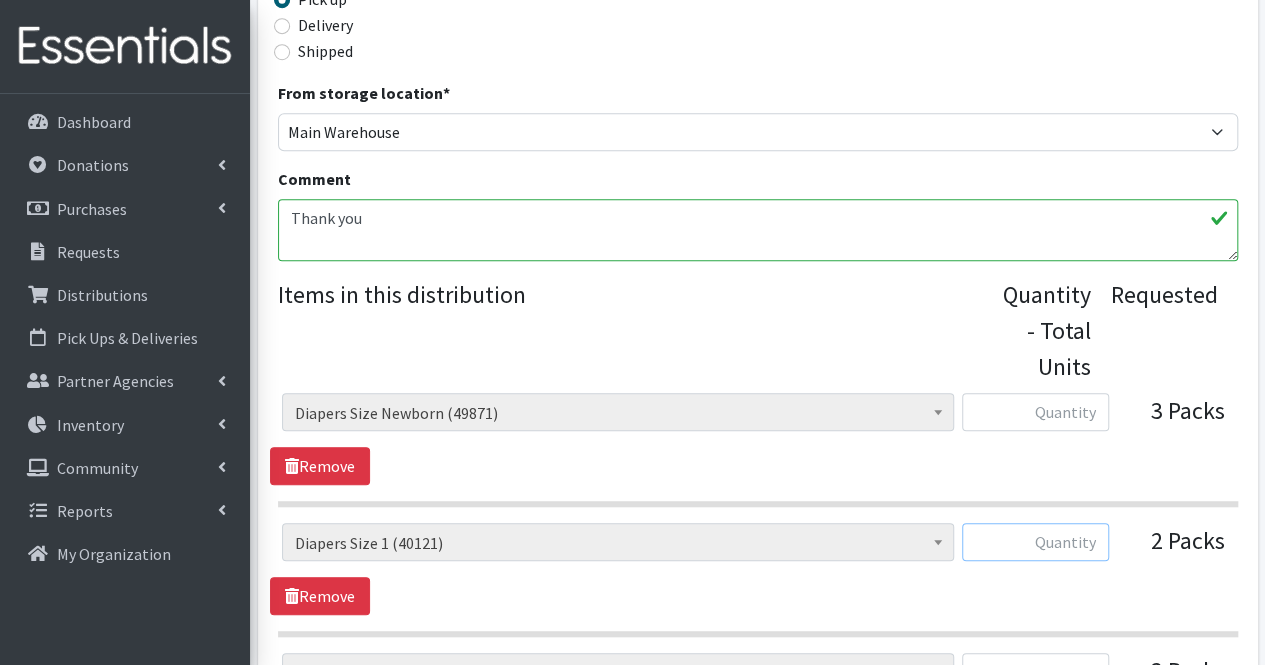 click at bounding box center (1035, 542) 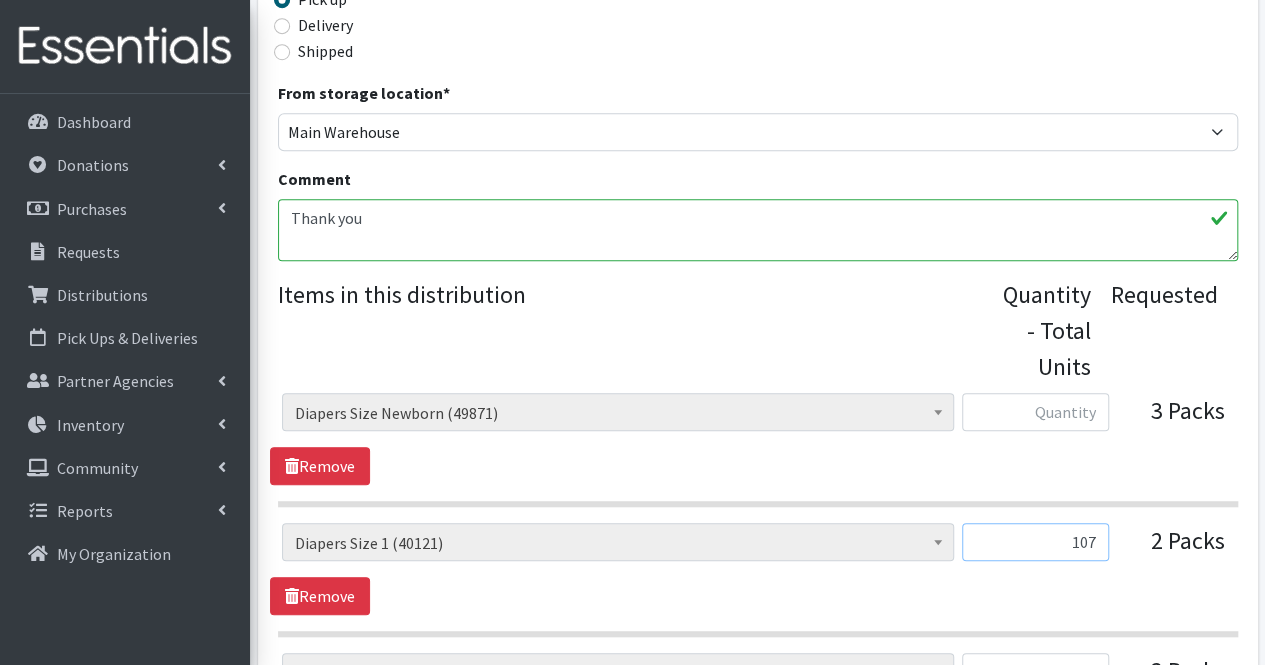 type on "107" 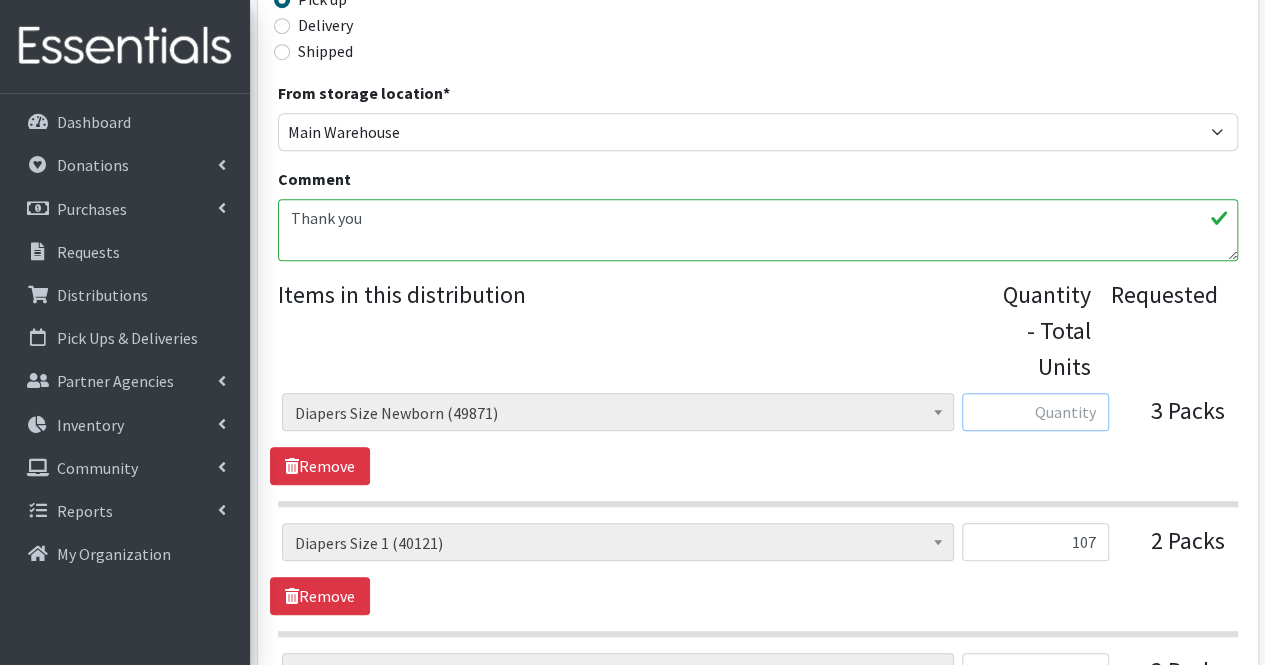 click at bounding box center [1035, 412] 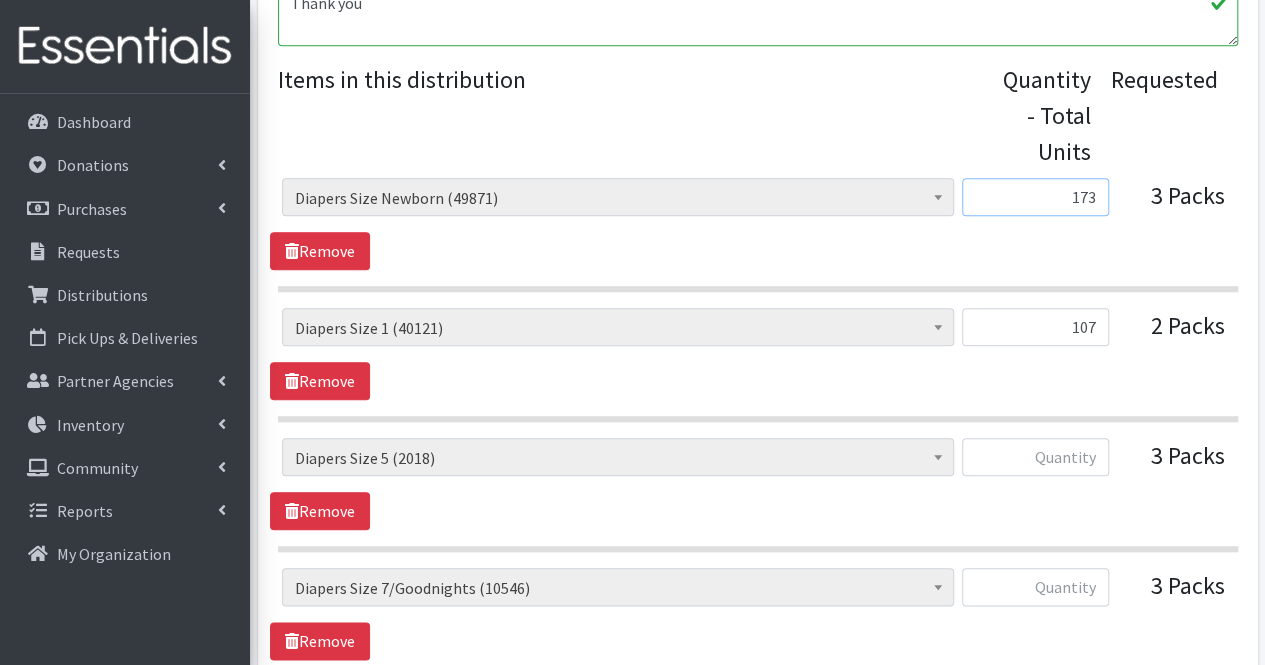 scroll, scrollTop: 826, scrollLeft: 0, axis: vertical 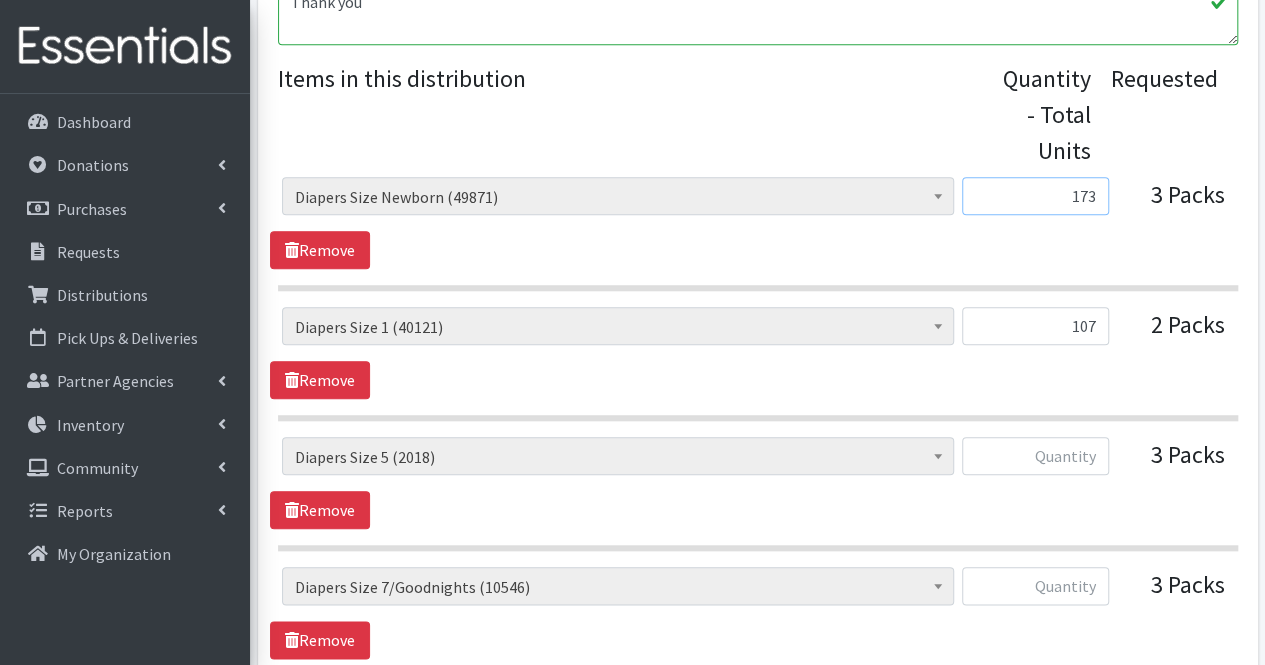 type on "173" 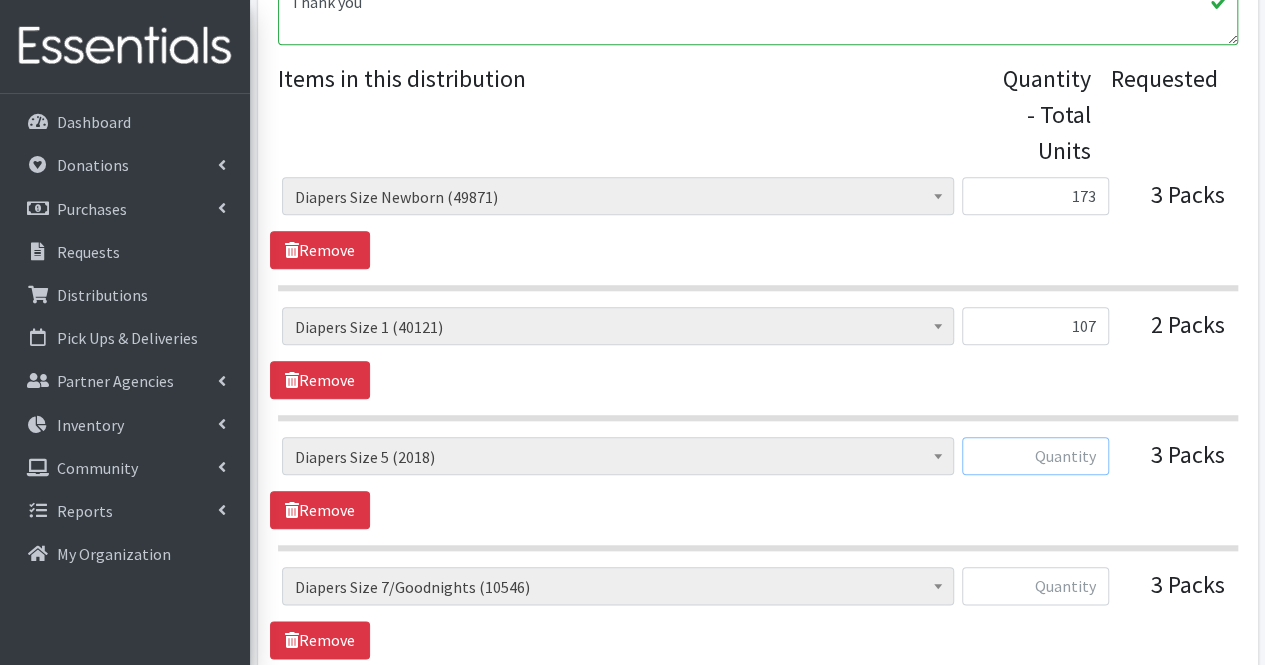 click at bounding box center (1035, 456) 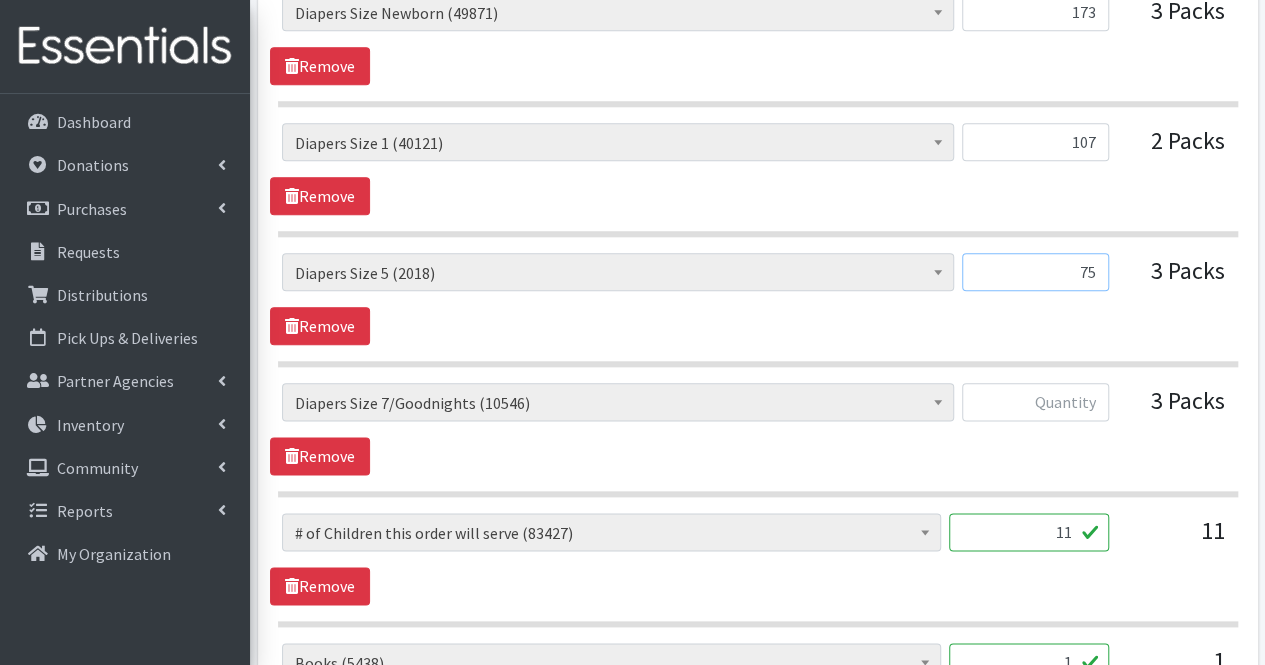 scroll, scrollTop: 1011, scrollLeft: 0, axis: vertical 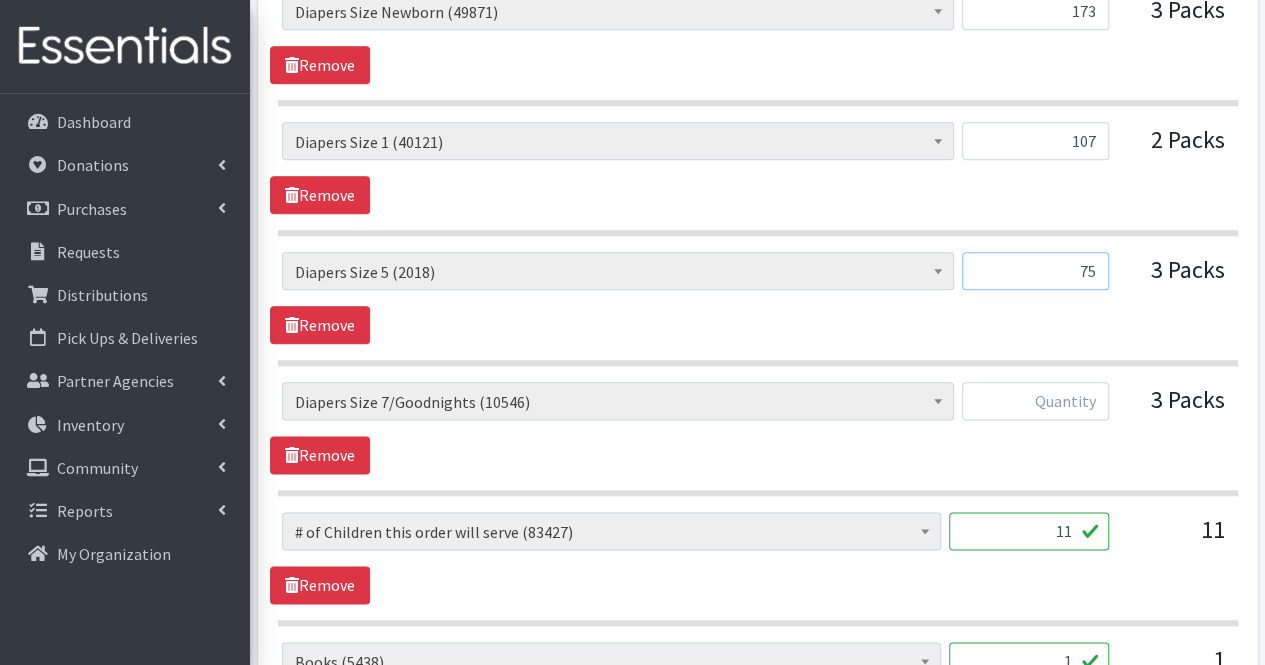 type on "75" 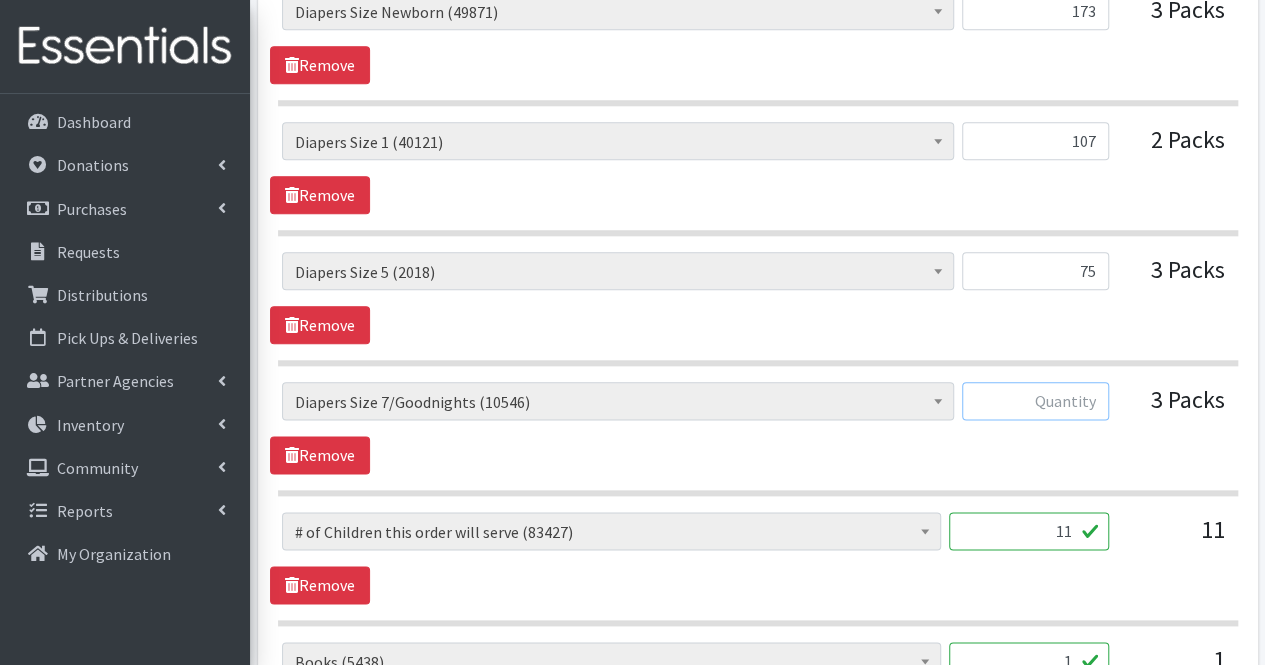 click at bounding box center [1035, 401] 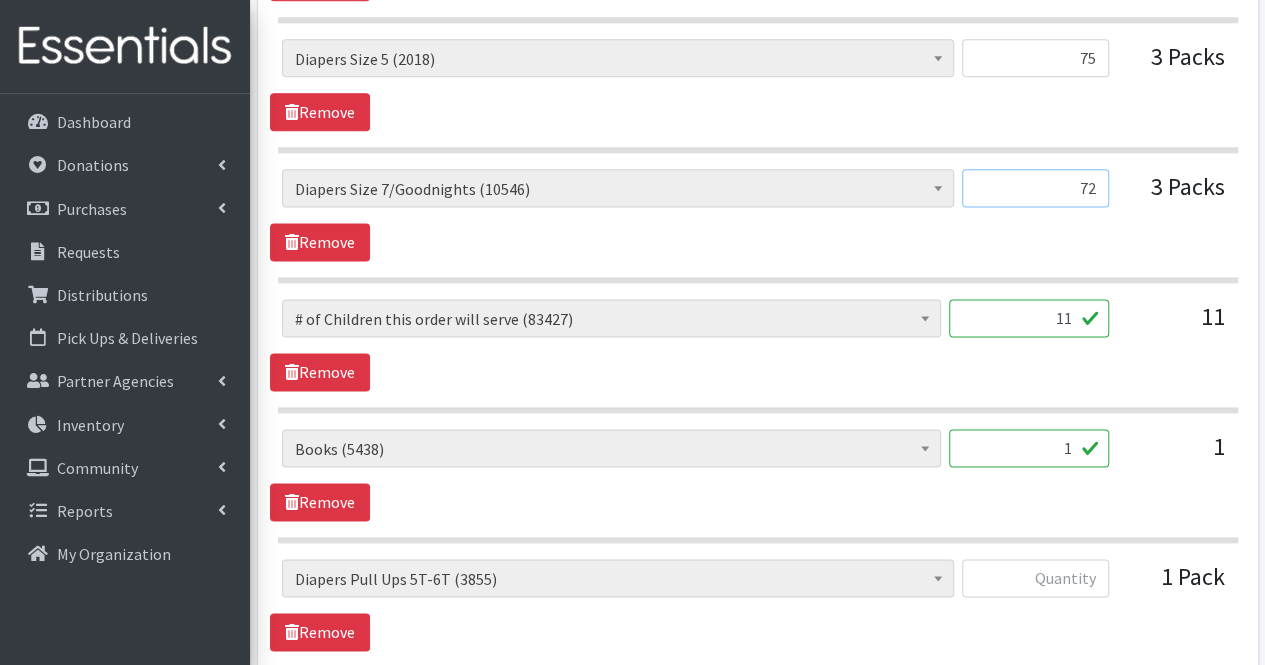 scroll, scrollTop: 1240, scrollLeft: 0, axis: vertical 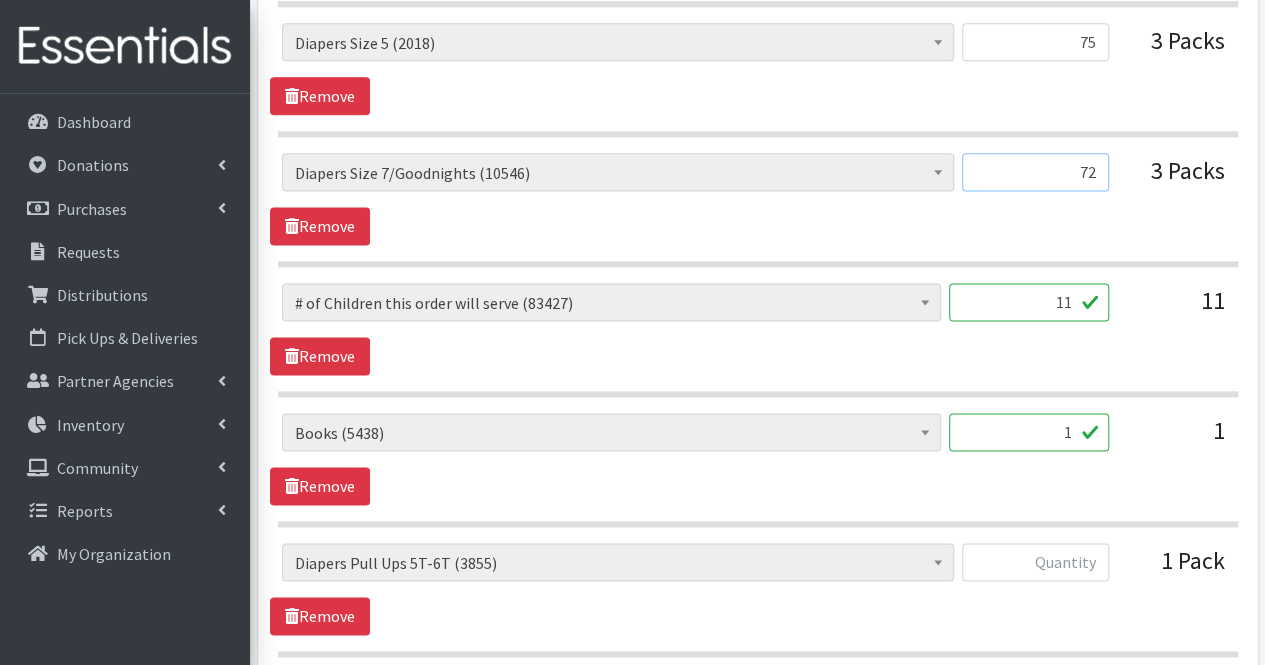 type on "72" 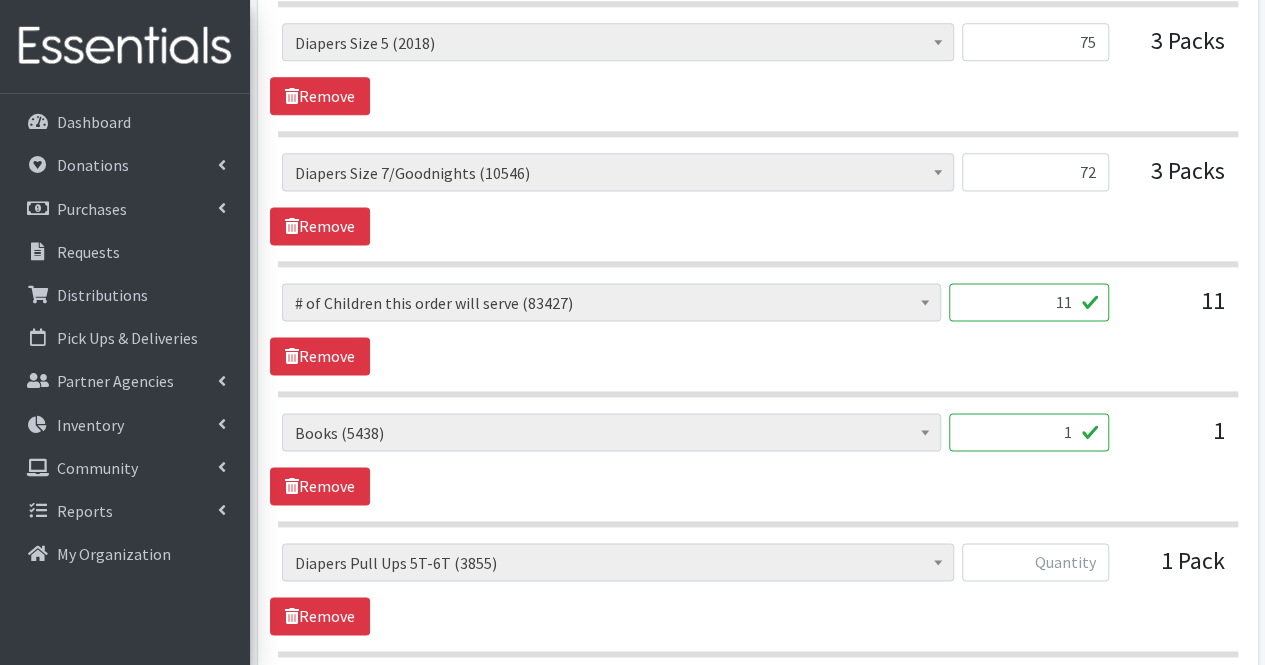 click on "1" at bounding box center (1029, 432) 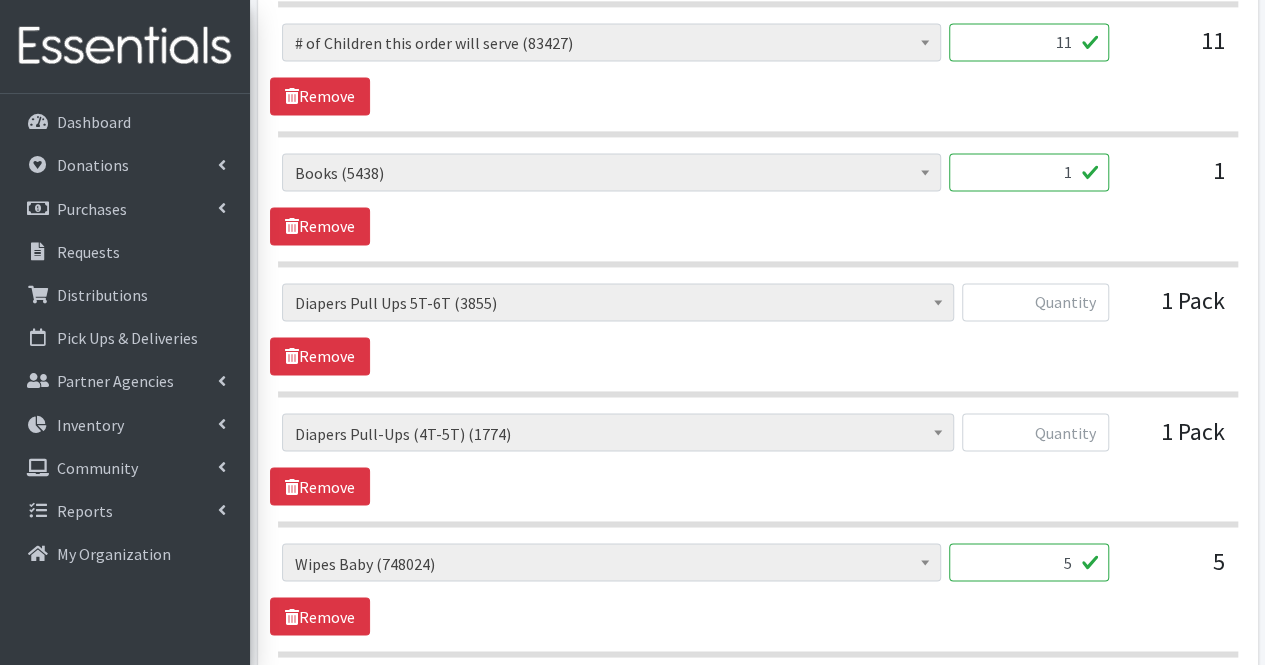 scroll, scrollTop: 1499, scrollLeft: 0, axis: vertical 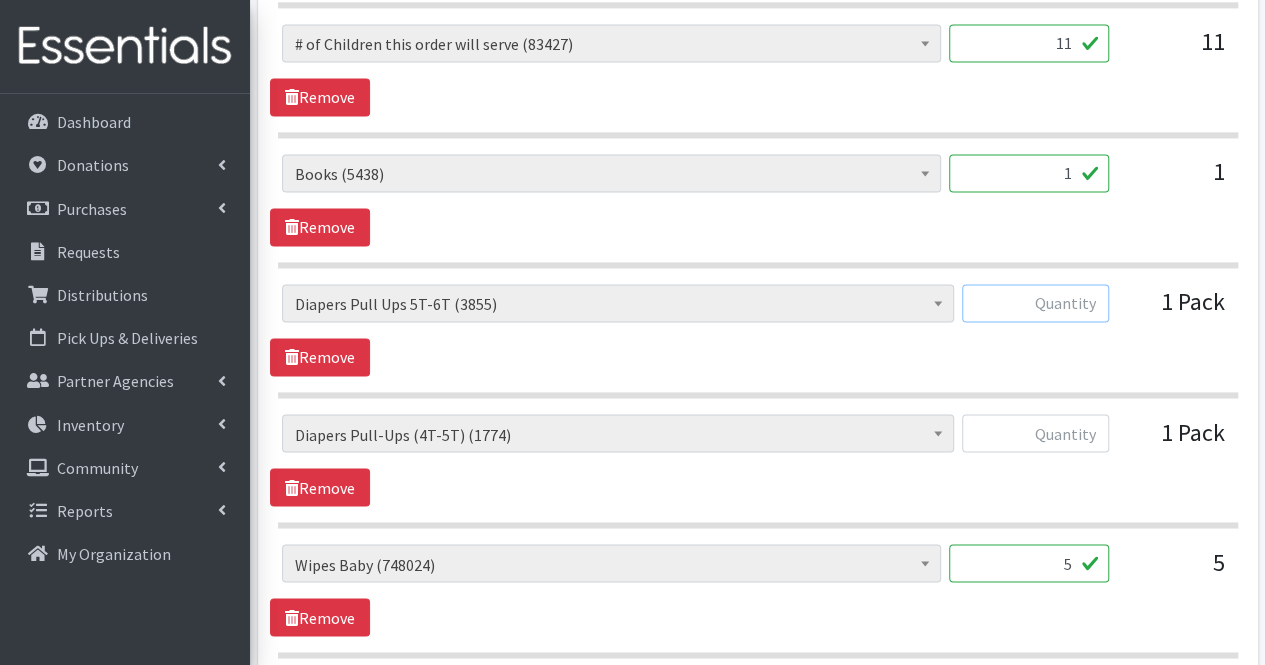 click at bounding box center [1035, 303] 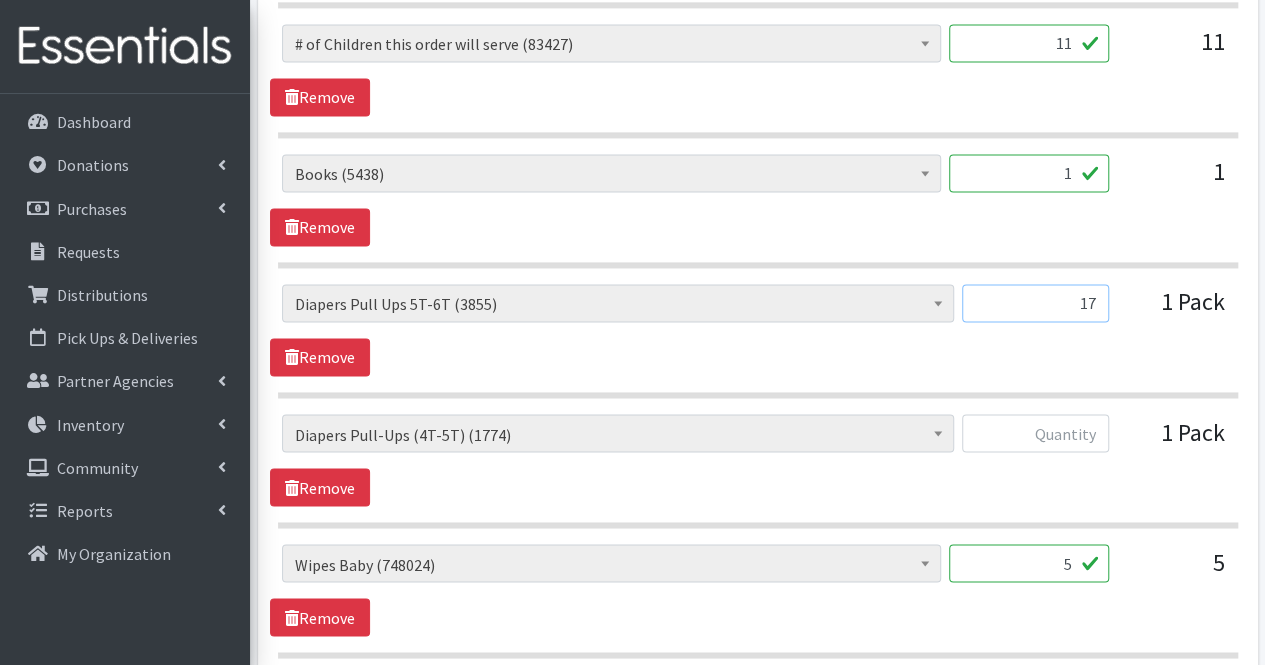 type on "17" 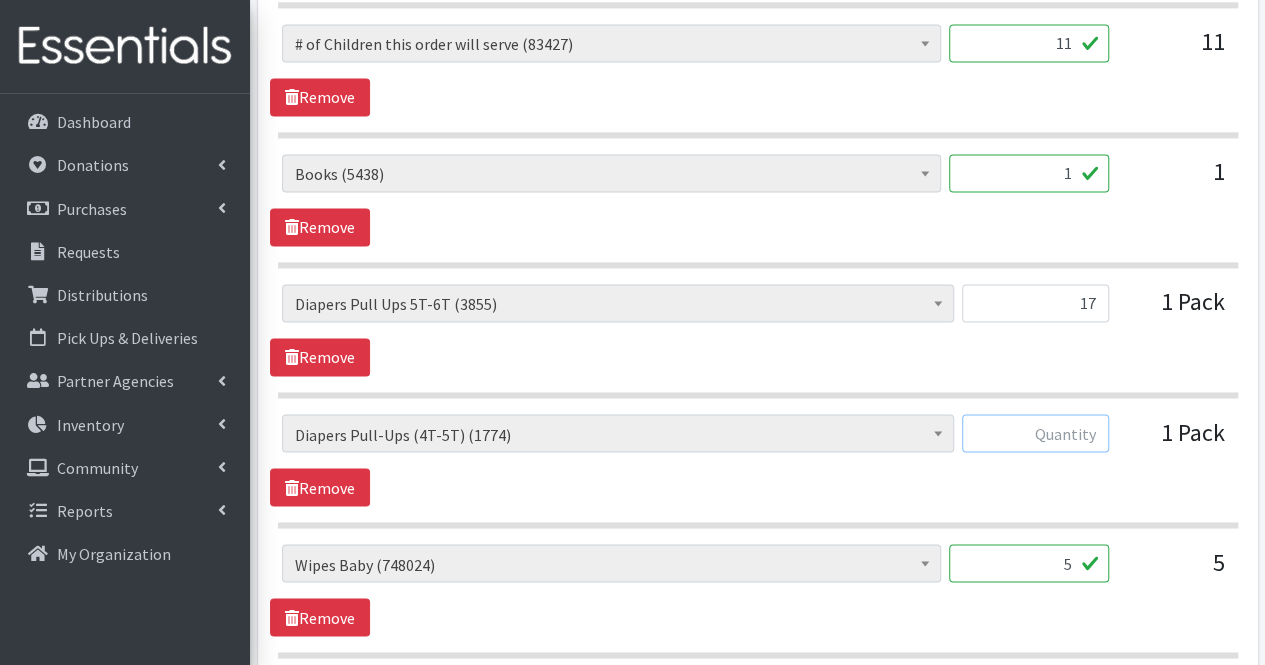 drag, startPoint x: 1066, startPoint y: 389, endPoint x: 1079, endPoint y: 420, distance: 33.61547 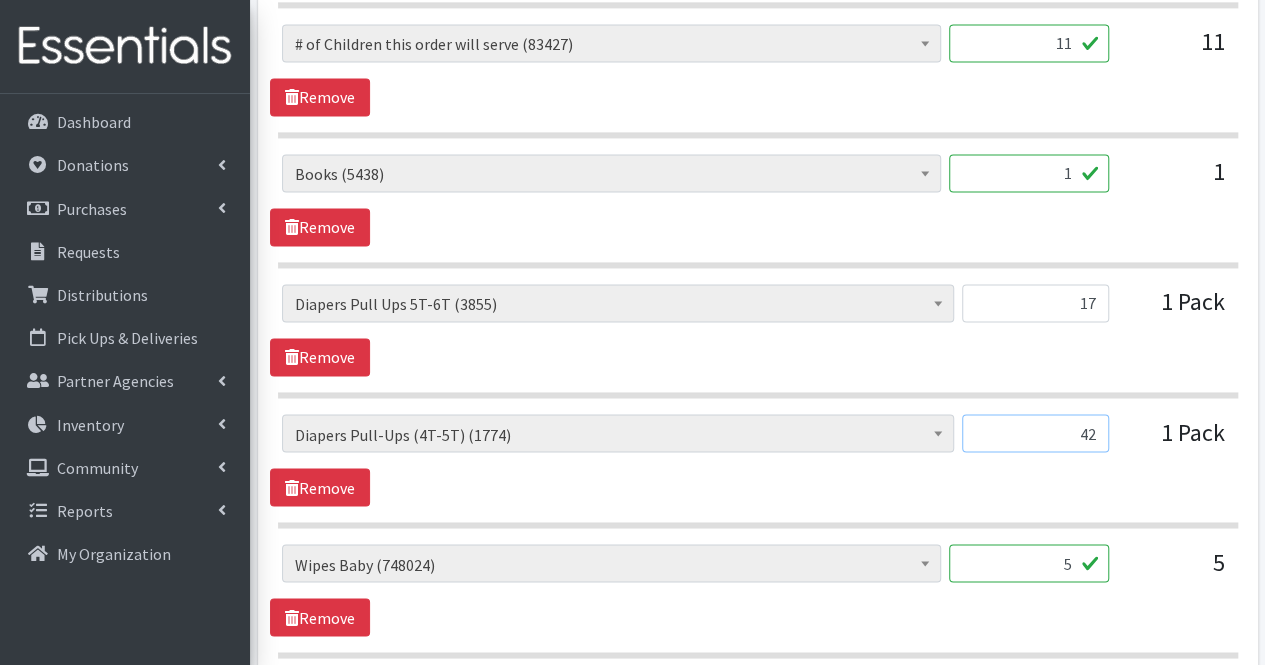 type on "4" 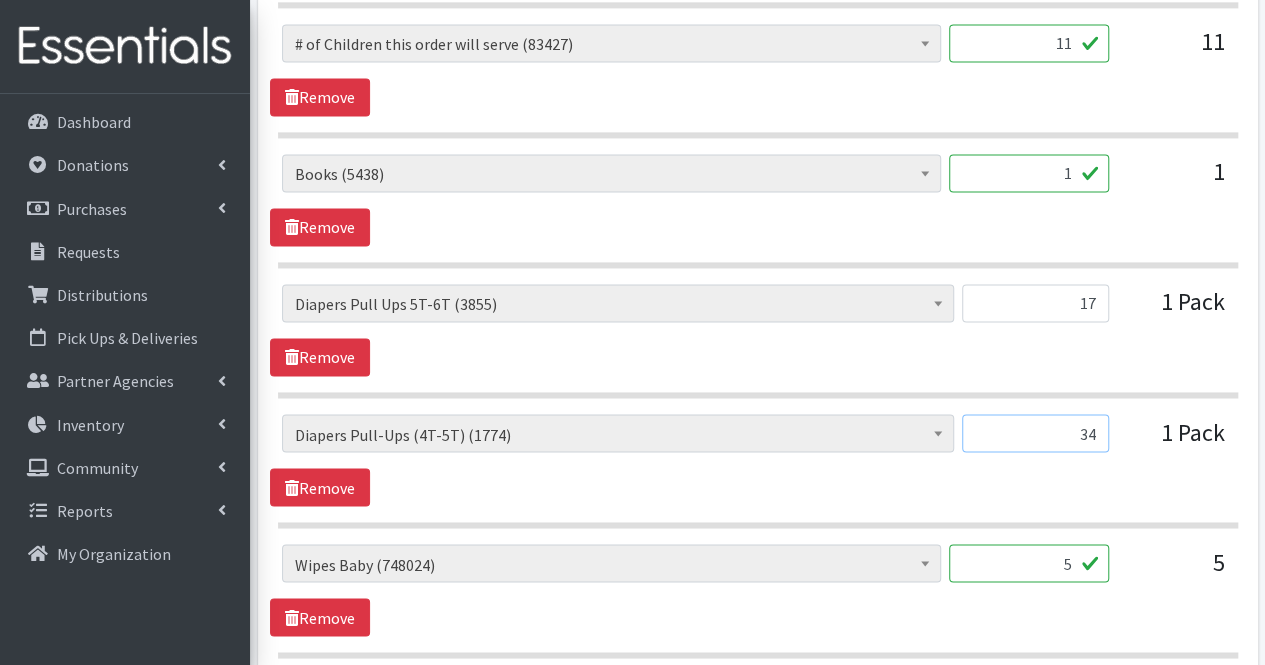 type on "34" 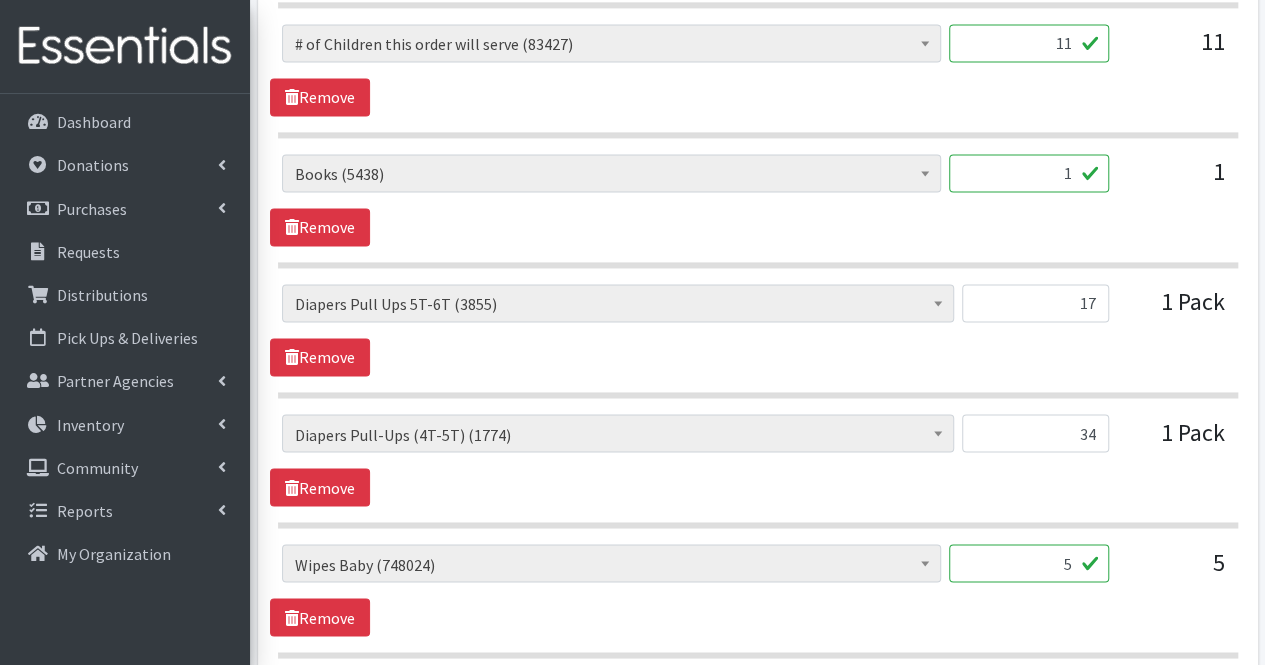 click on "1" at bounding box center (1029, 173) 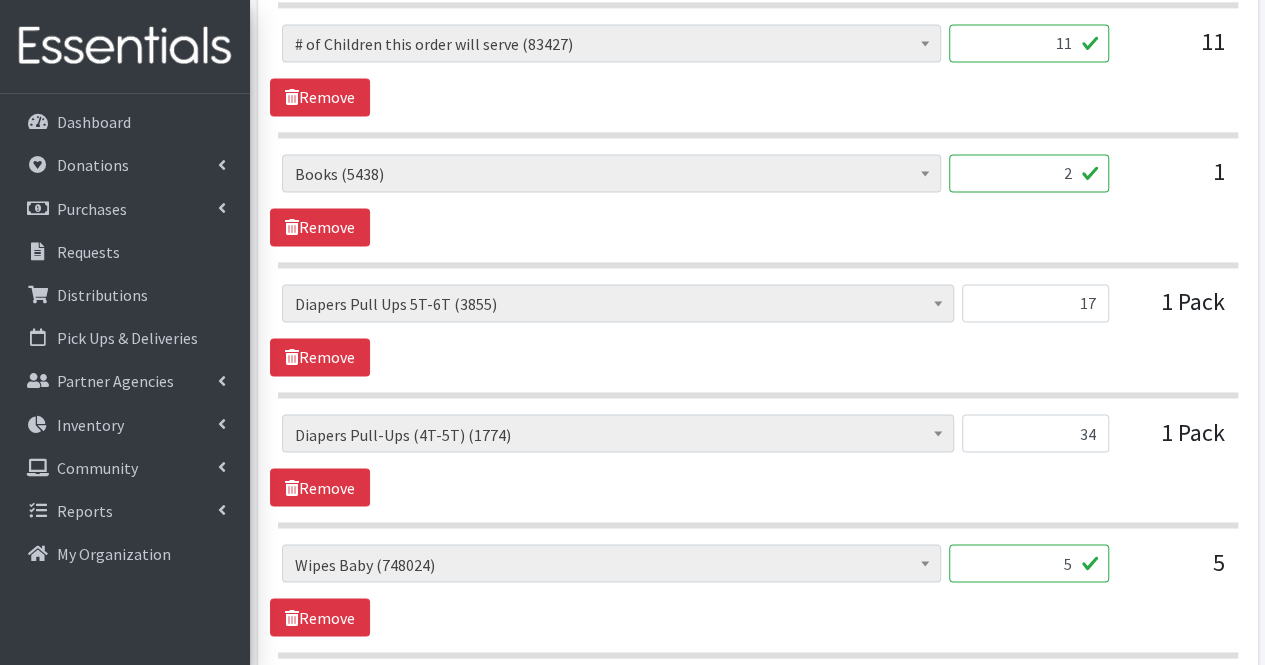 type on "2" 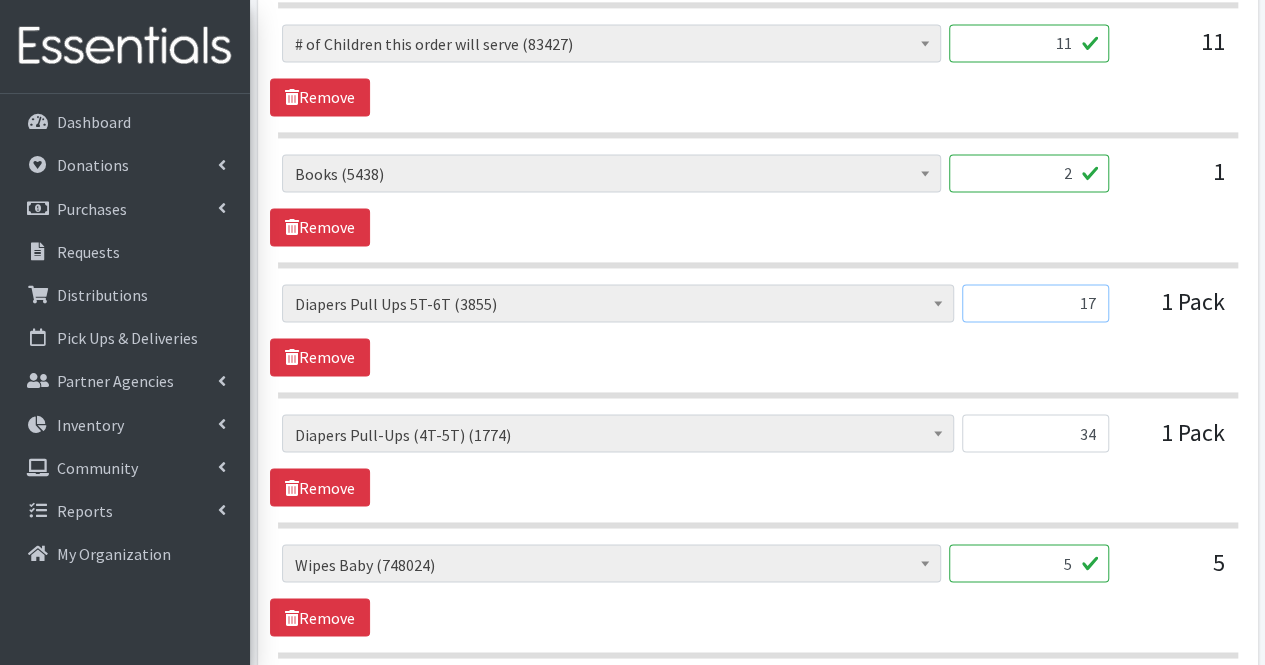 click on "17" at bounding box center [1035, 303] 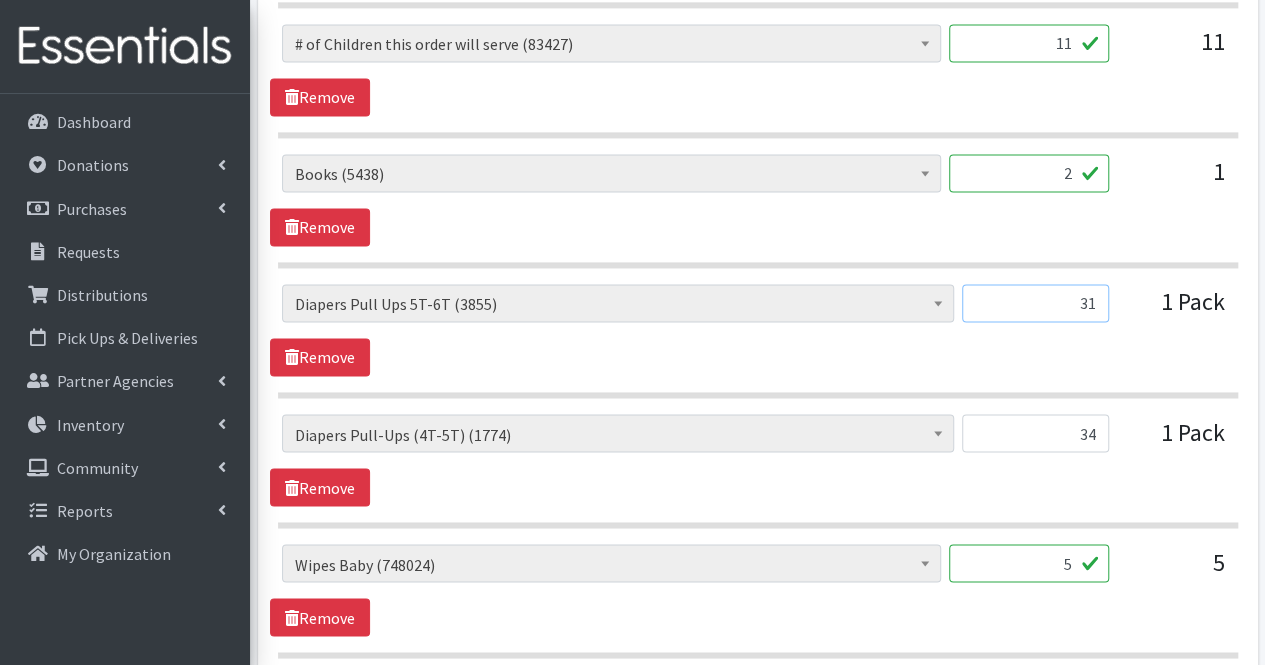 type on "31" 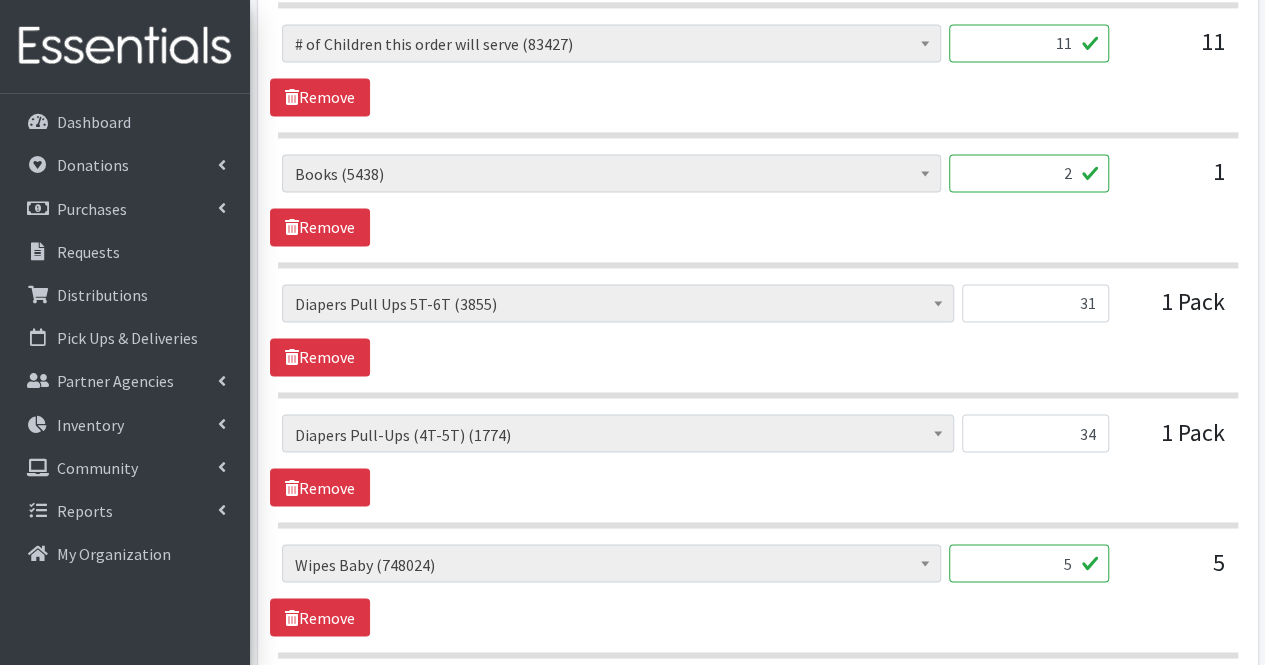 click on "5" at bounding box center (1029, 563) 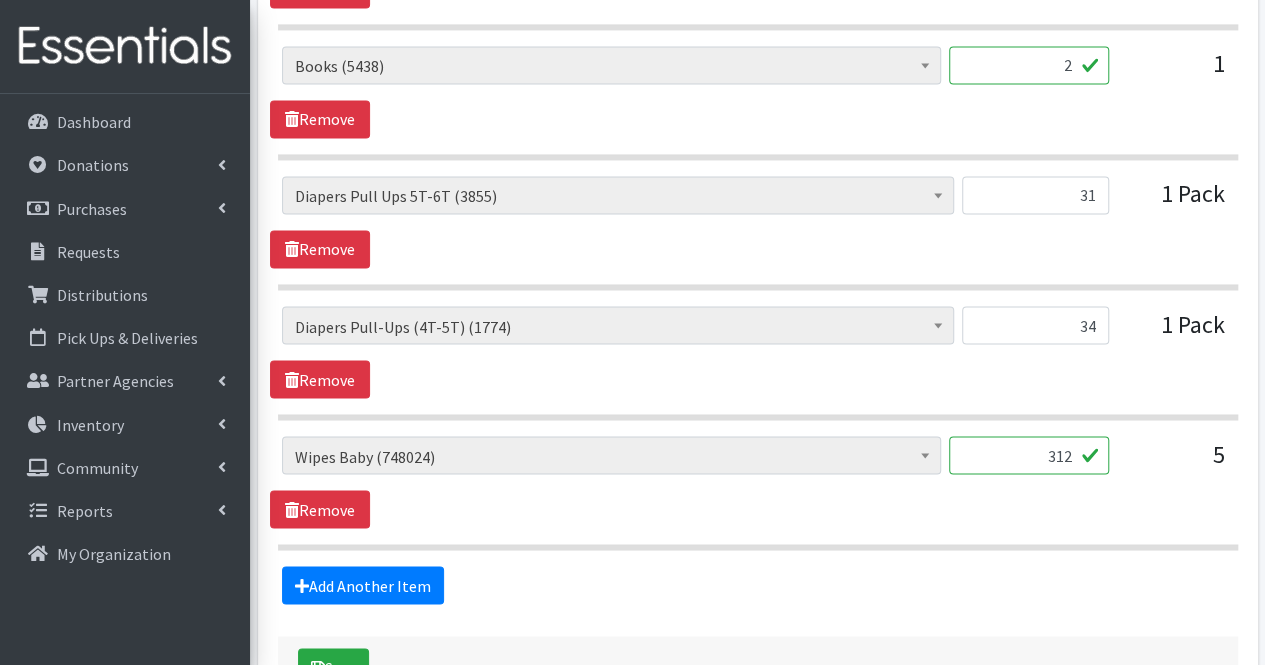 scroll, scrollTop: 1739, scrollLeft: 0, axis: vertical 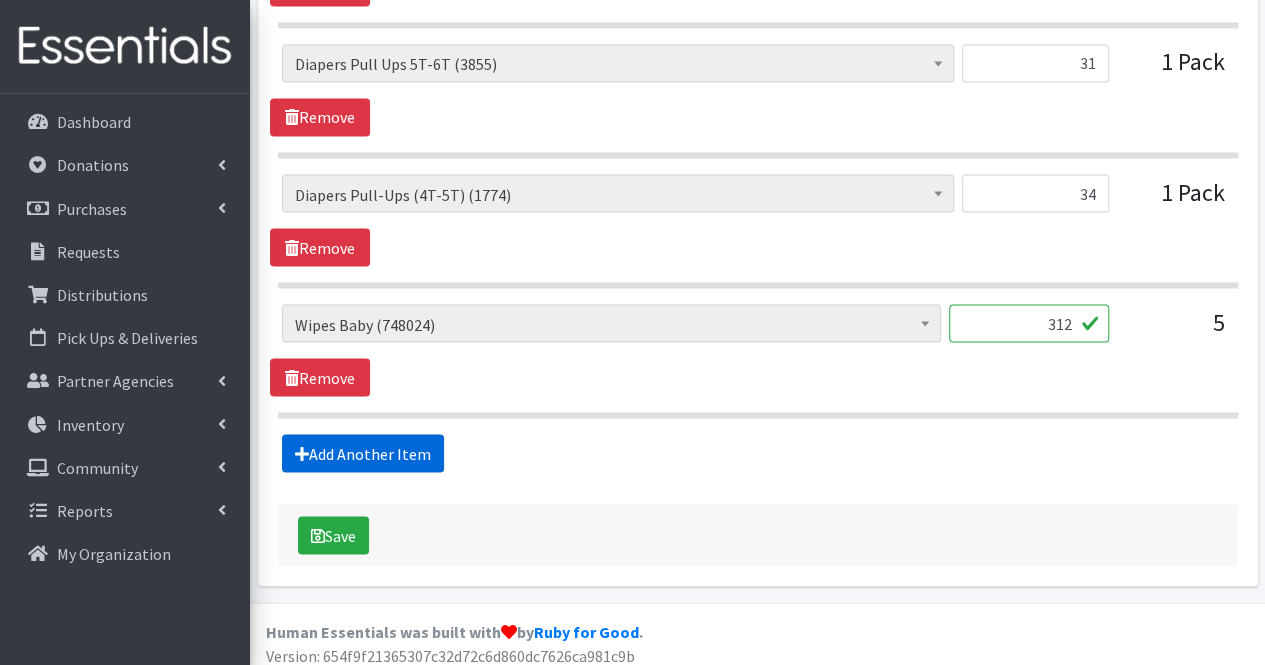 type on "312" 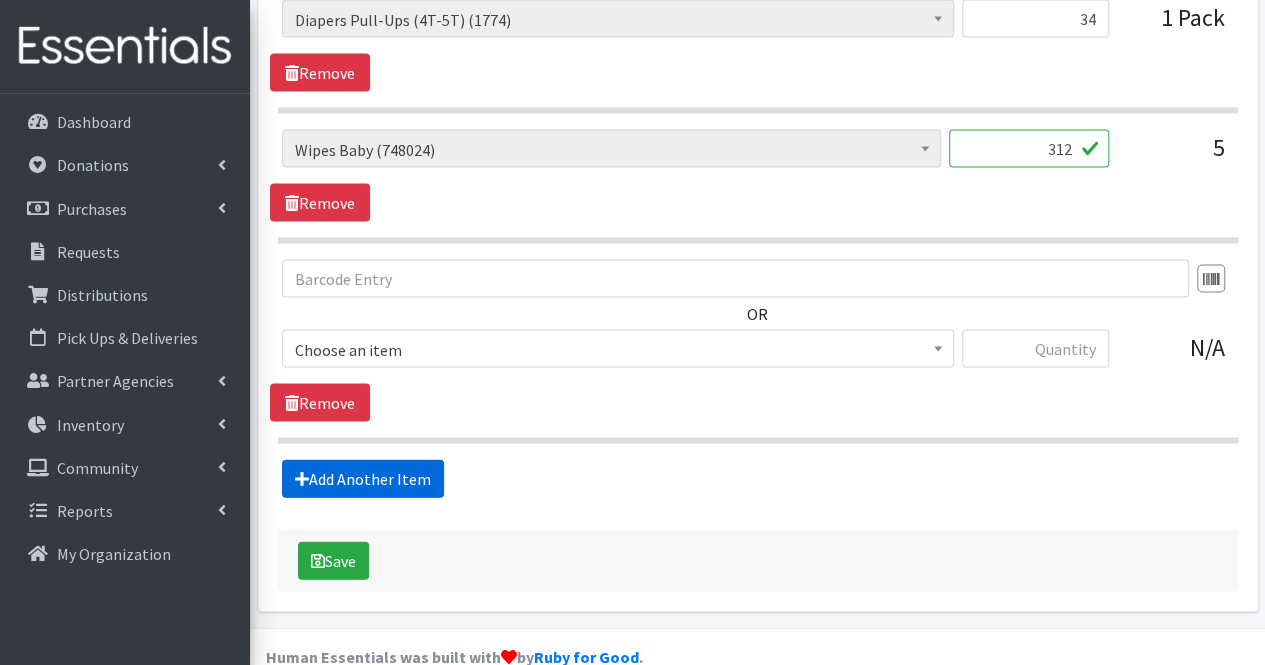 scroll, scrollTop: 1938, scrollLeft: 0, axis: vertical 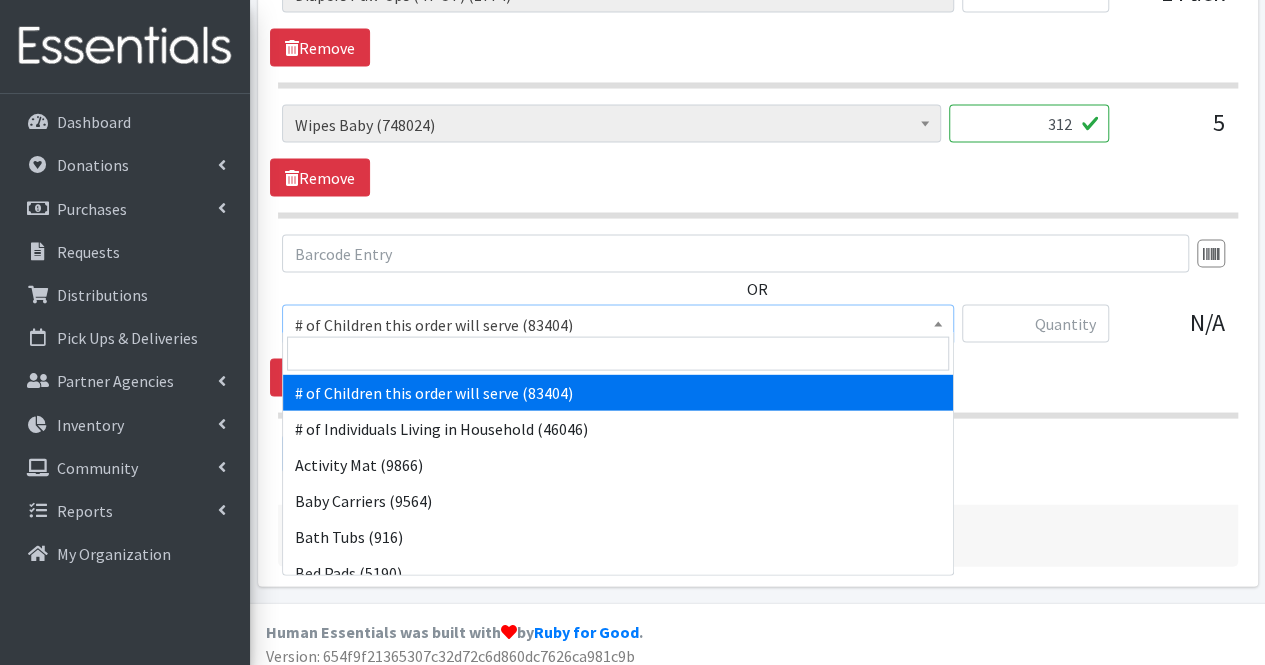 click on "# of Children this order will serve (83404)" at bounding box center (618, 325) 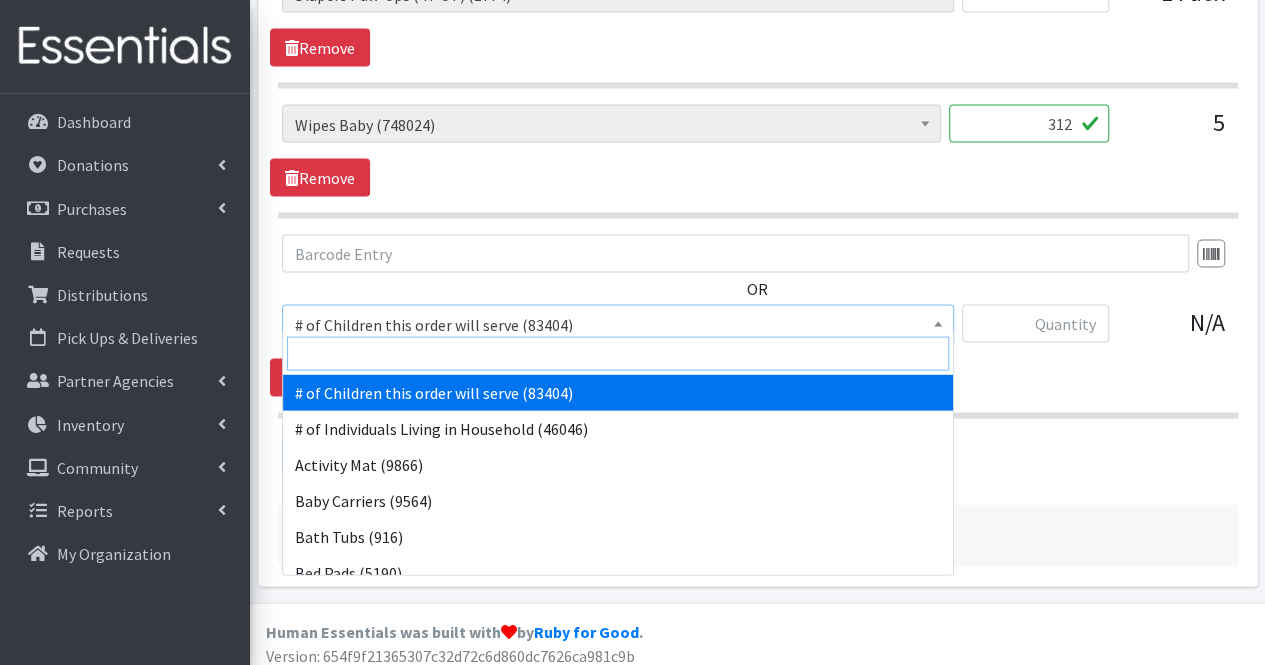 click at bounding box center (618, 354) 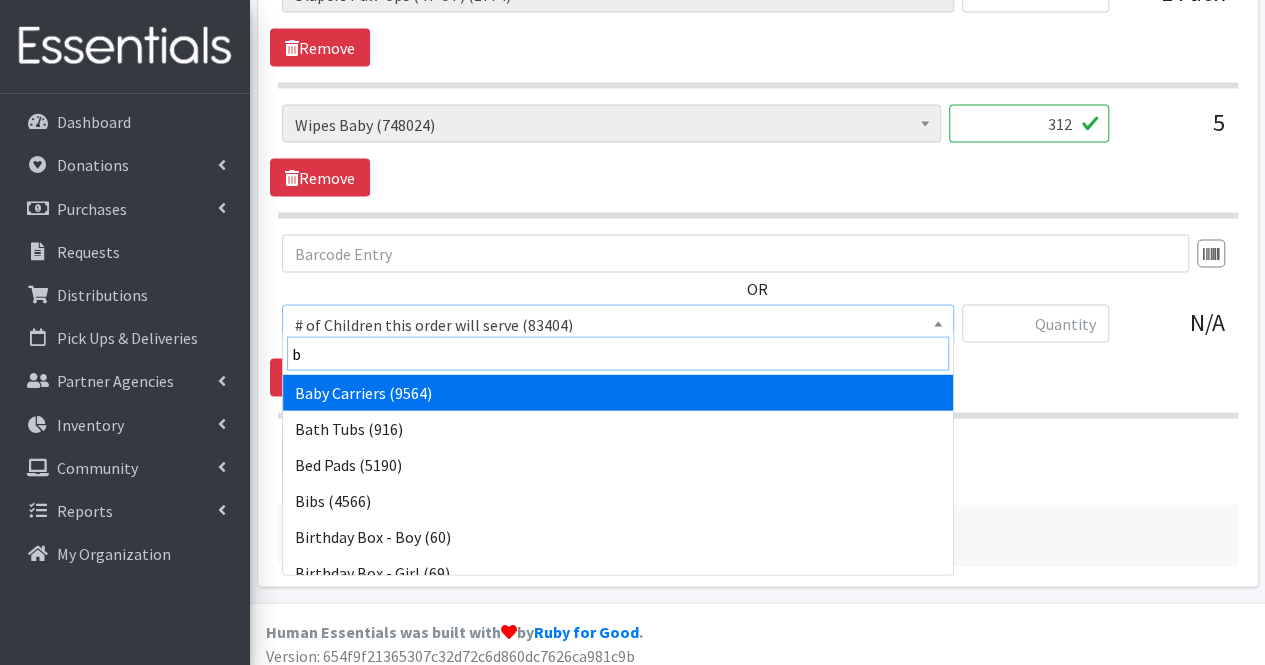 type on "bl" 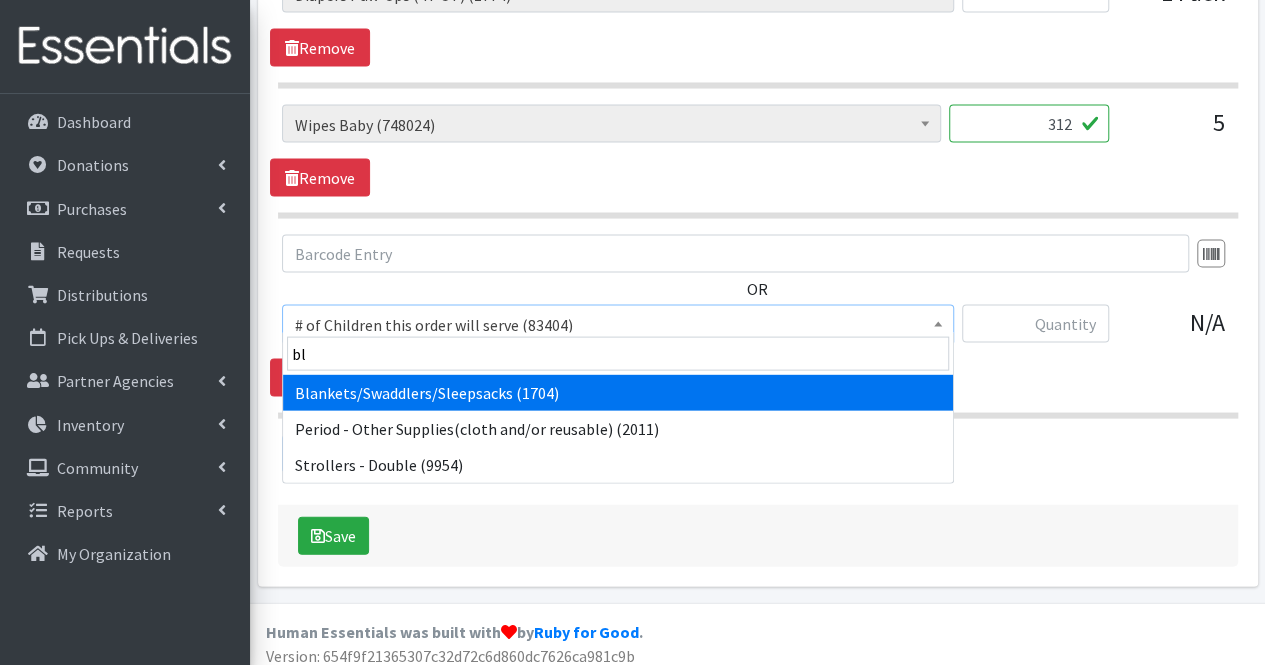select on "1933" 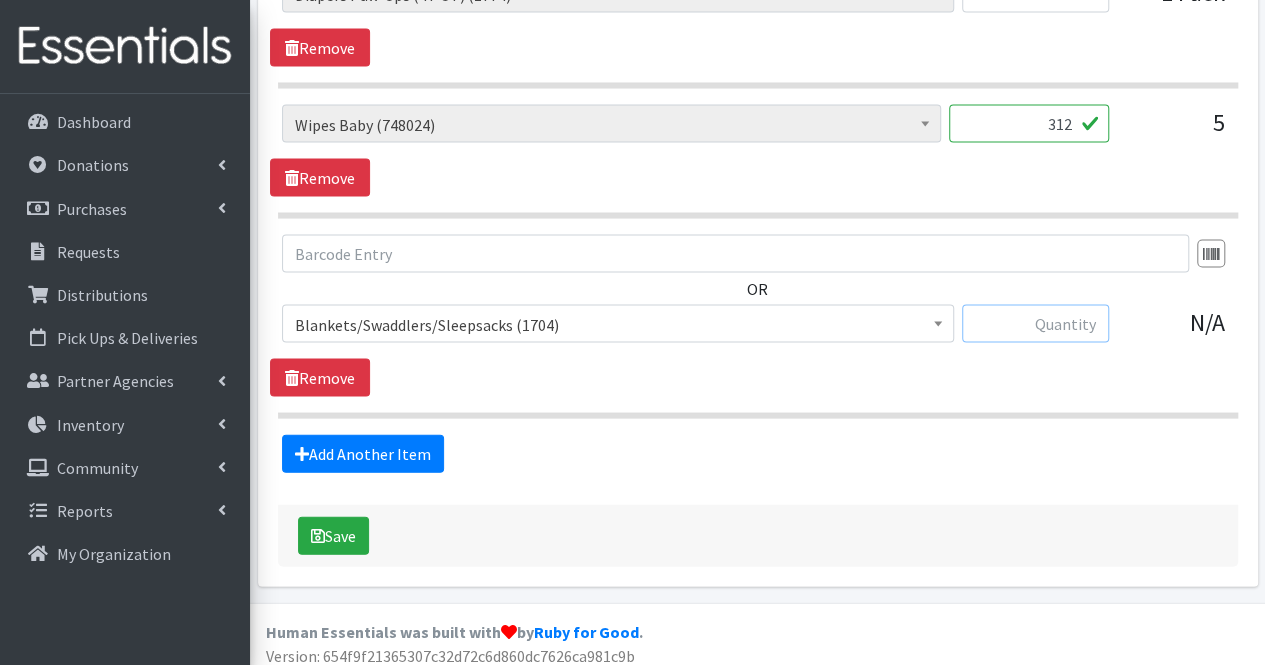 click at bounding box center [1035, 324] 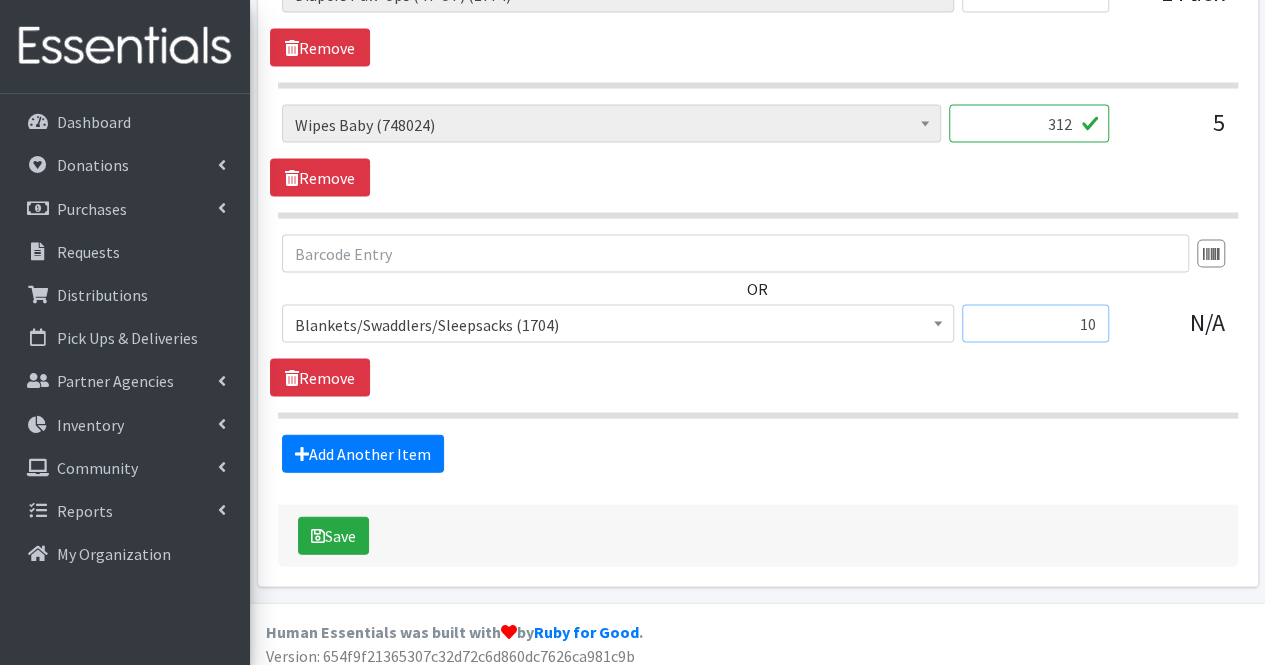 type on "10" 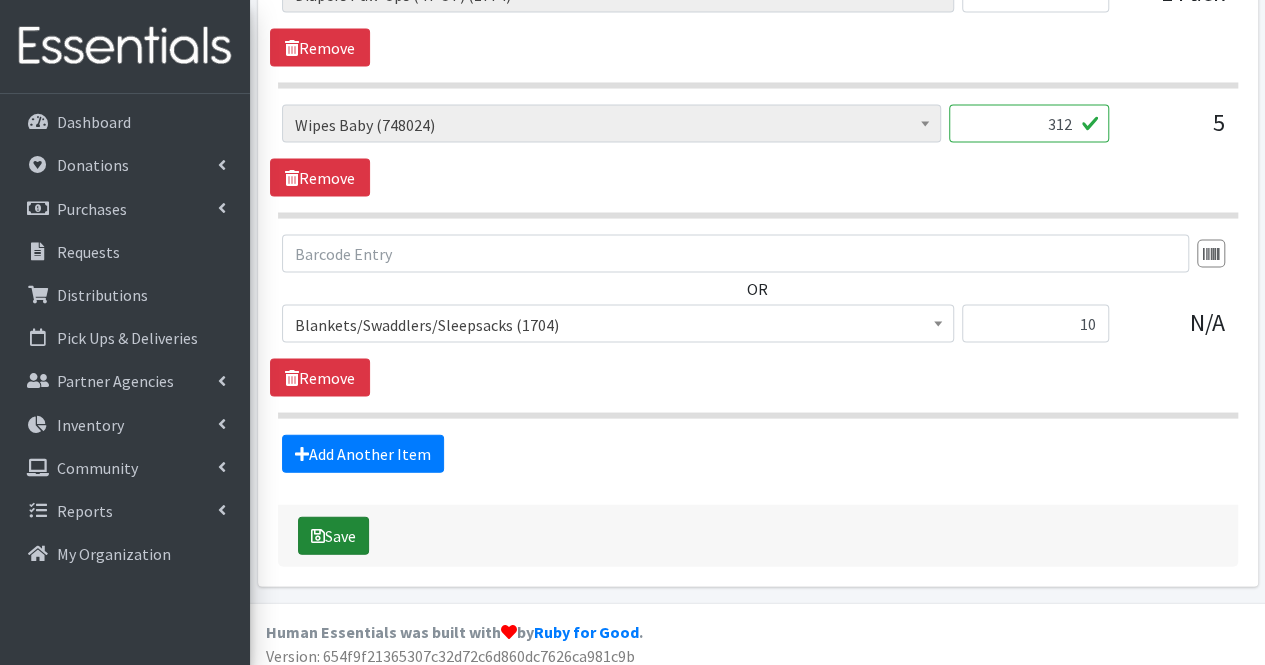 click on "Save" at bounding box center [333, 536] 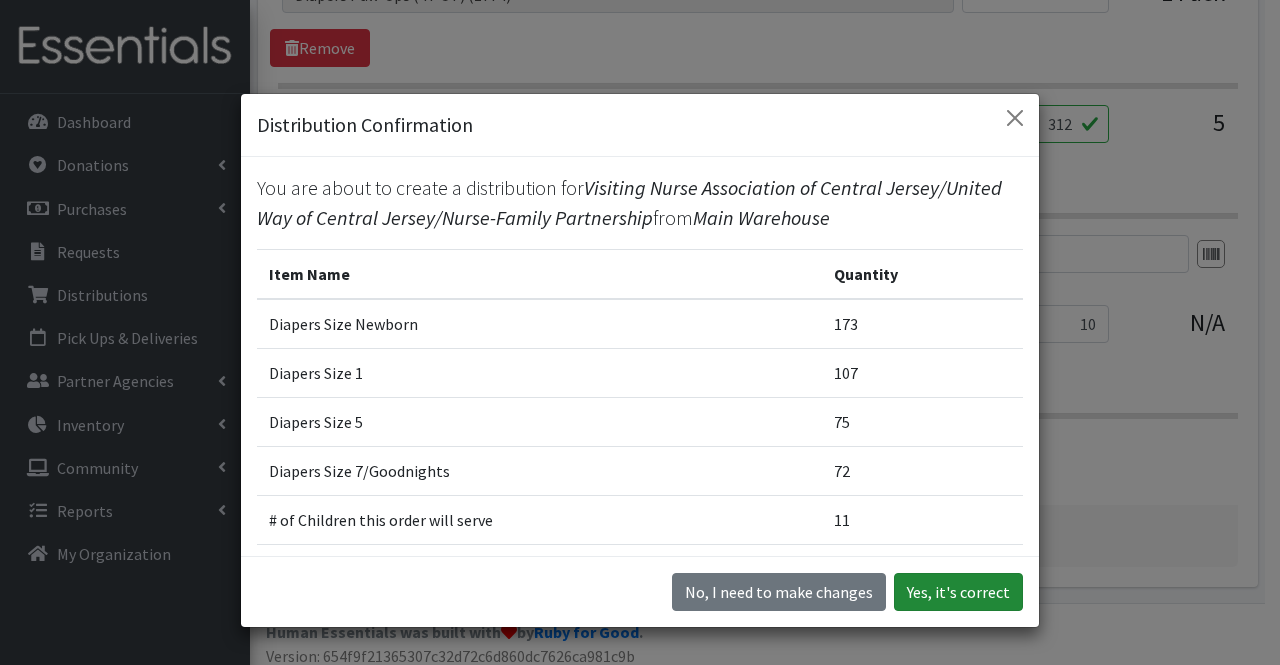 click on "Yes, it's correct" at bounding box center (958, 592) 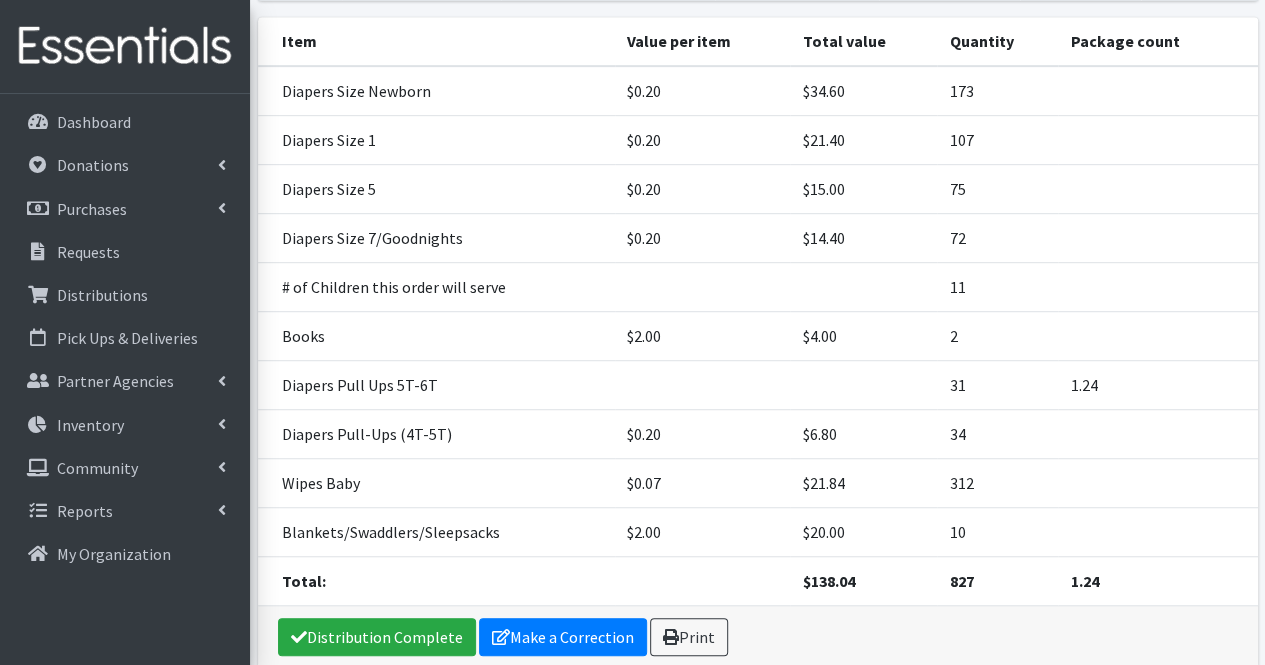 scroll, scrollTop: 464, scrollLeft: 0, axis: vertical 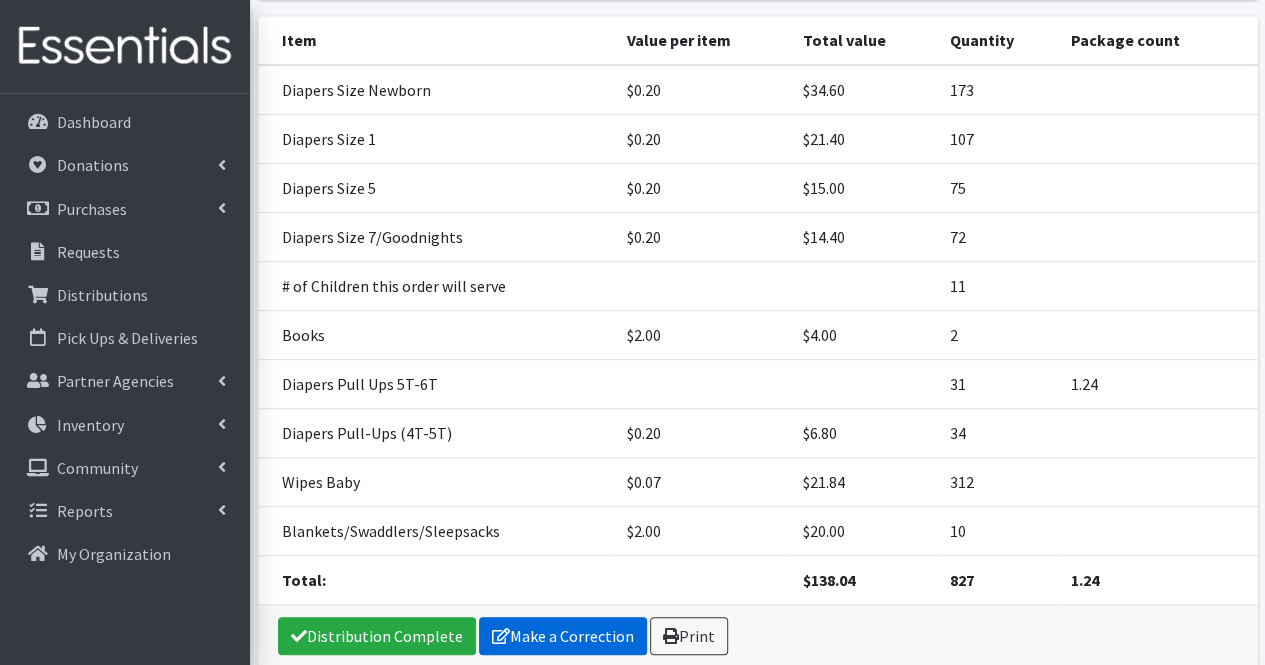 click on "Make a Correction" at bounding box center (563, 636) 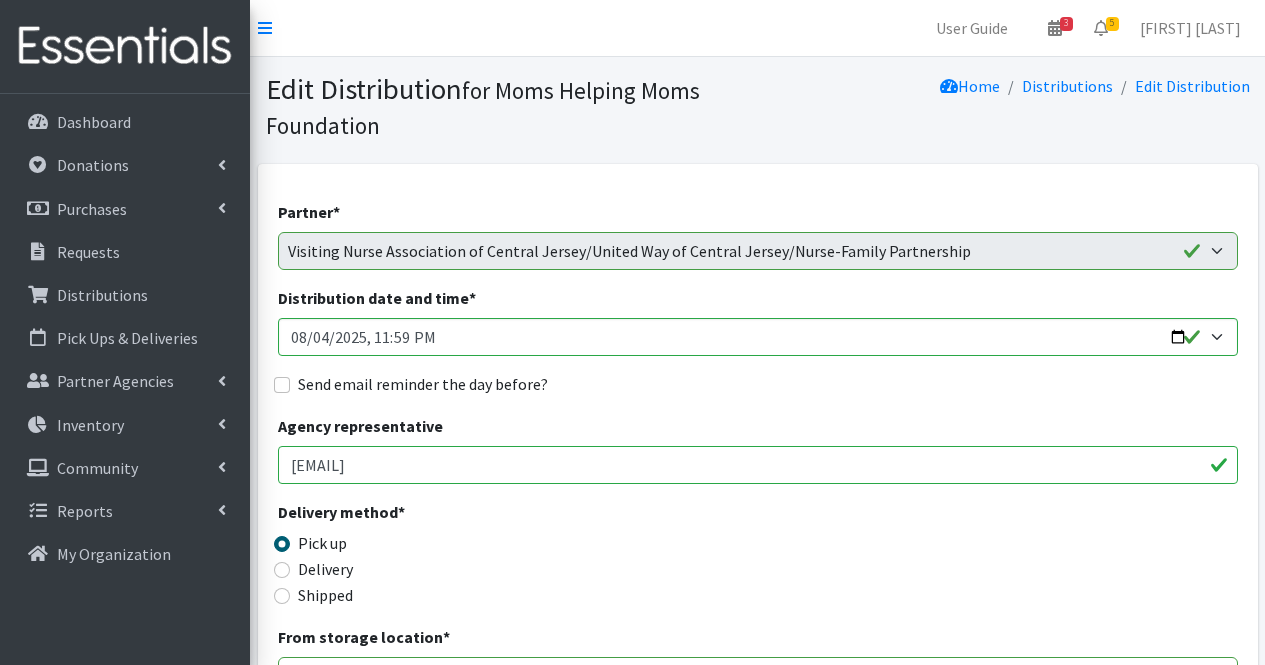 scroll, scrollTop: 584, scrollLeft: 0, axis: vertical 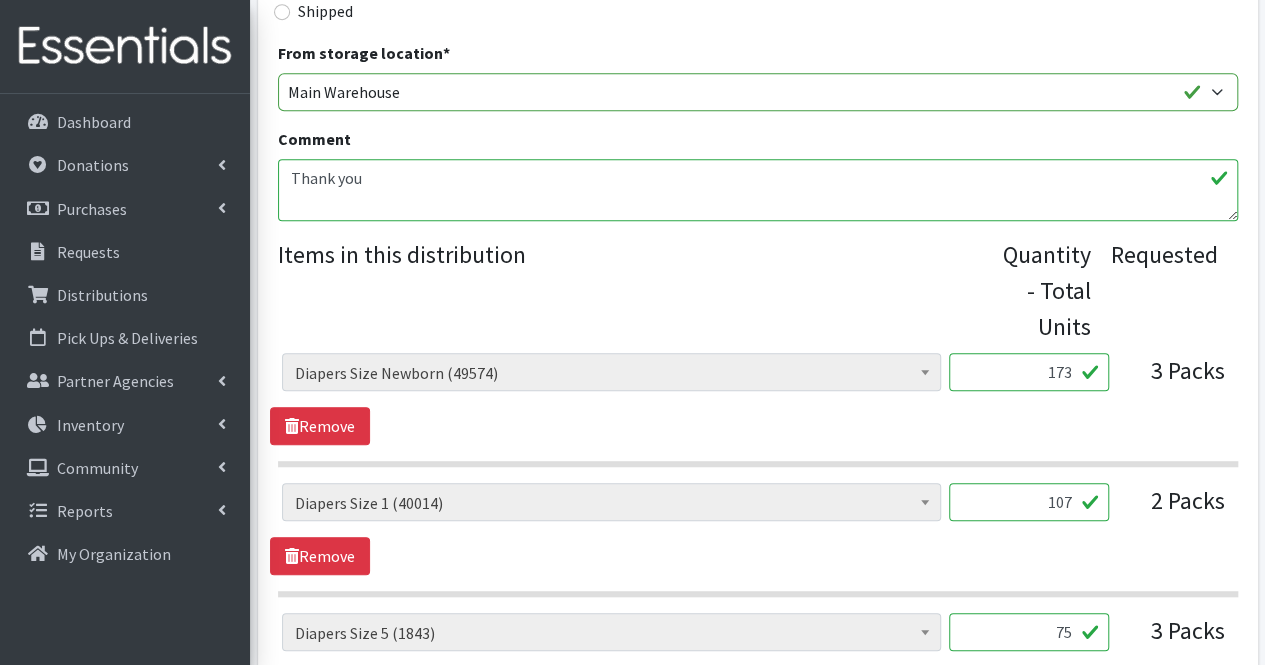 click on "Thank you" at bounding box center [758, 190] 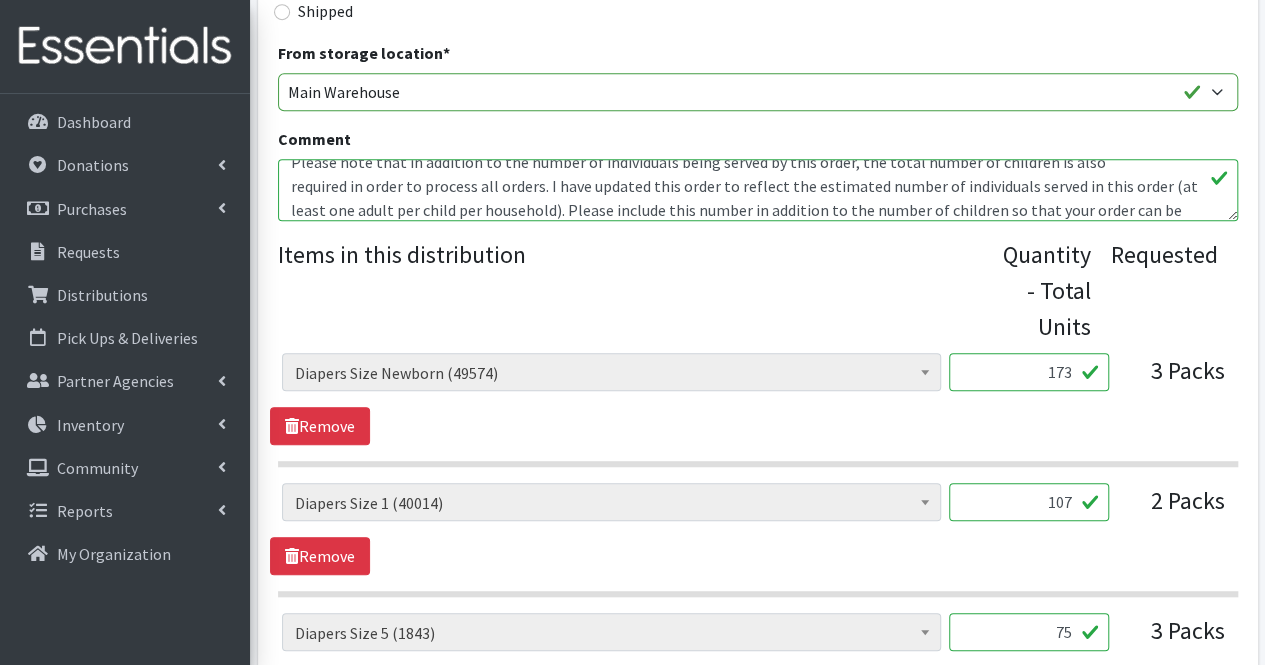 scroll, scrollTop: 88, scrollLeft: 0, axis: vertical 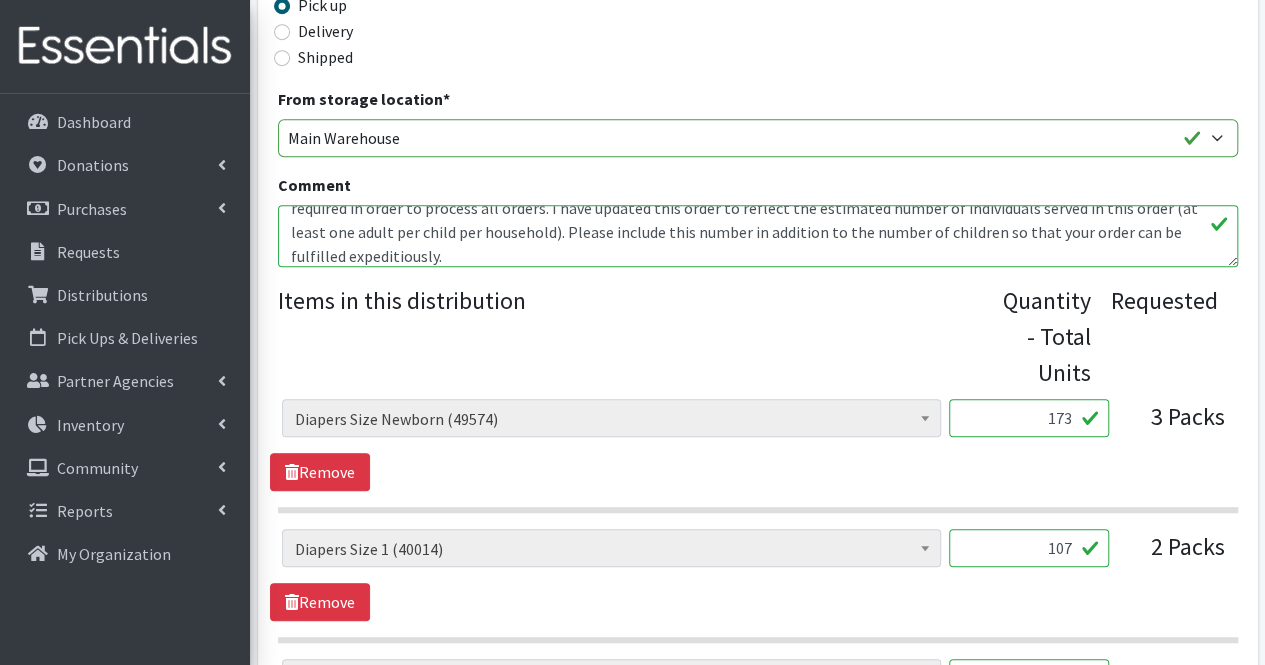 click on "Thank you" at bounding box center [758, 236] 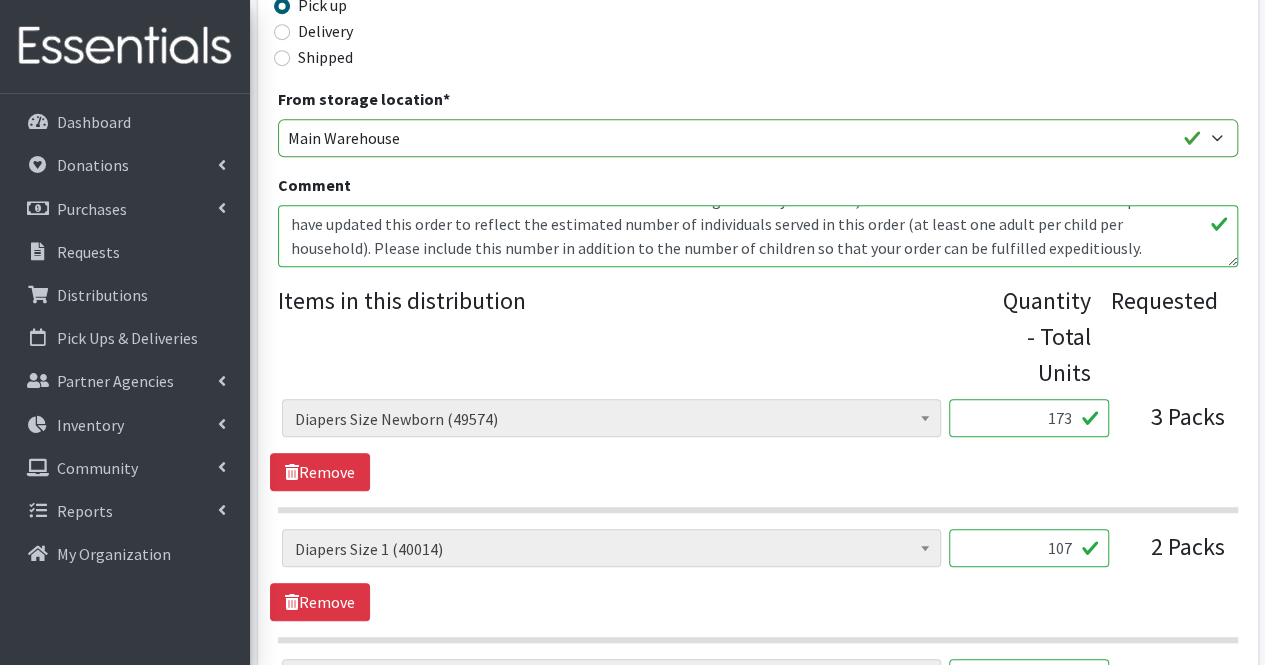scroll, scrollTop: 54, scrollLeft: 0, axis: vertical 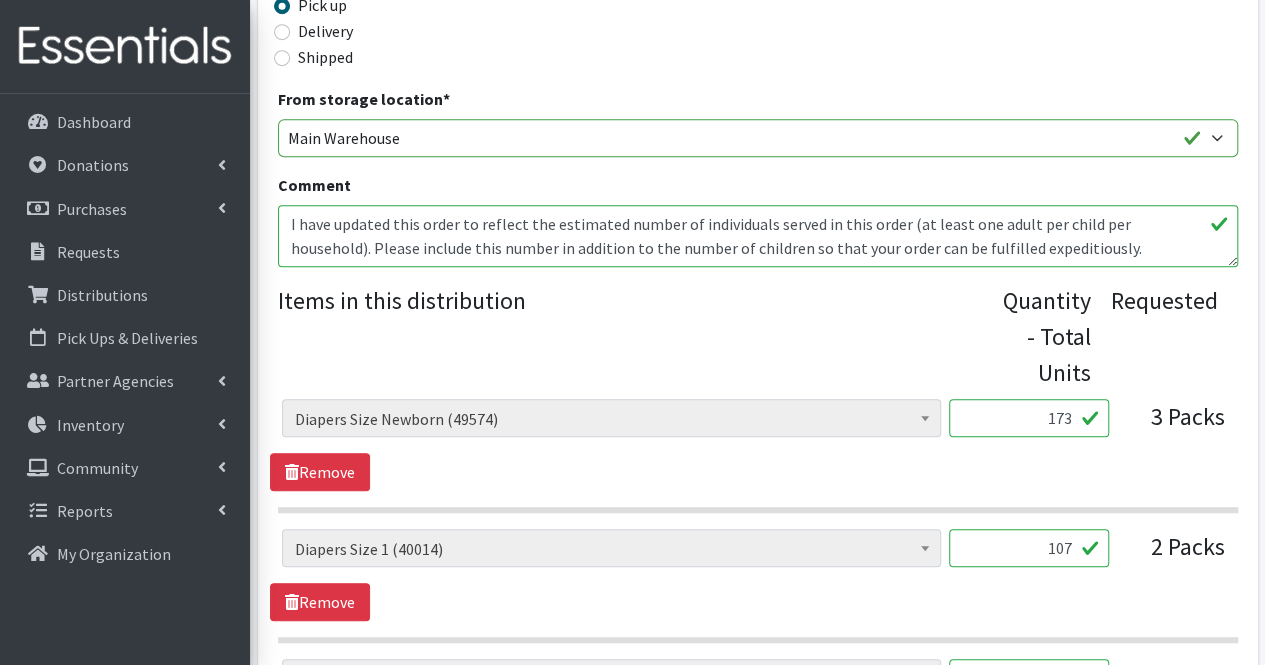 click on "Thank you" at bounding box center [758, 236] 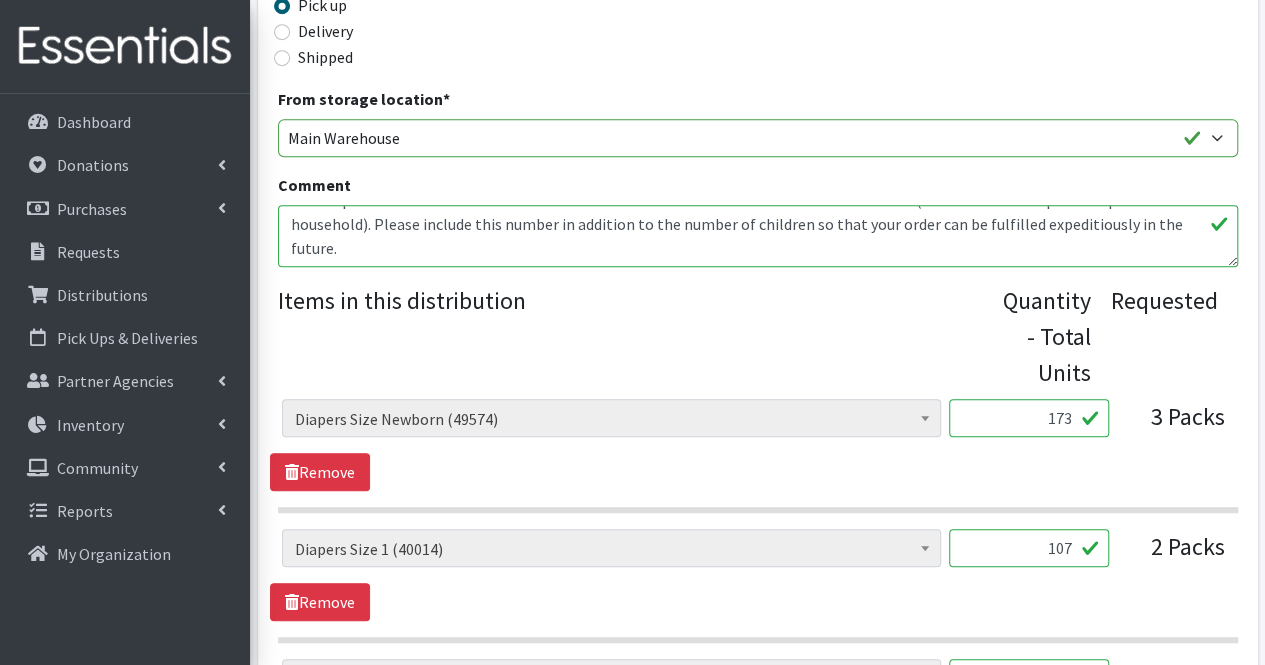 scroll, scrollTop: 136, scrollLeft: 0, axis: vertical 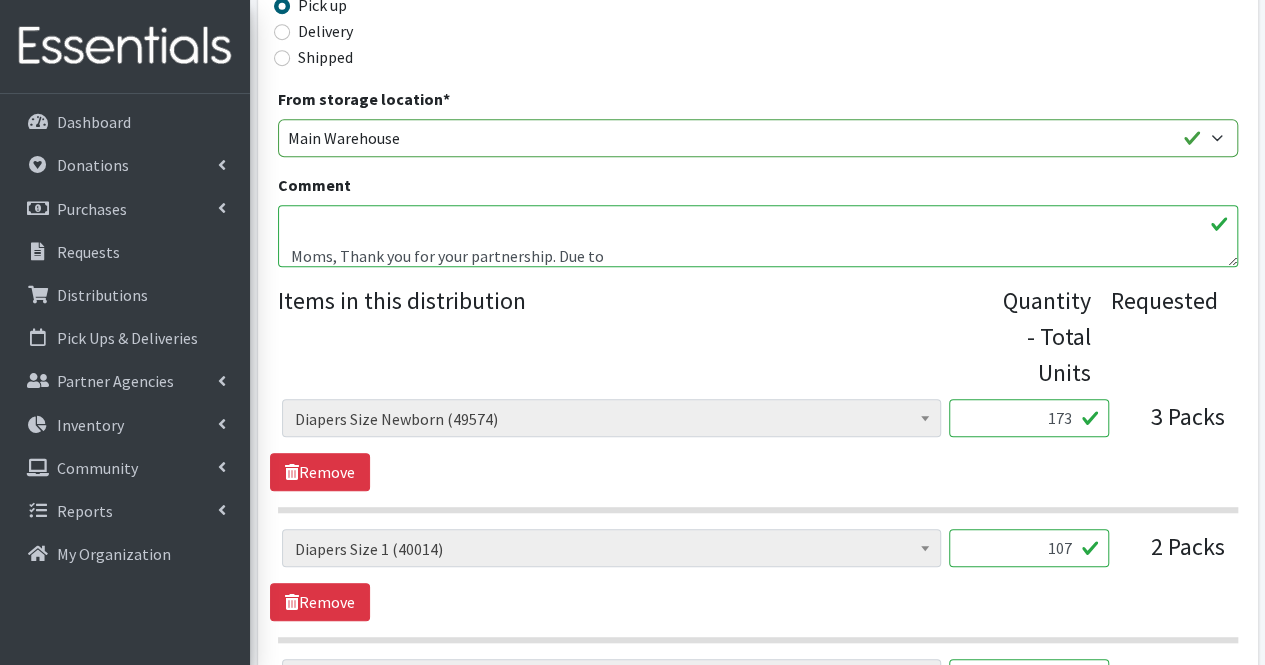 click on "Thank you" at bounding box center [758, 236] 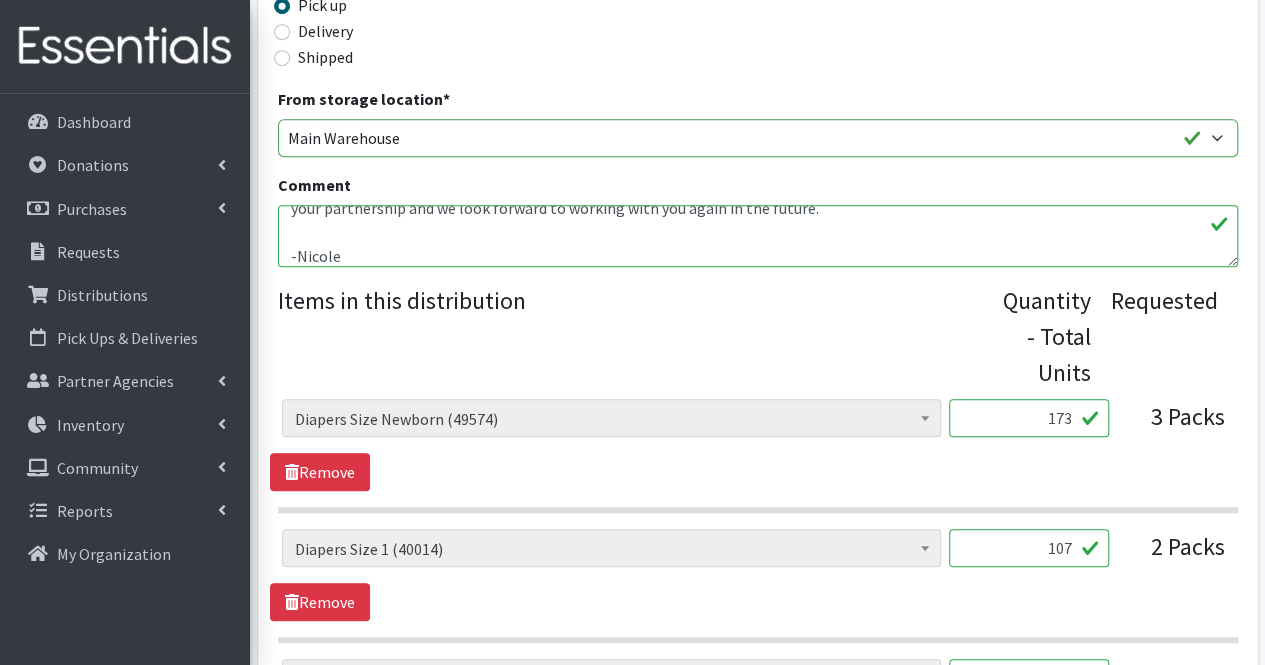 scroll, scrollTop: 240, scrollLeft: 0, axis: vertical 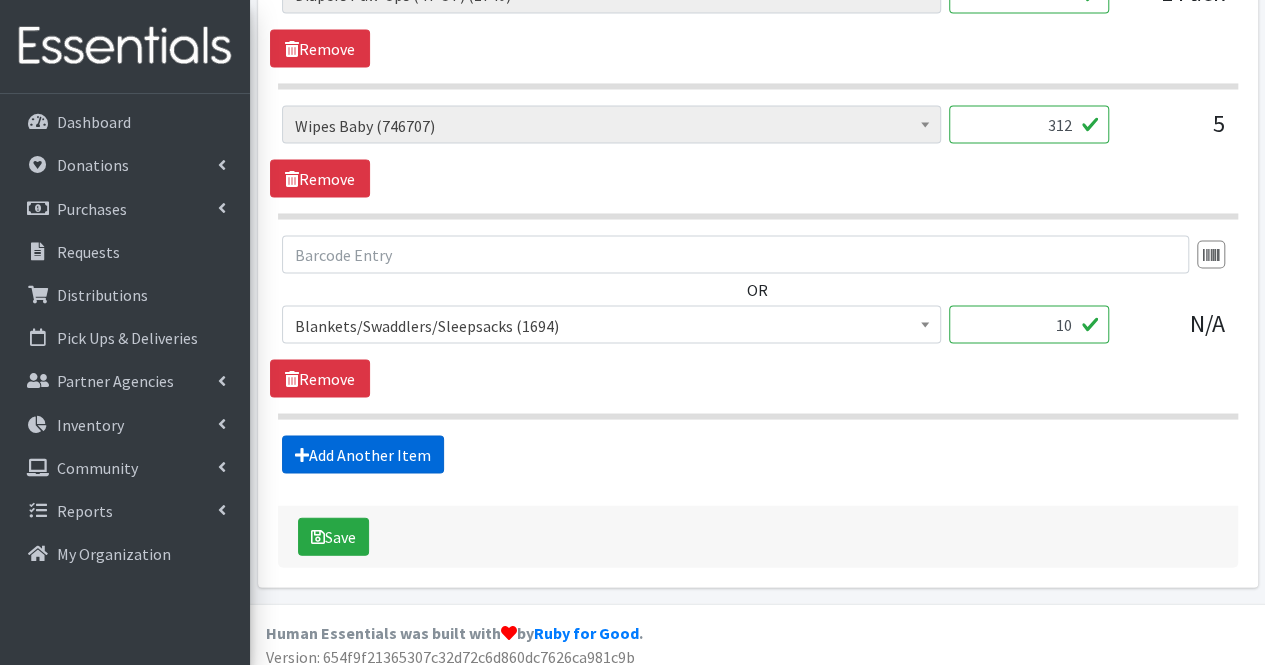 type on "Thank you
I have updated this order to reflect the estimated number of individuals served in this order (at least one adult per child per household). Please include this number in addition to the number of children so that your order can be fulfilled expeditiously in the future.
Moms,
Thank you for your partnership. Due to quantities available, your order could not be fulfilled exactly as placed. Thank you again for your partnership and we look forward to working with you again in the future.
-Nicole" 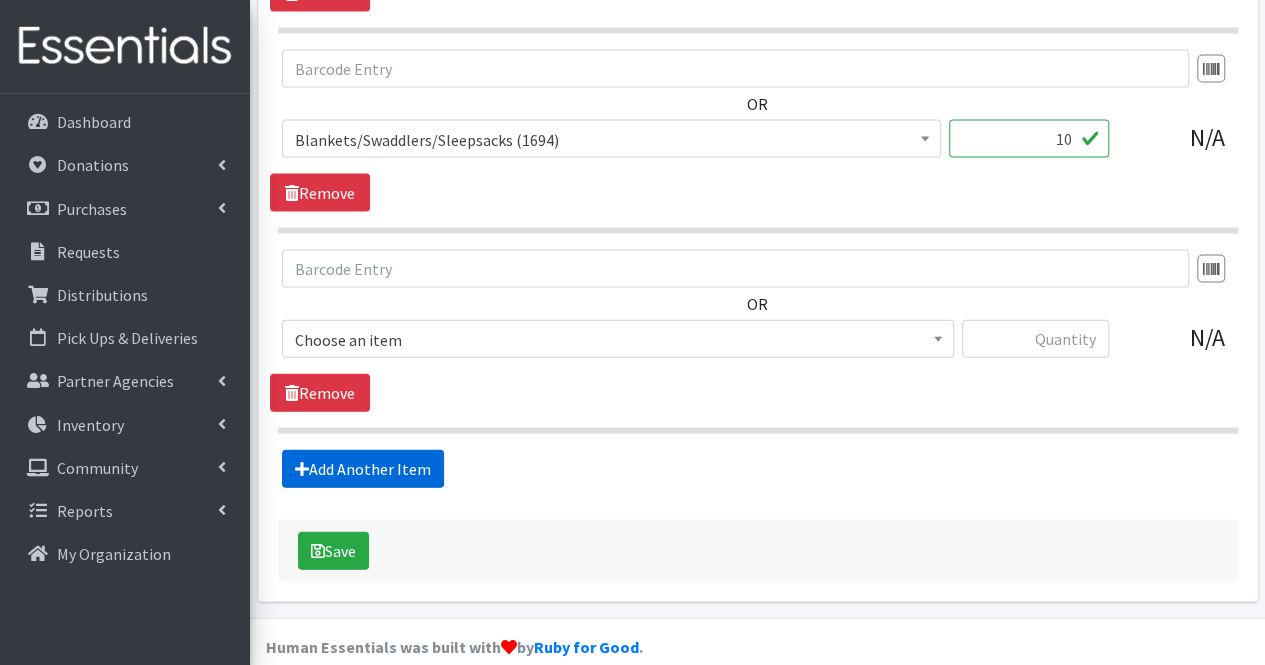 scroll, scrollTop: 2072, scrollLeft: 0, axis: vertical 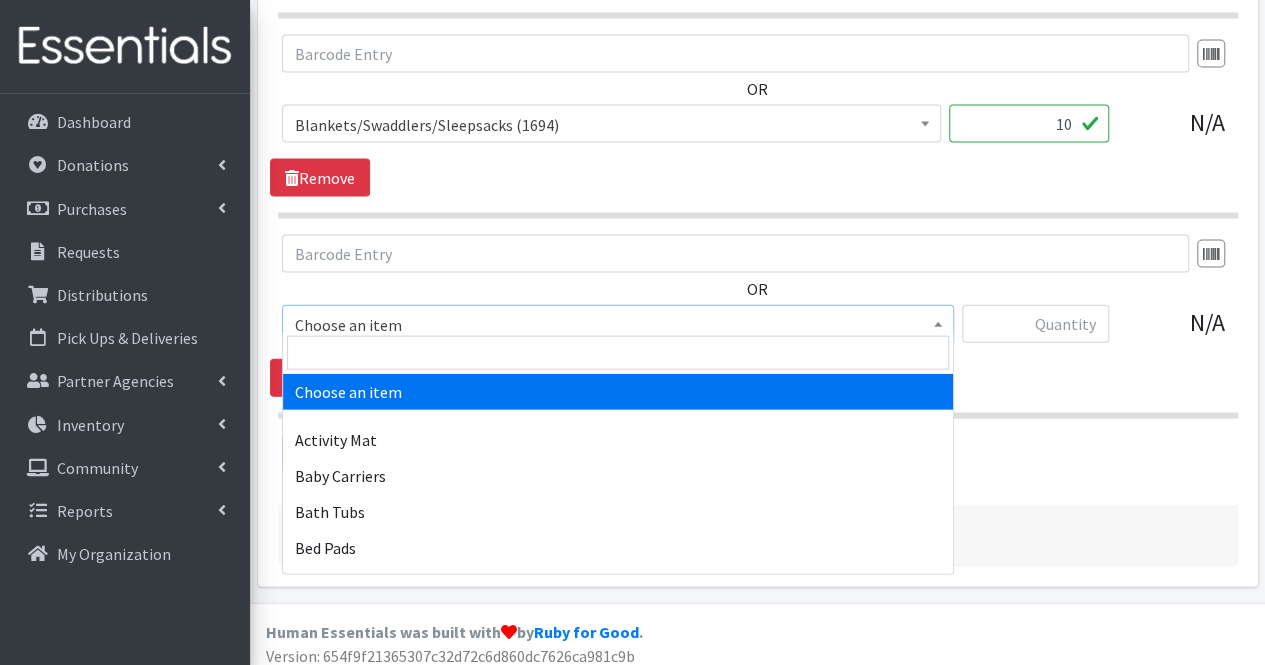 click on "Choose an item" at bounding box center (618, 325) 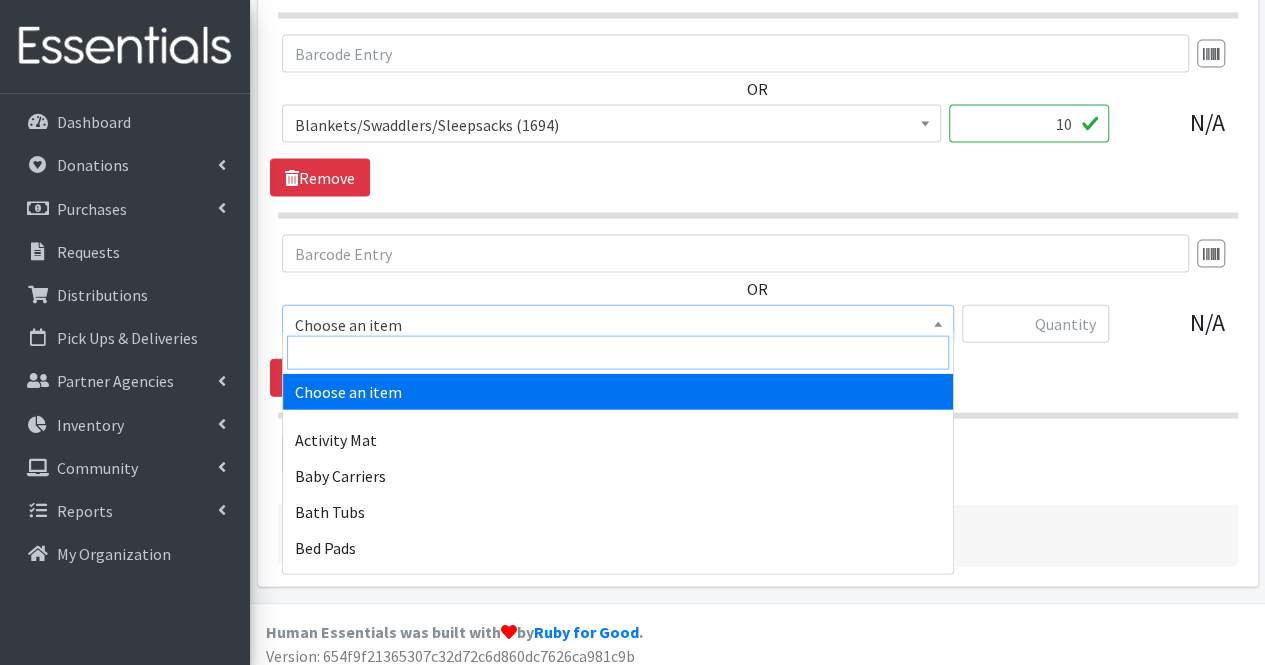 click at bounding box center [618, 353] 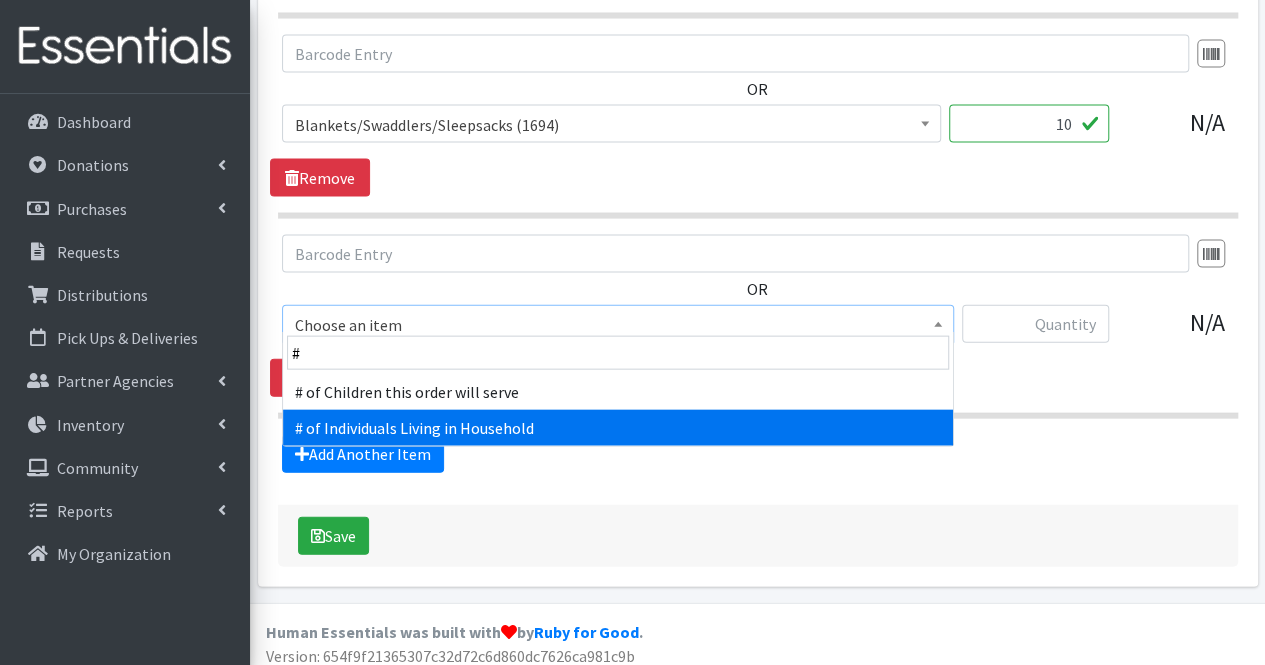 select on "6076" 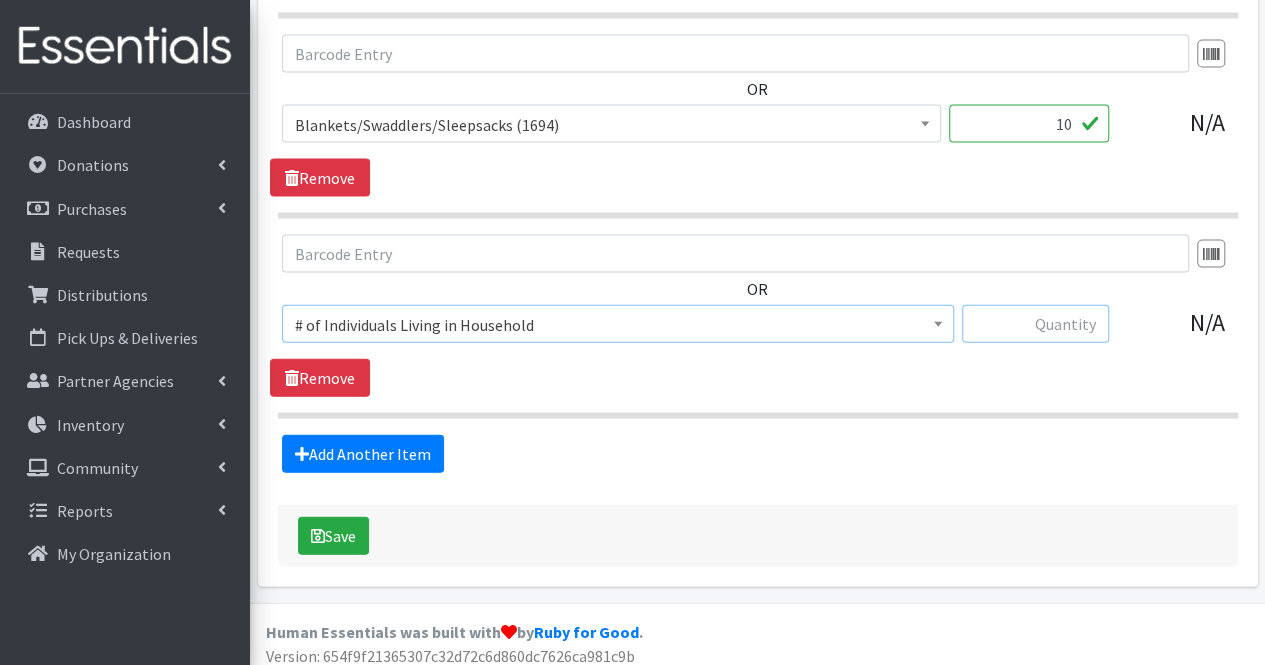 click at bounding box center (1035, 324) 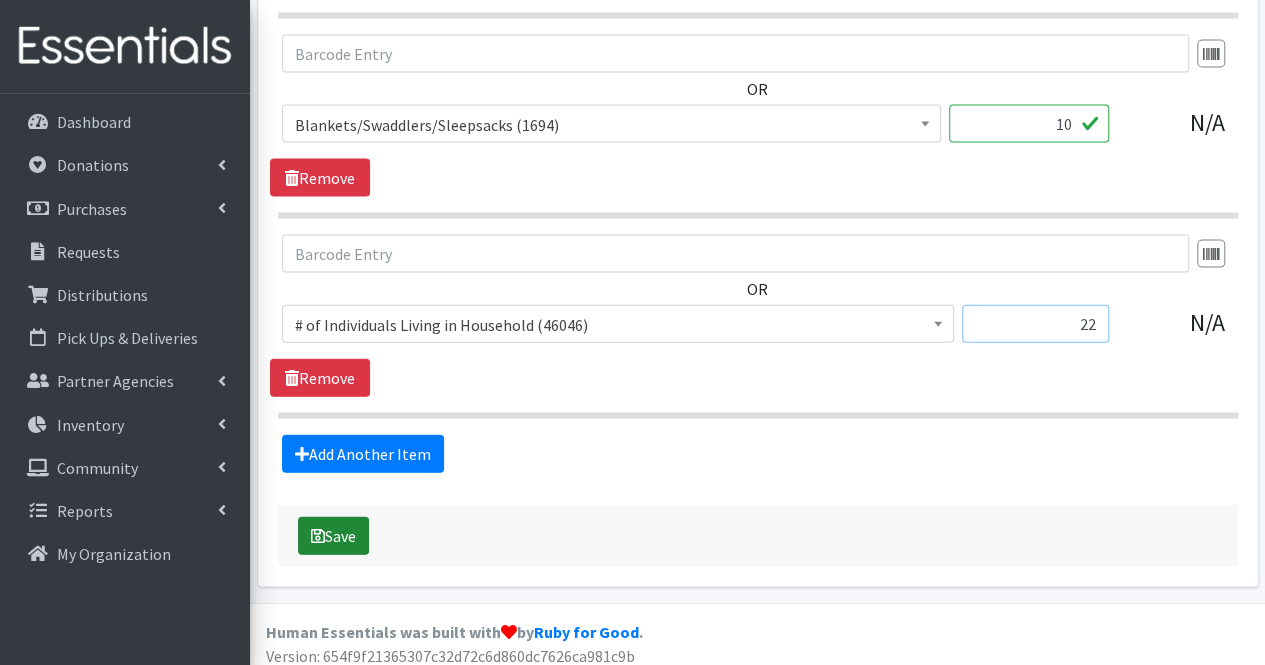 type on "22" 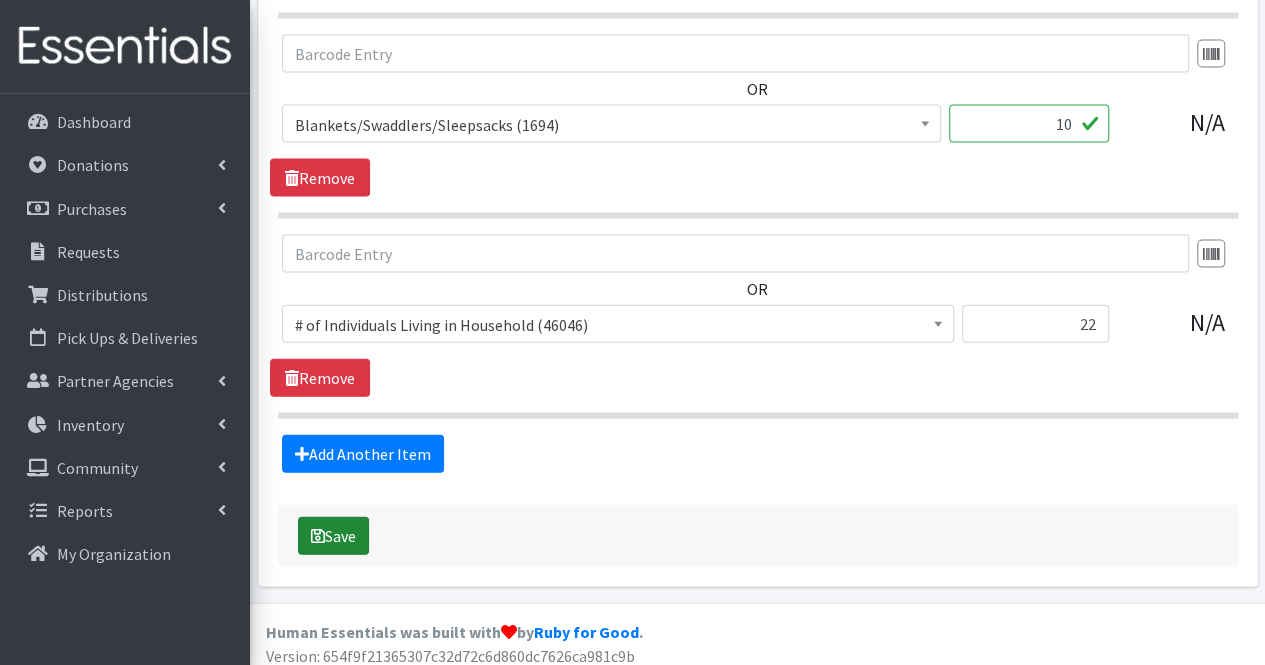 click on "Save" at bounding box center (333, 536) 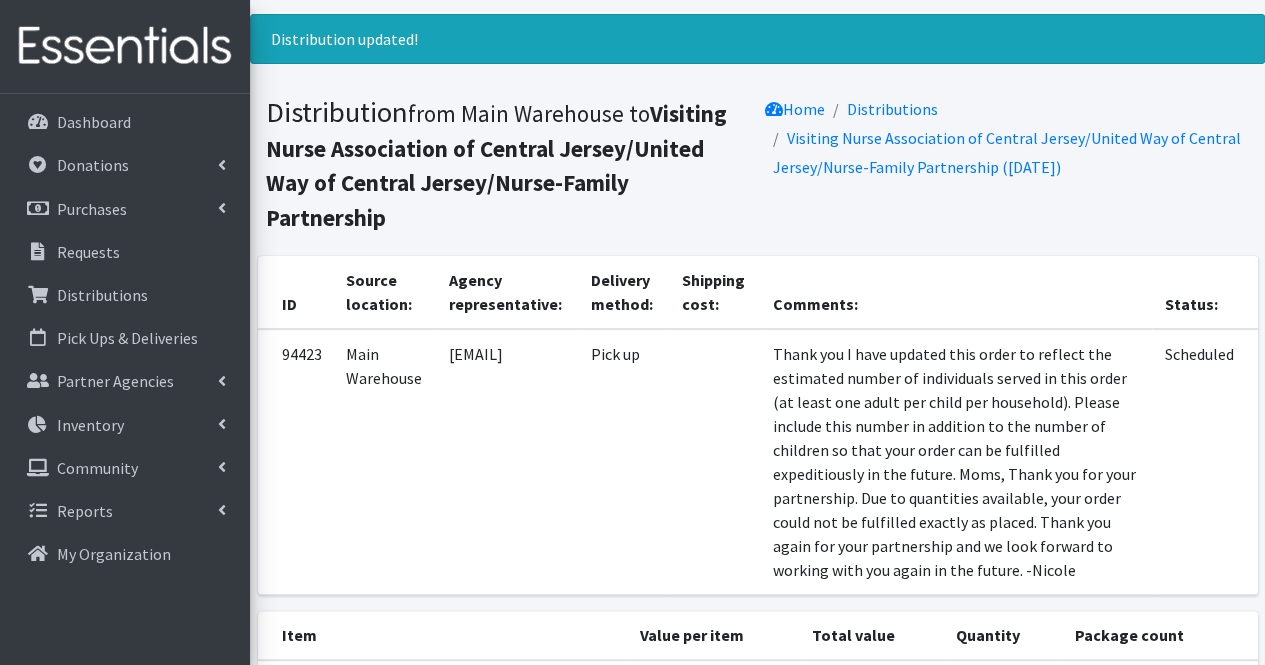 scroll, scrollTop: 0, scrollLeft: 0, axis: both 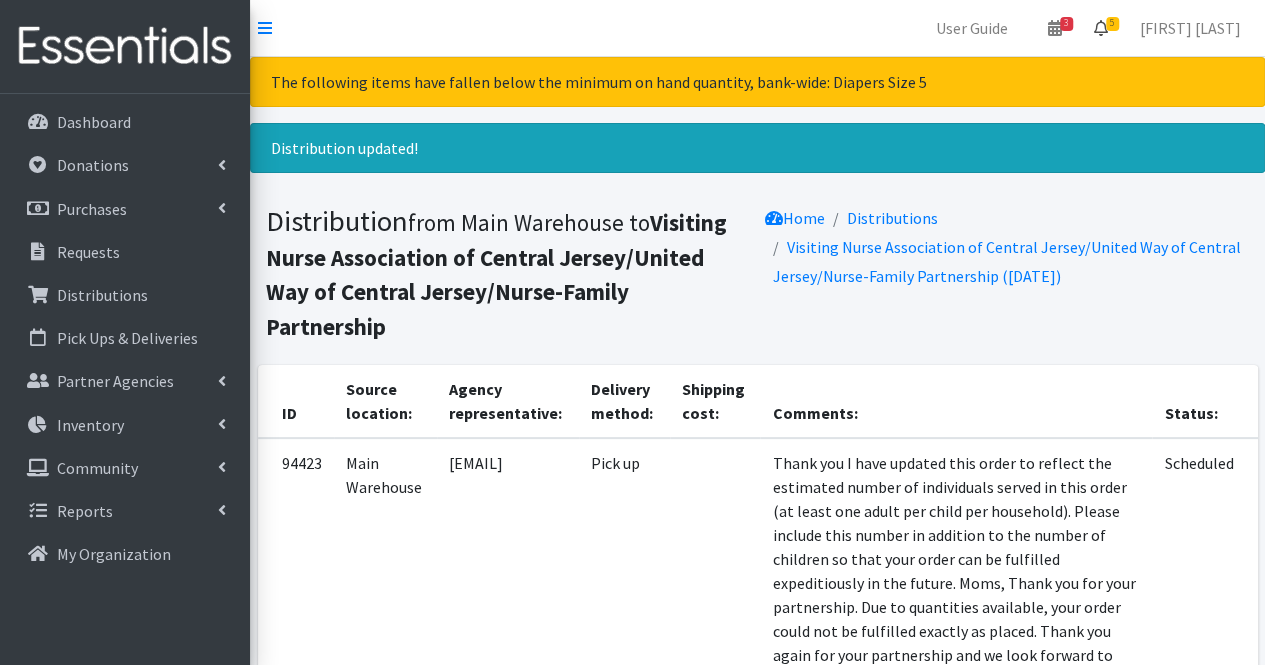 click on "5" at bounding box center [1101, 28] 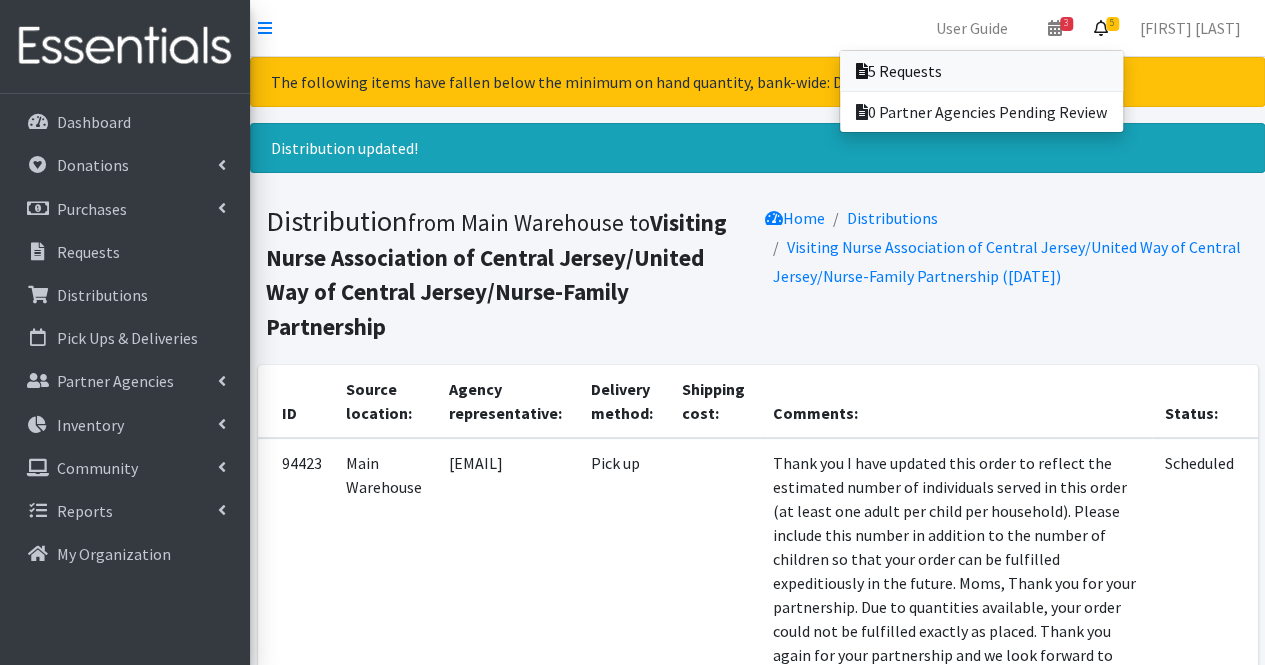 click on "5
Requests" at bounding box center (981, 71) 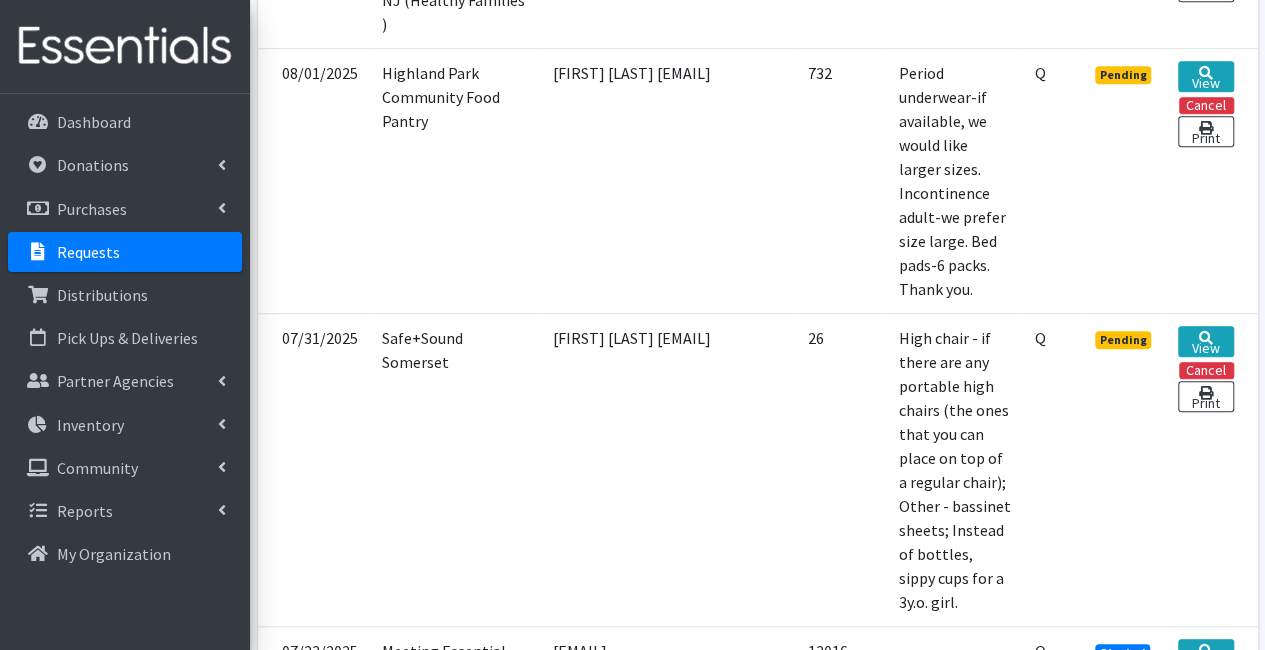 scroll, scrollTop: 730, scrollLeft: 170, axis: both 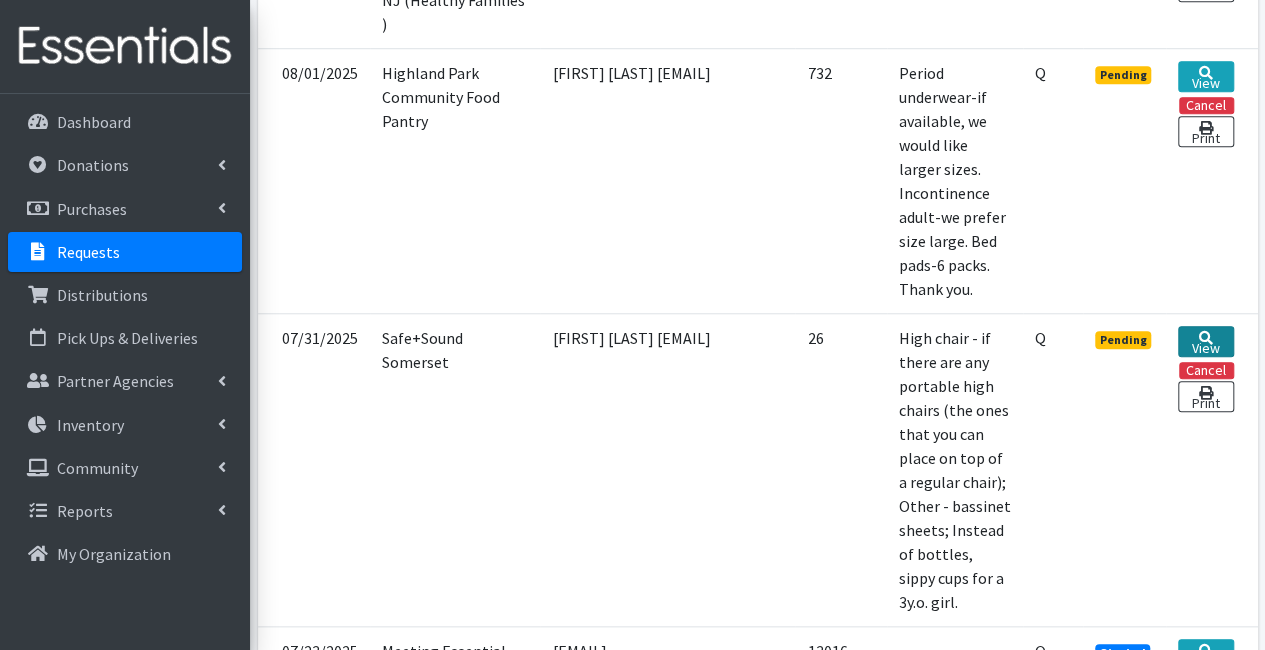 click on "View" at bounding box center [1205, 341] 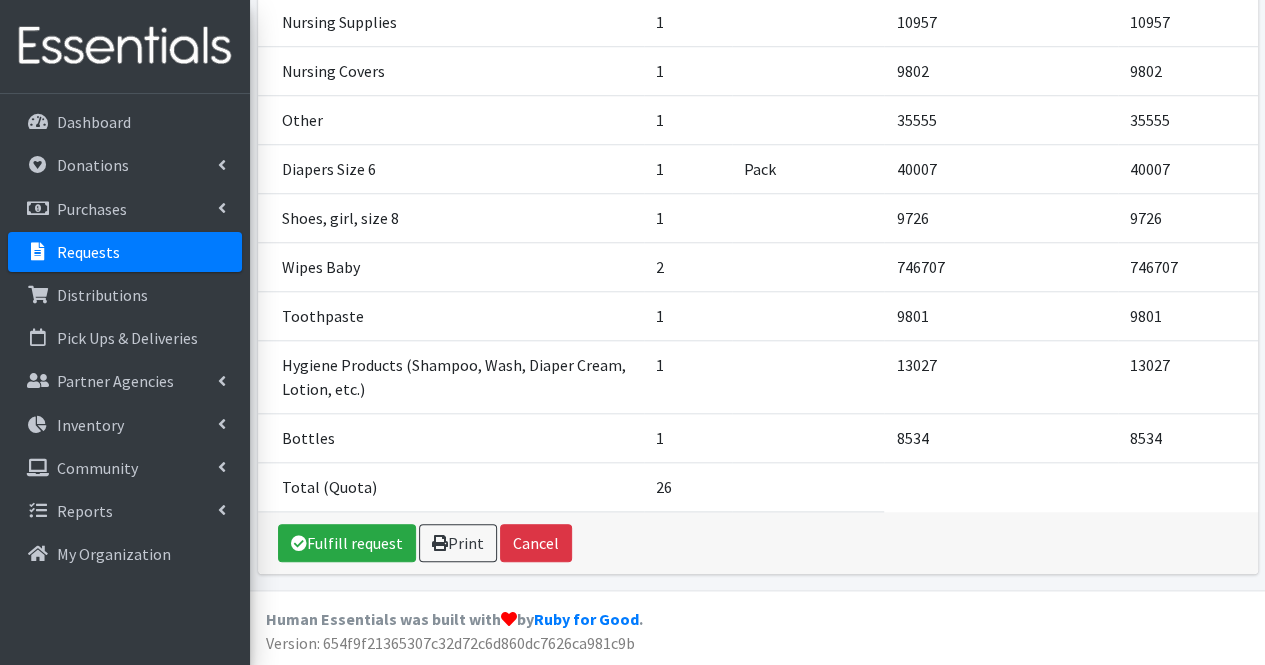 scroll, scrollTop: 797, scrollLeft: 0, axis: vertical 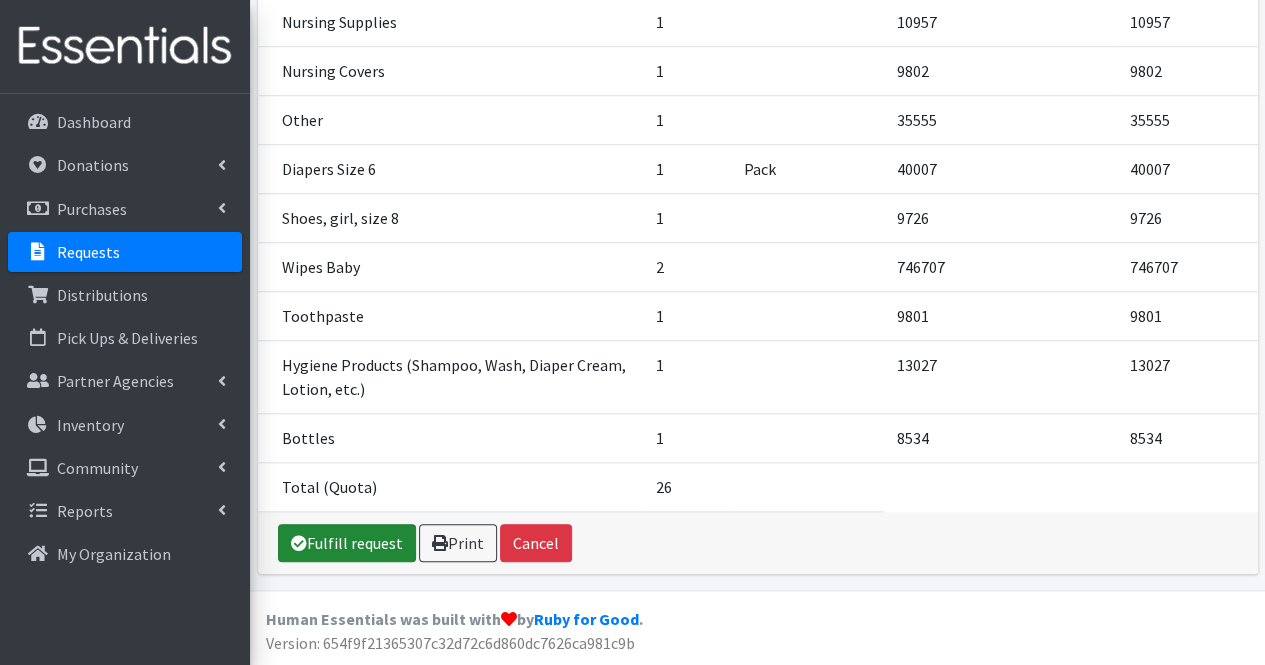 click on "Fulfill request" at bounding box center (347, 543) 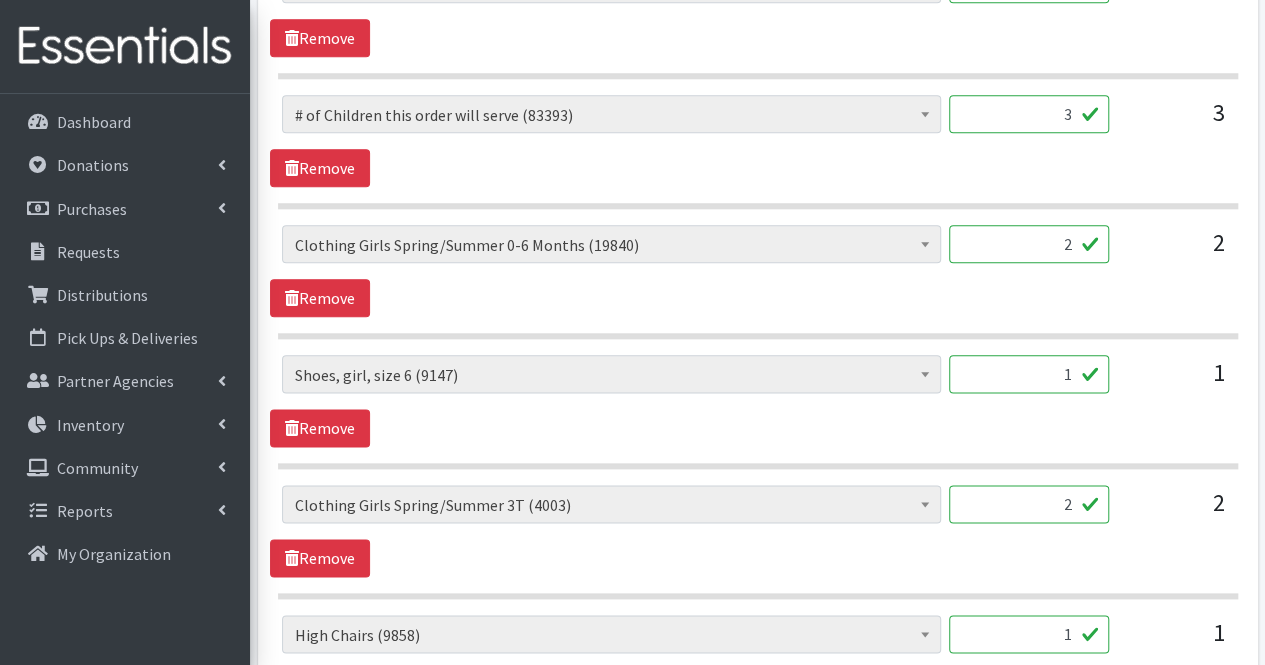 scroll, scrollTop: 1034, scrollLeft: 0, axis: vertical 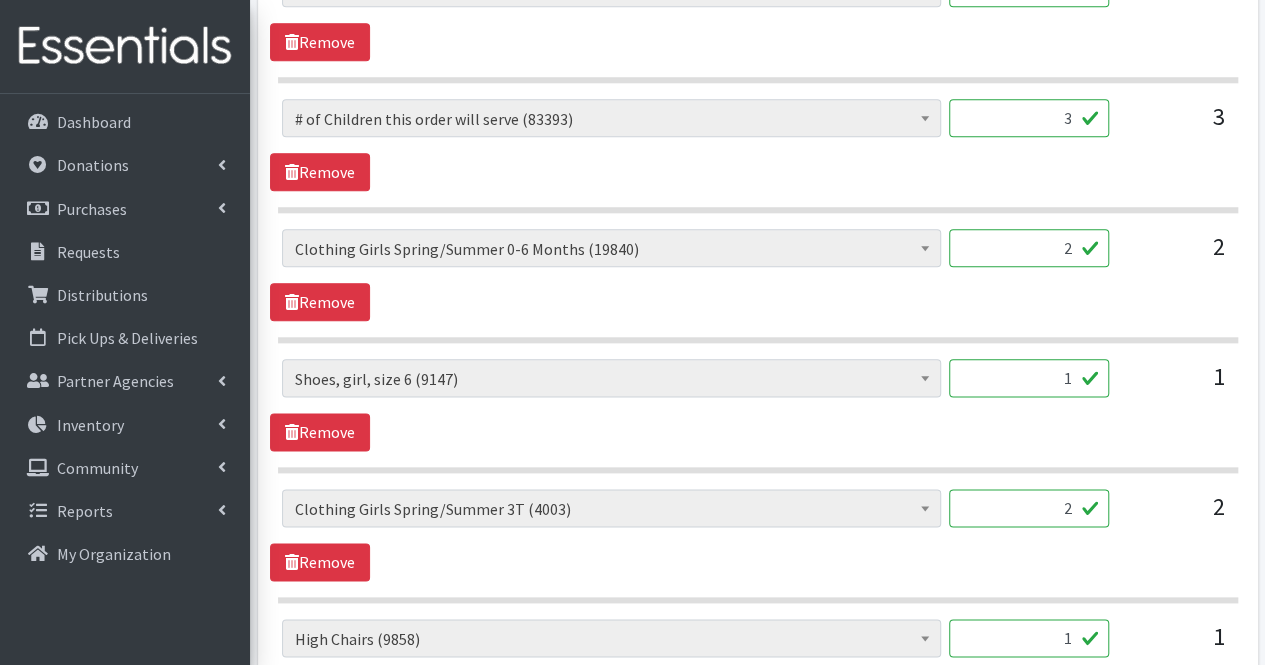 click on "2" at bounding box center (1029, 248) 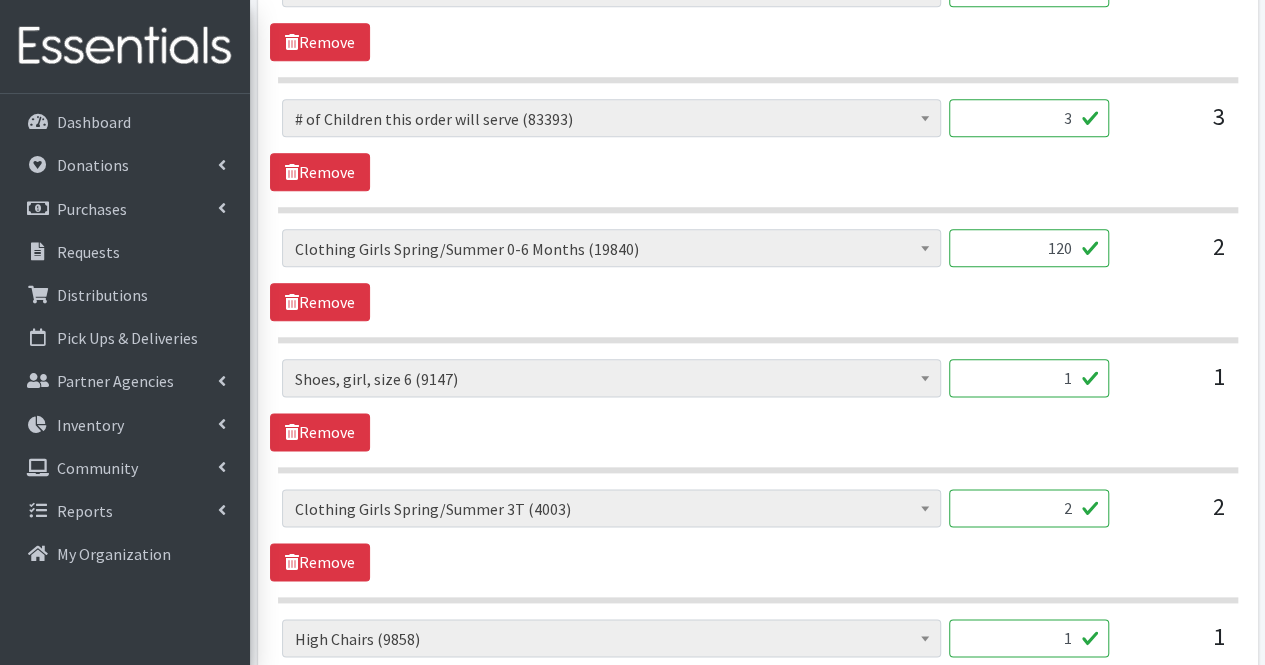type on "120" 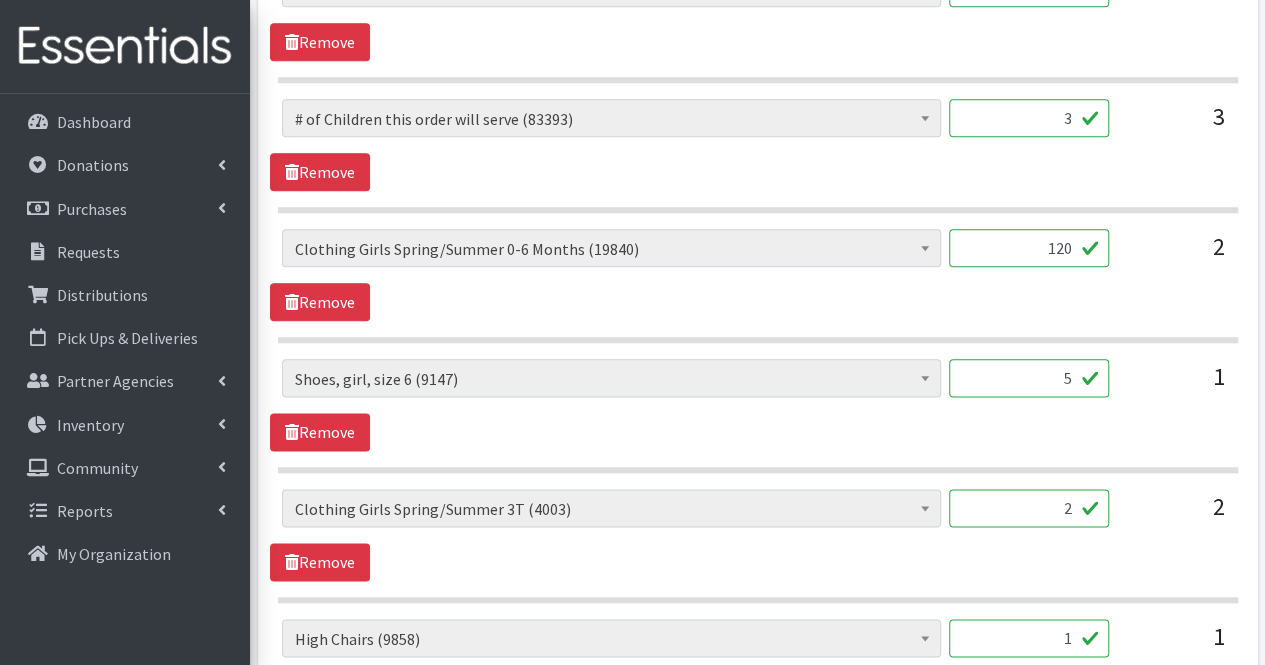 type on "5" 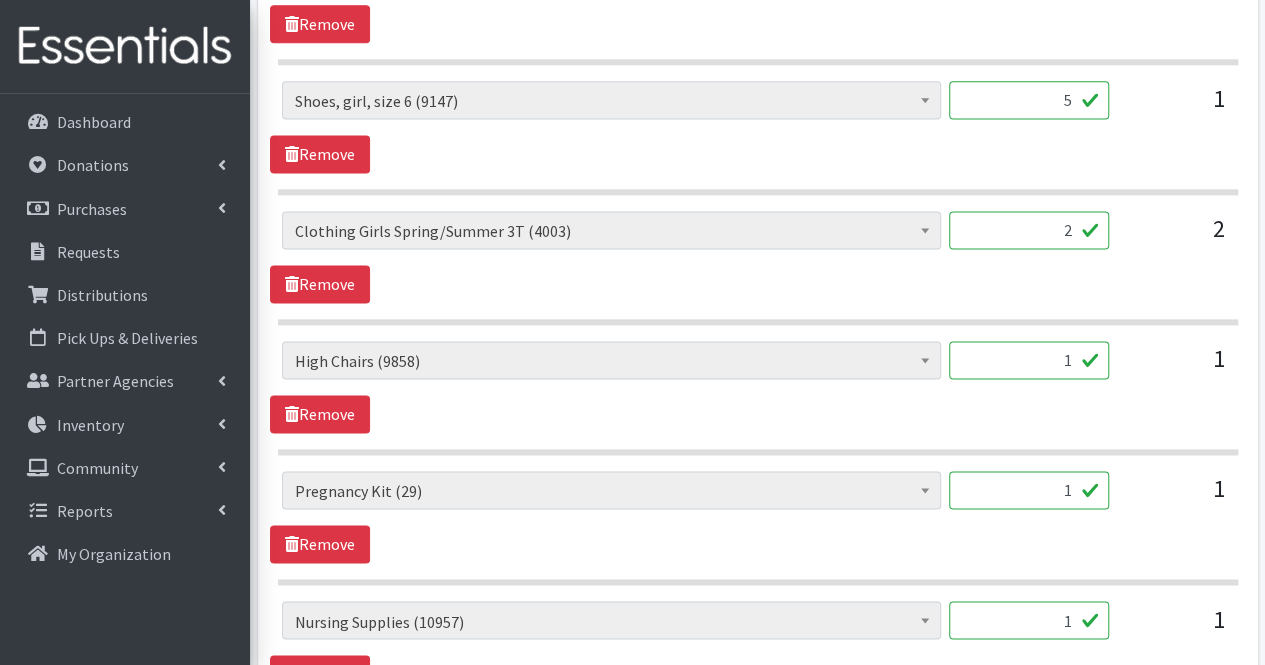 scroll, scrollTop: 1313, scrollLeft: 0, axis: vertical 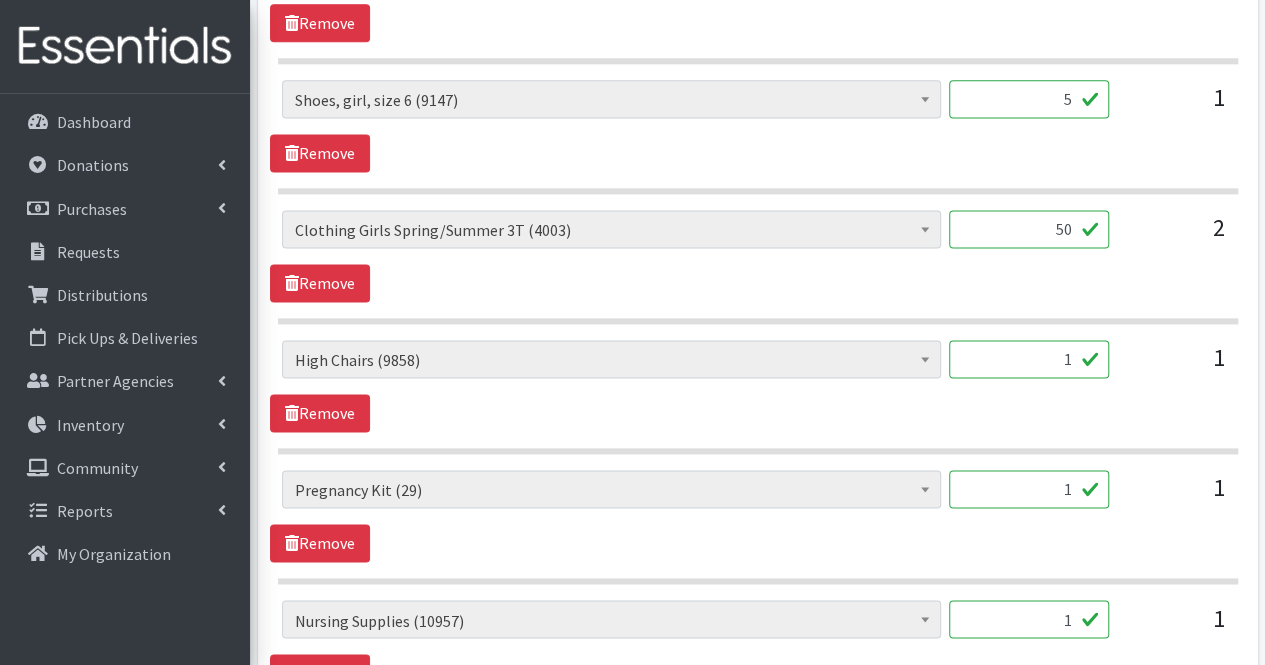 type on "50" 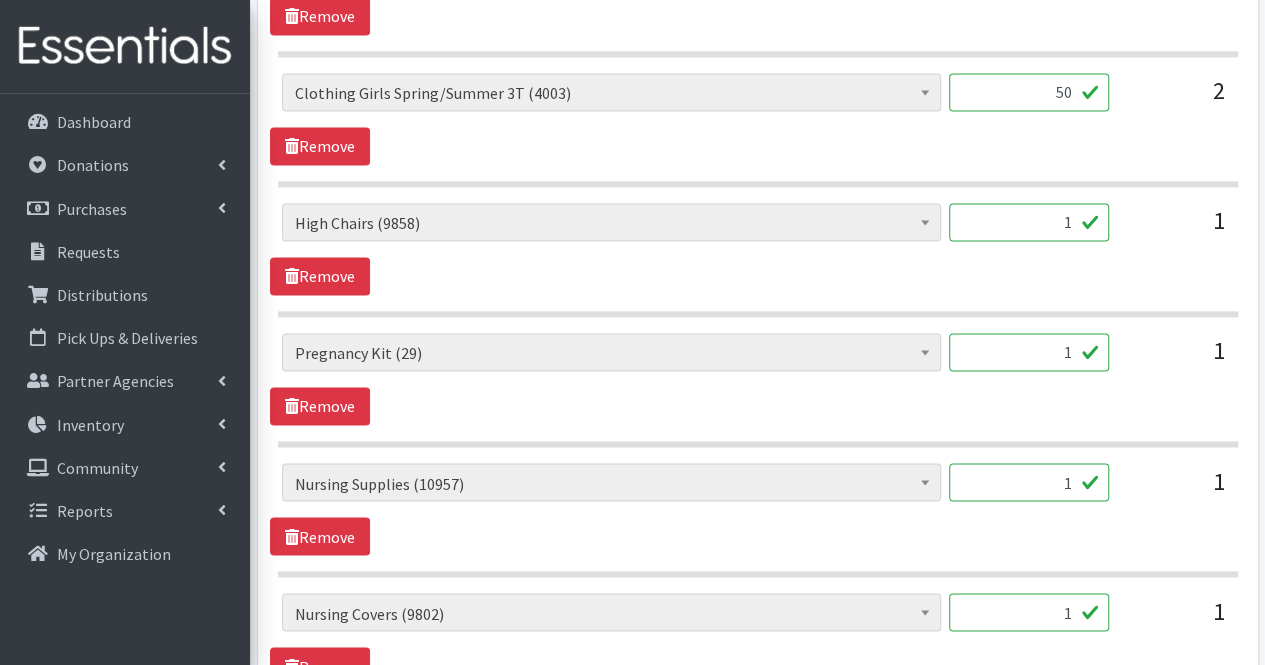 click on "1" at bounding box center [1029, 482] 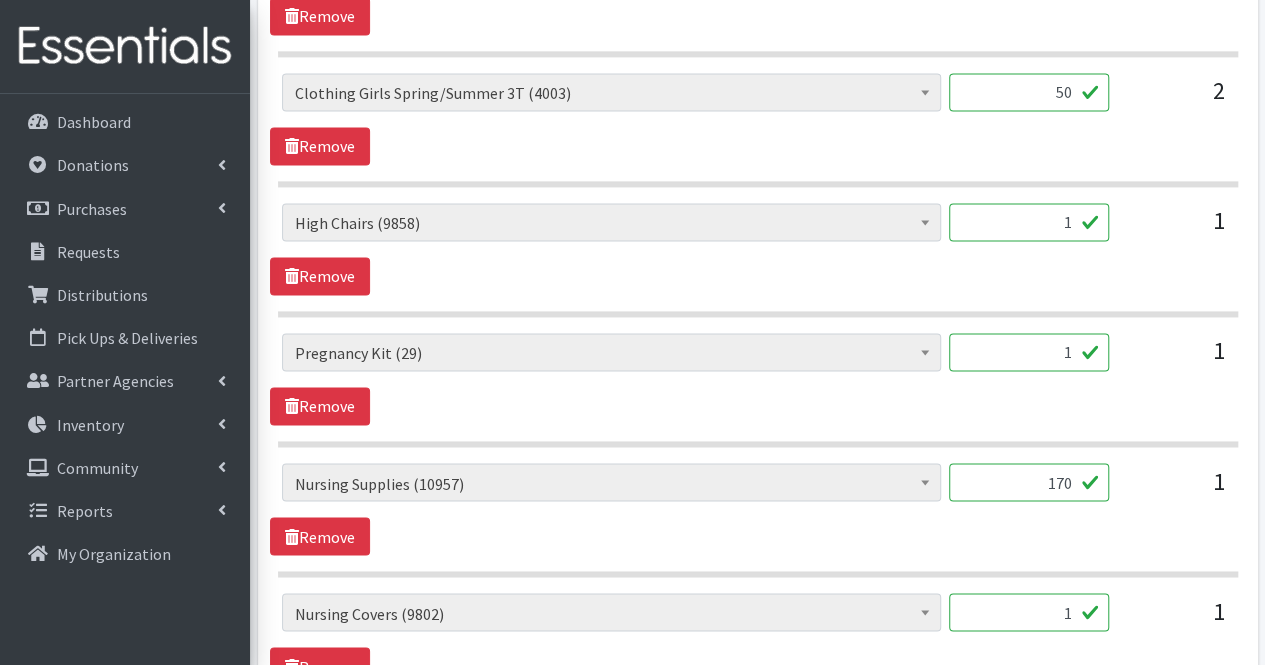 type on "170" 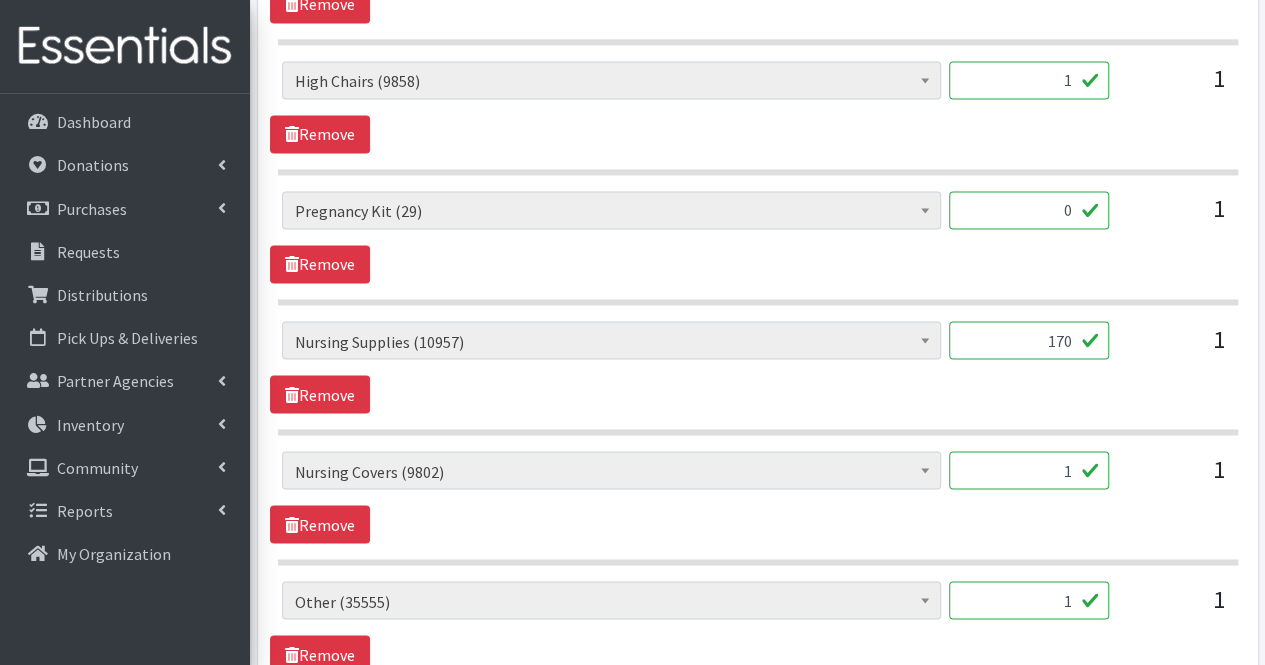 scroll, scrollTop: 1596, scrollLeft: 0, axis: vertical 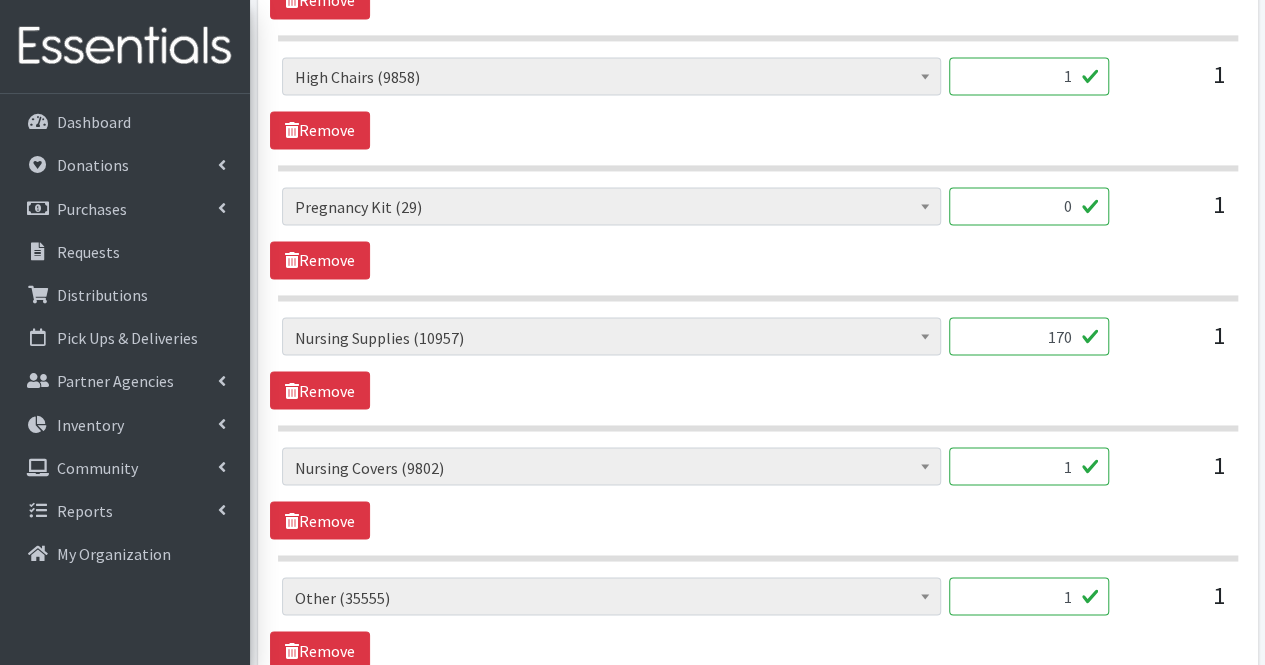 type on "0" 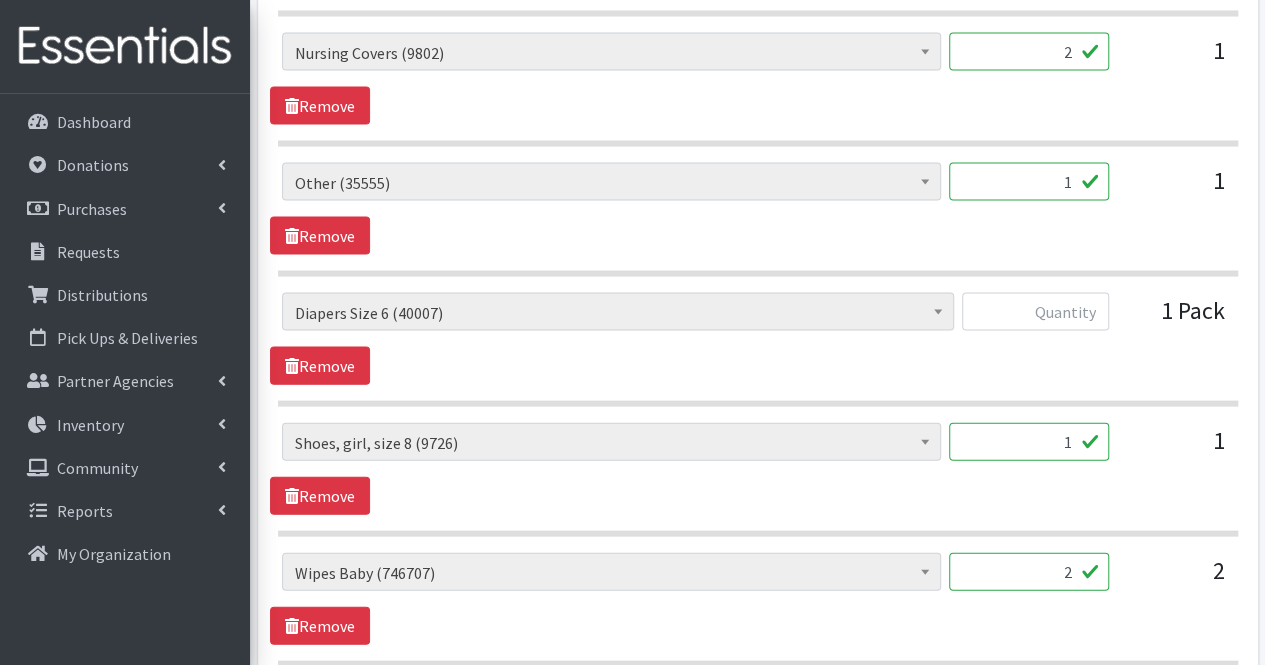 scroll, scrollTop: 1956, scrollLeft: 0, axis: vertical 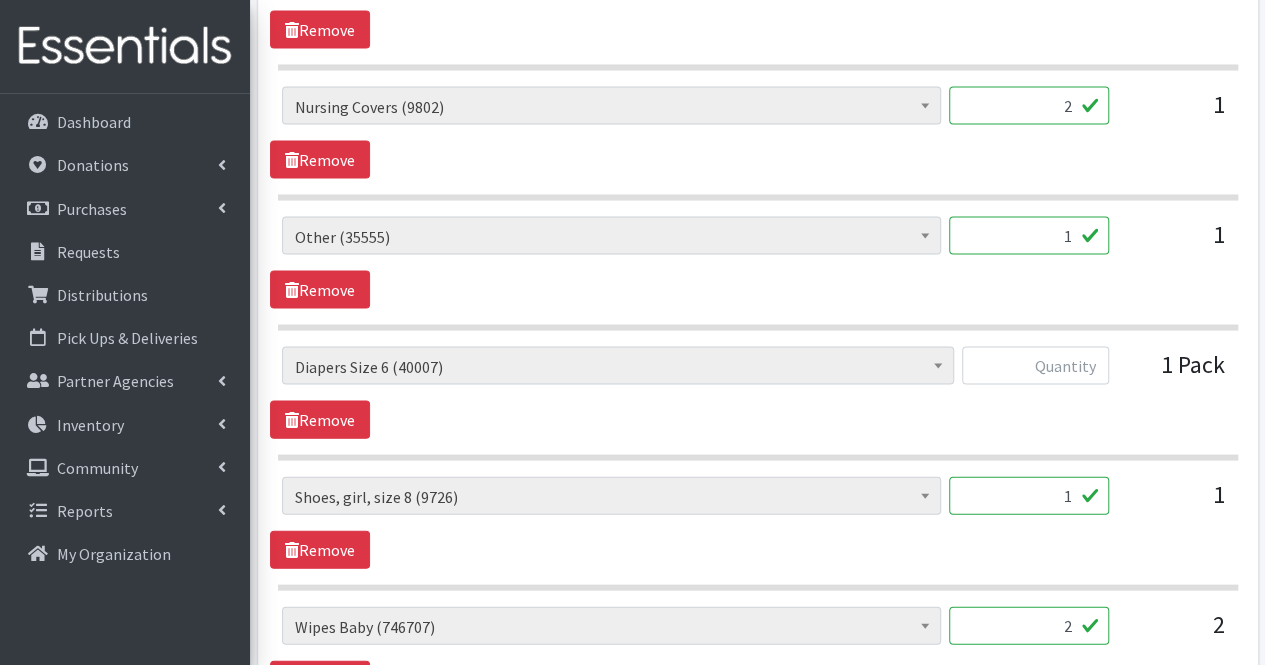 type on "2" 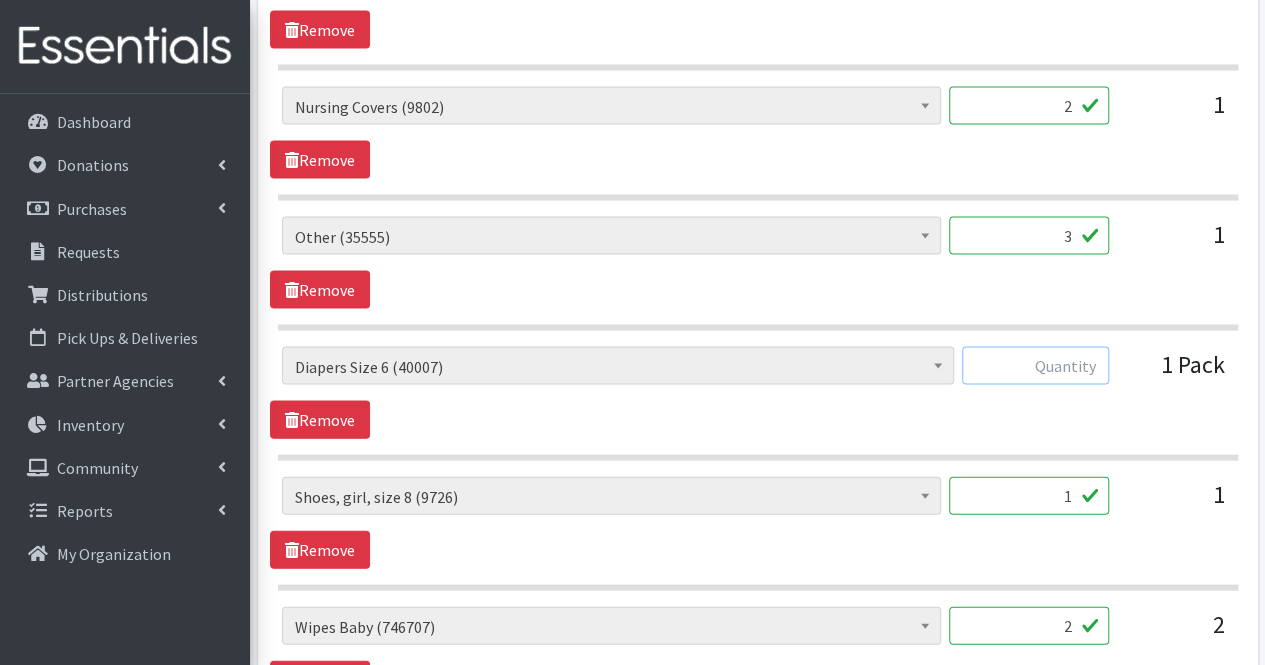 click at bounding box center (1035, 366) 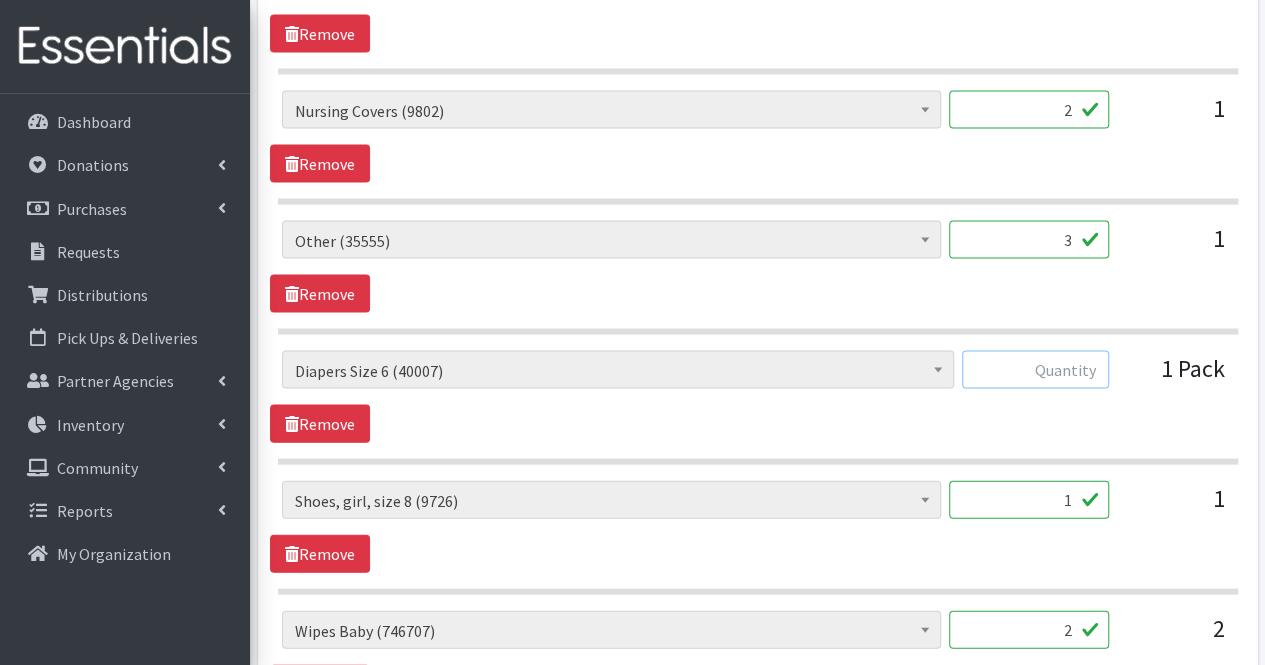 scroll, scrollTop: 1996, scrollLeft: 0, axis: vertical 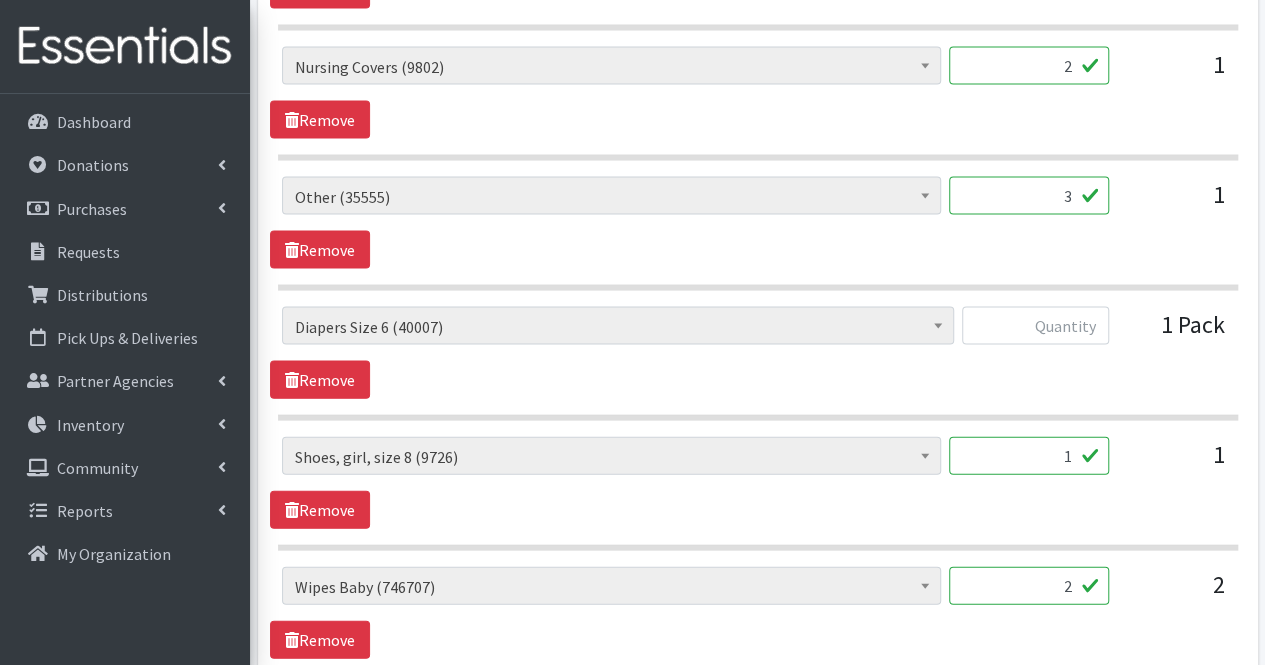 click on "3" at bounding box center (1029, 196) 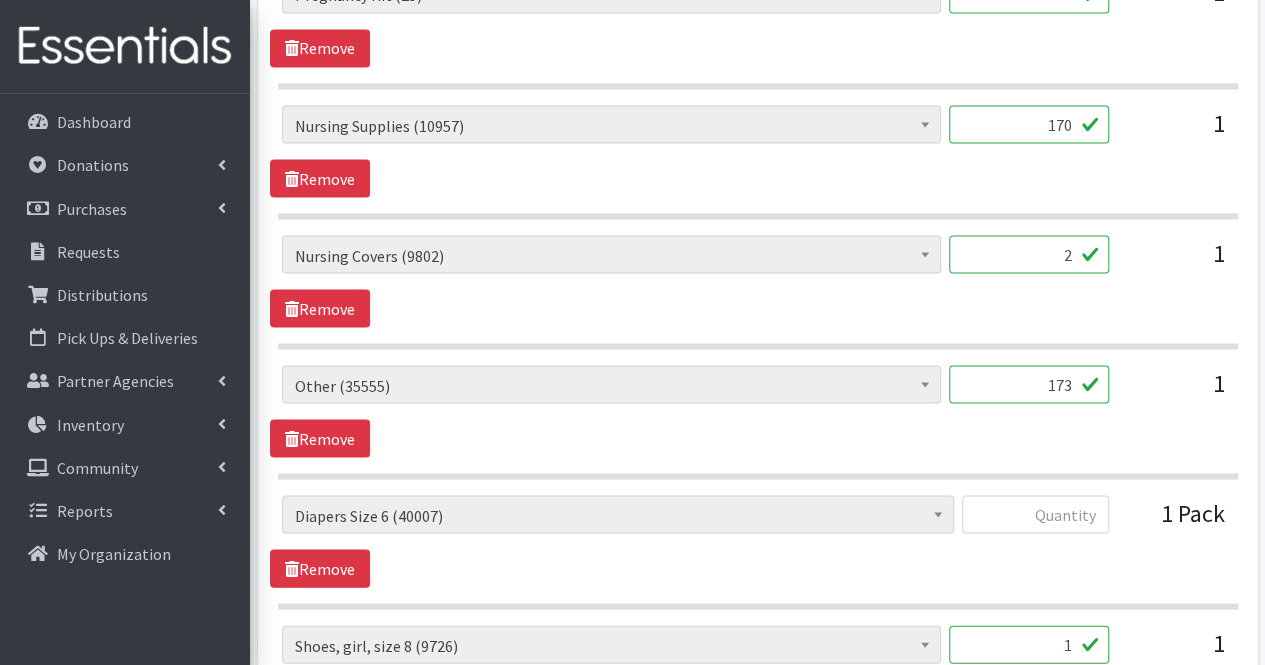 scroll, scrollTop: 1807, scrollLeft: 0, axis: vertical 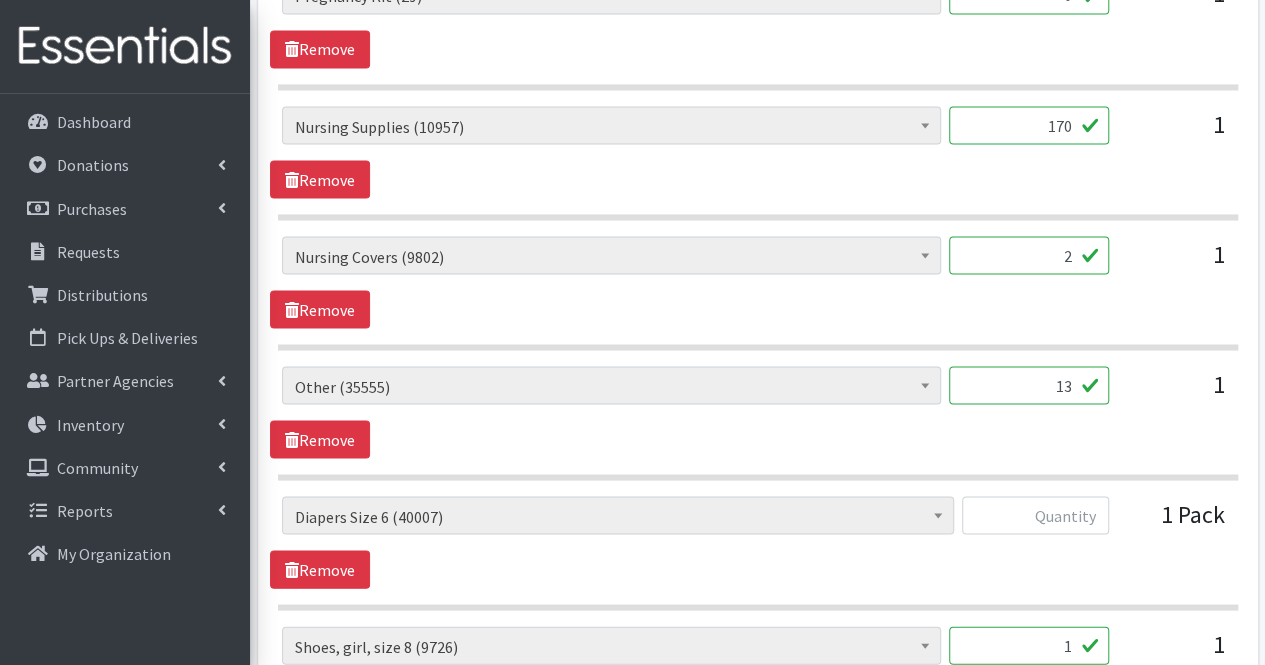 type on "3" 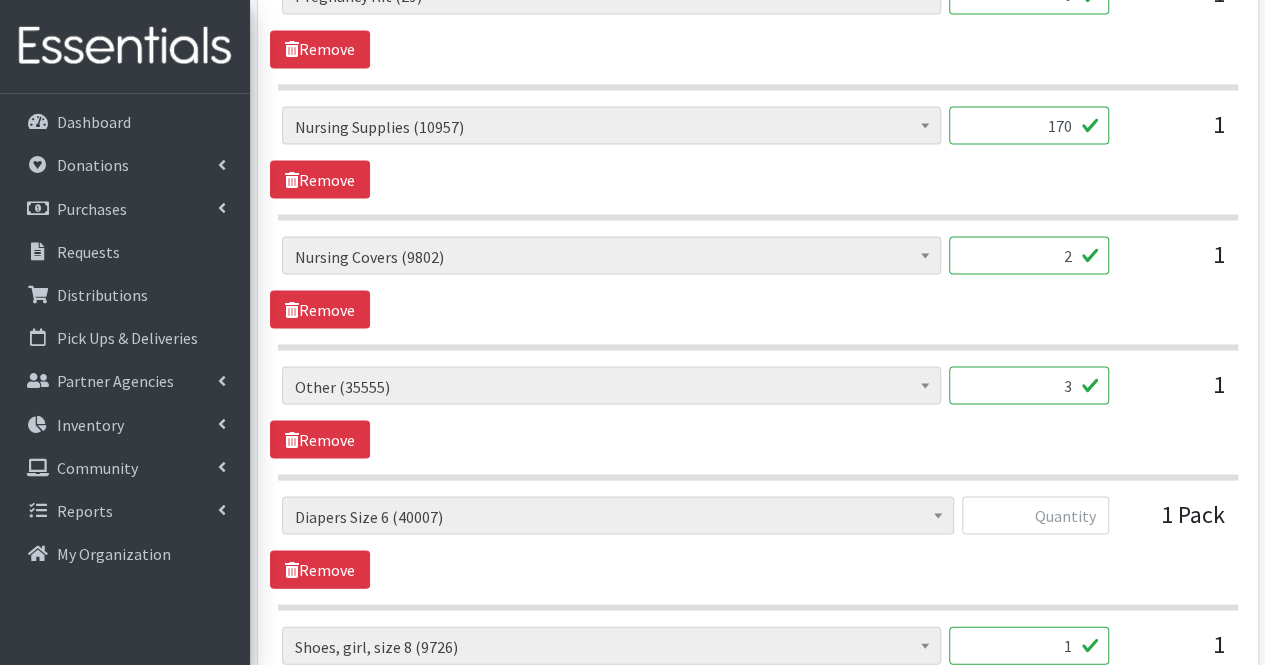 click on "170" at bounding box center [1029, 125] 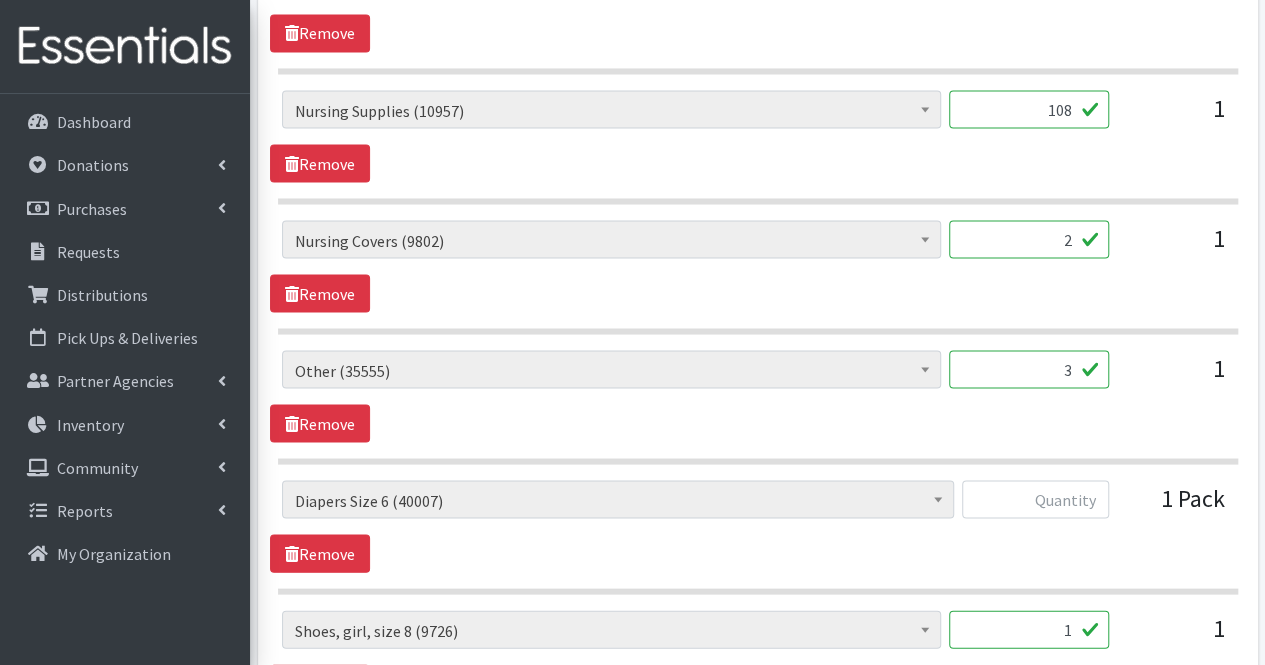 scroll, scrollTop: 1825, scrollLeft: 0, axis: vertical 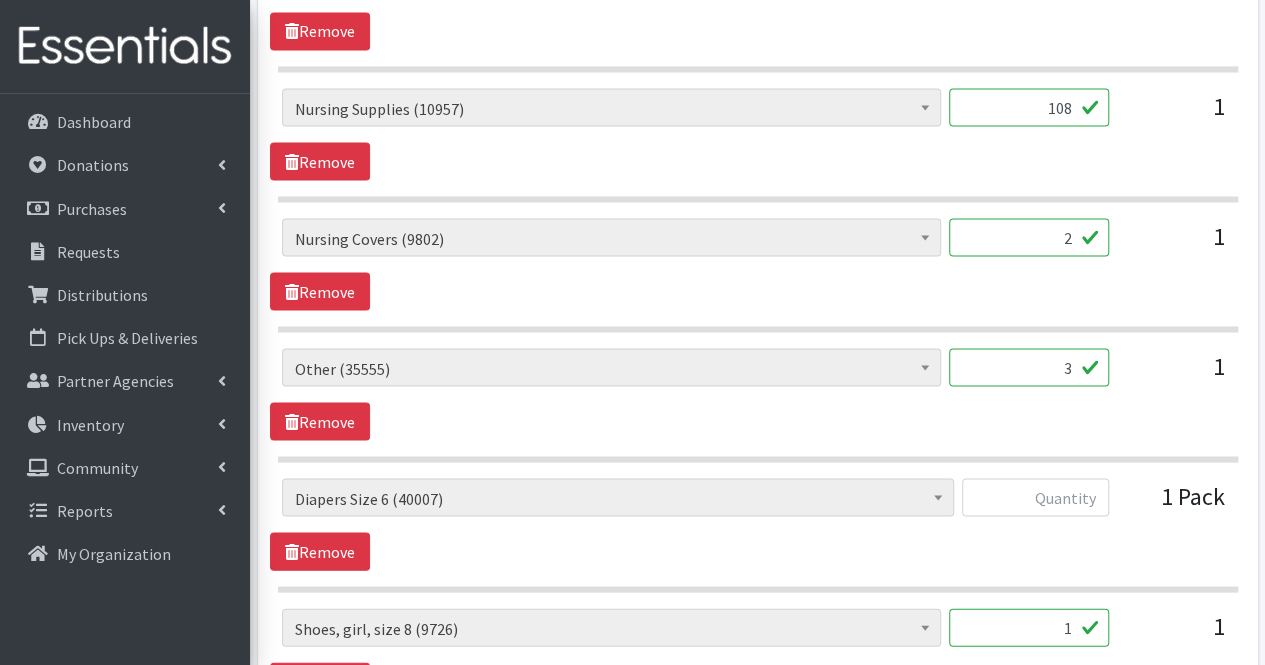type on "108" 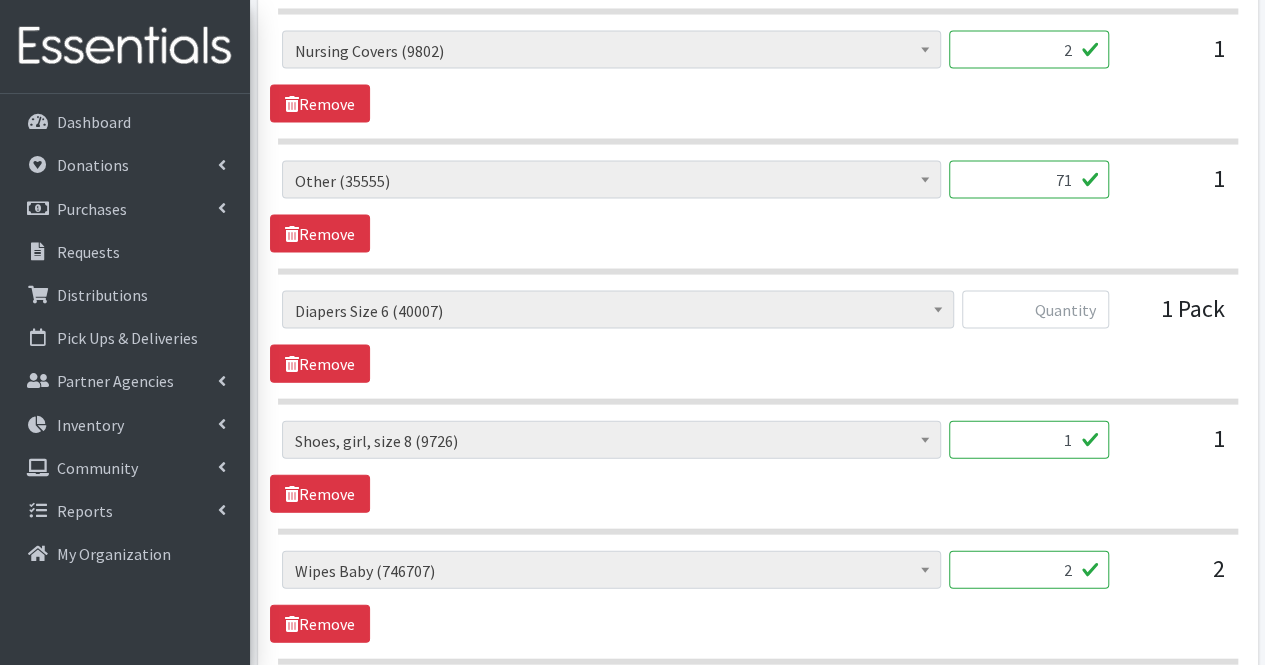 scroll, scrollTop: 2022, scrollLeft: 0, axis: vertical 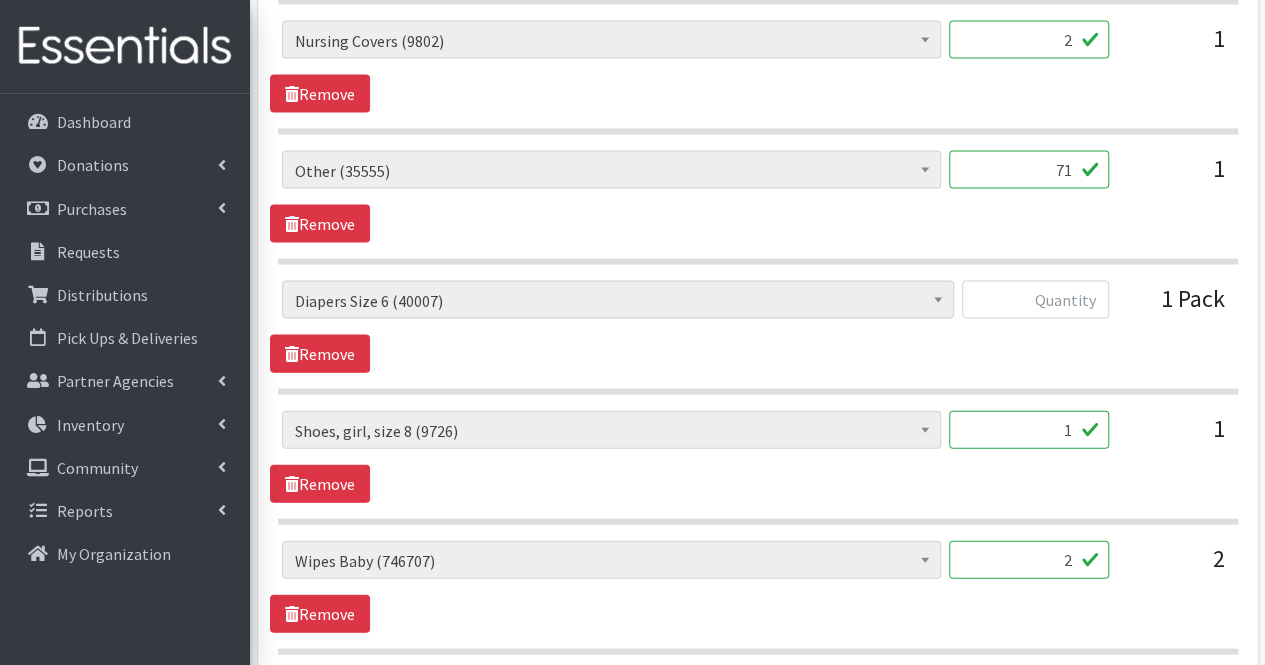 type on "71" 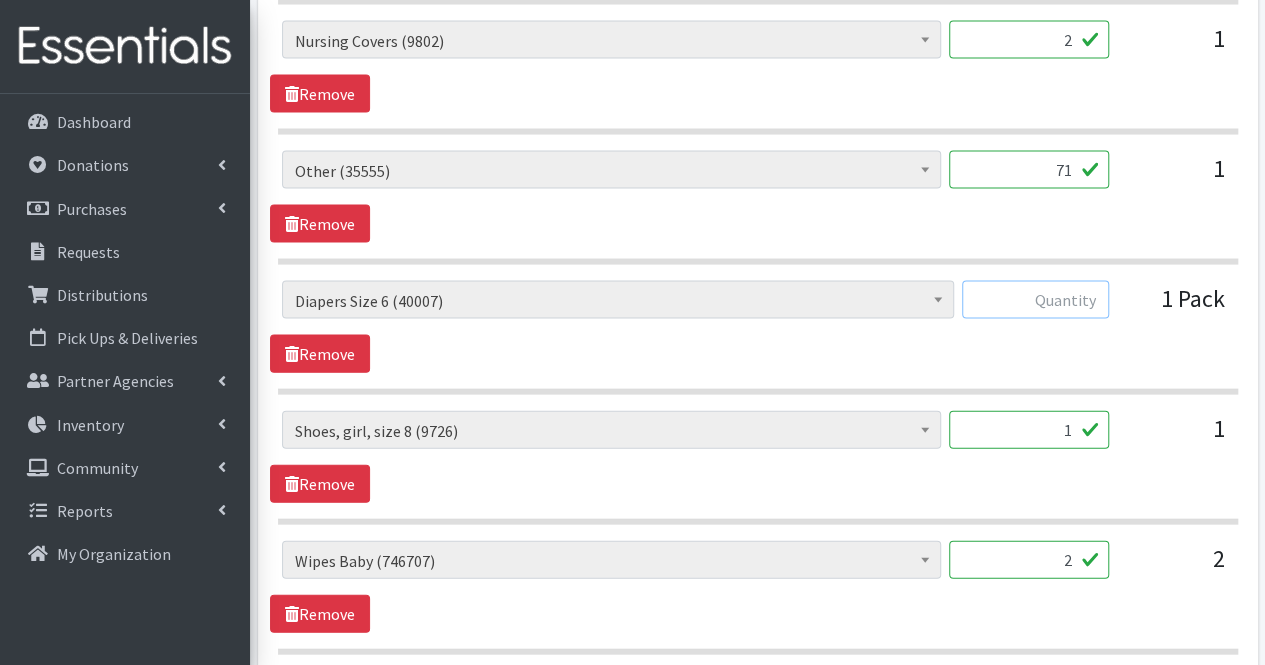 click at bounding box center [1035, 300] 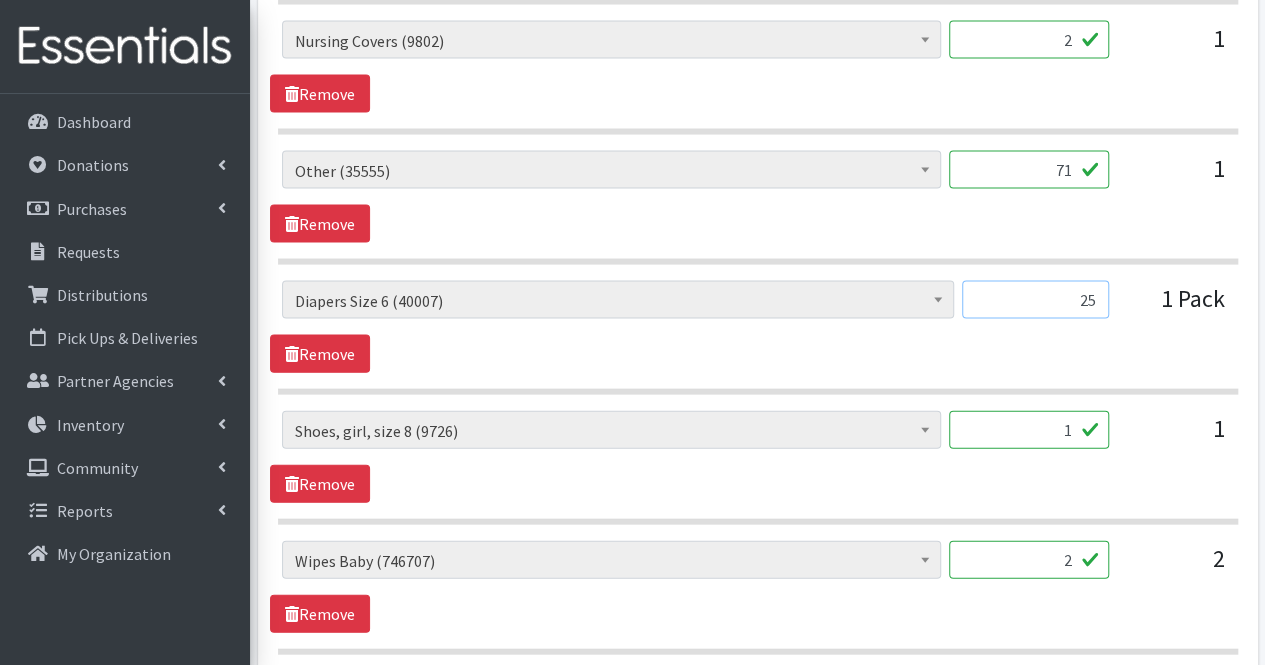 type on "25" 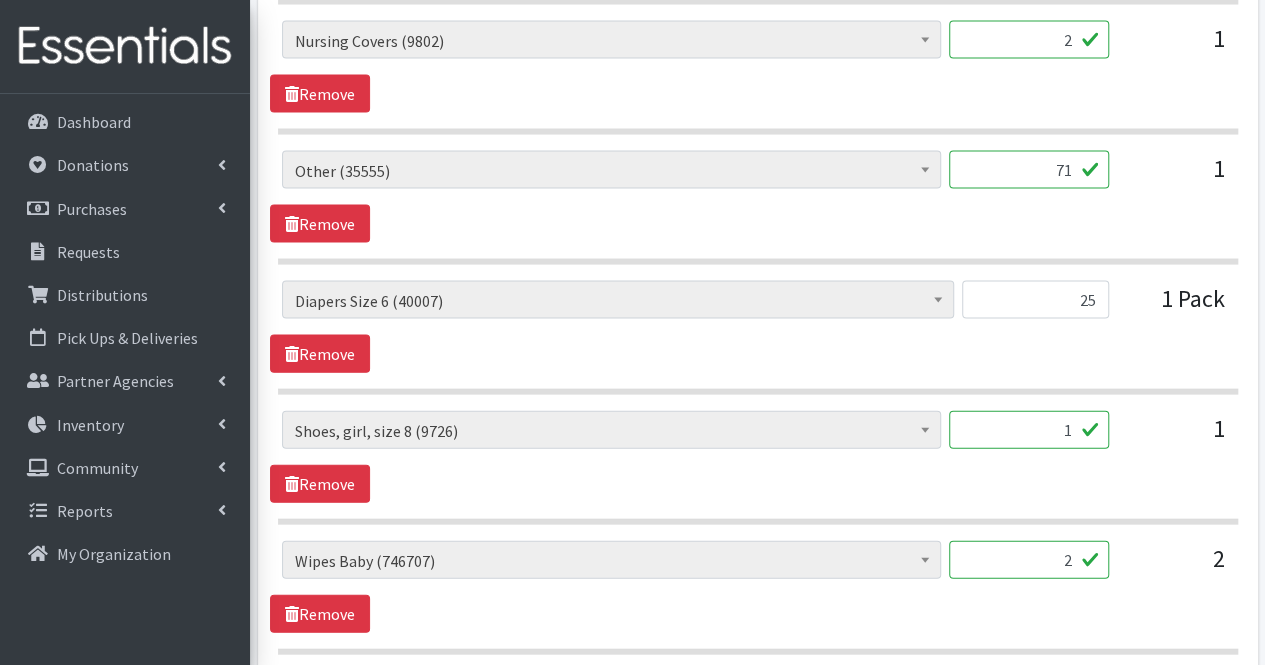 click on "1" at bounding box center [1029, 430] 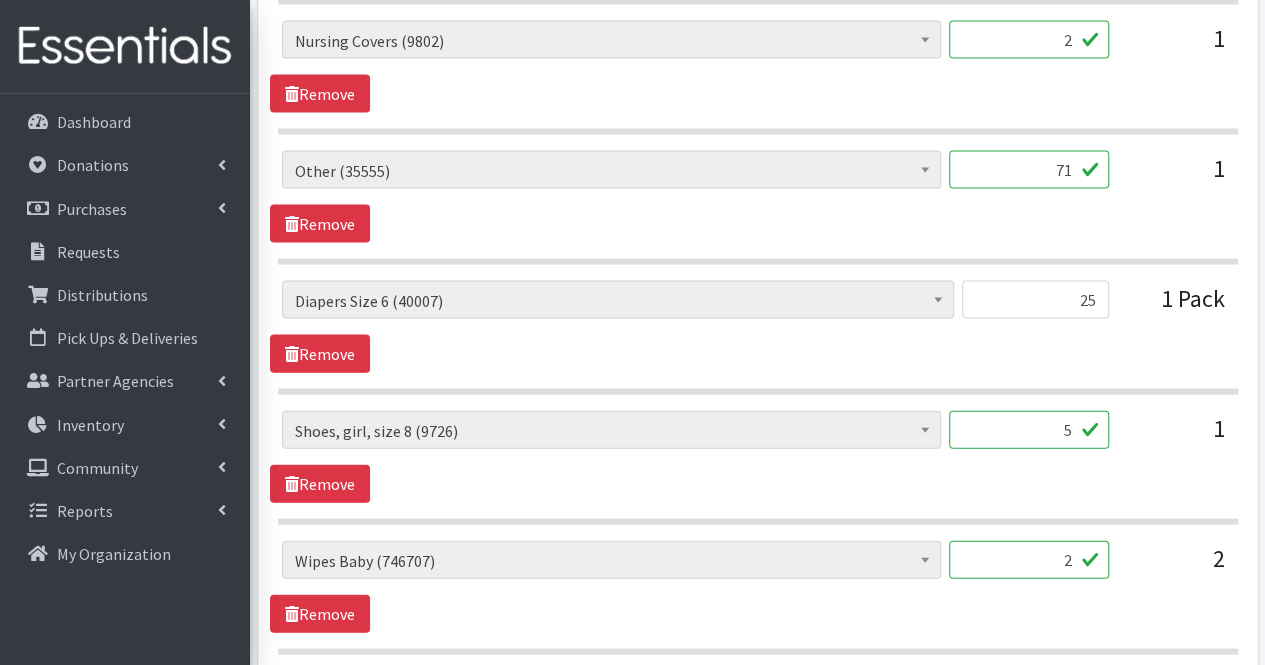 type on "5" 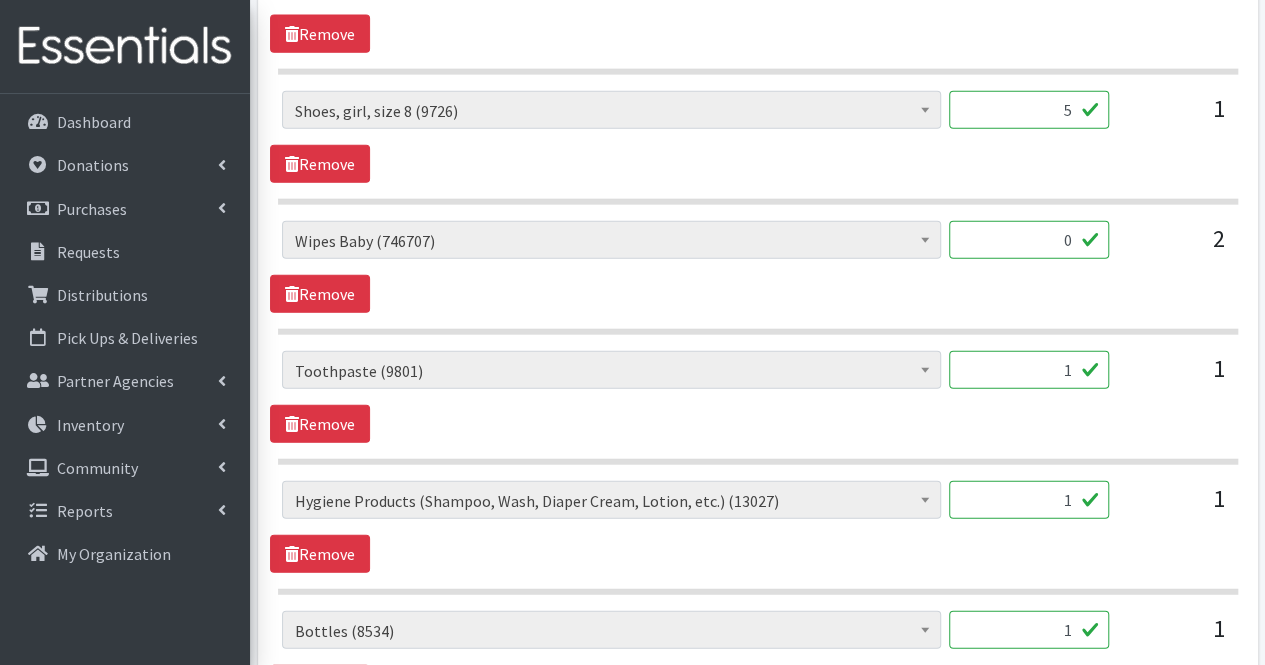 scroll, scrollTop: 2343, scrollLeft: 0, axis: vertical 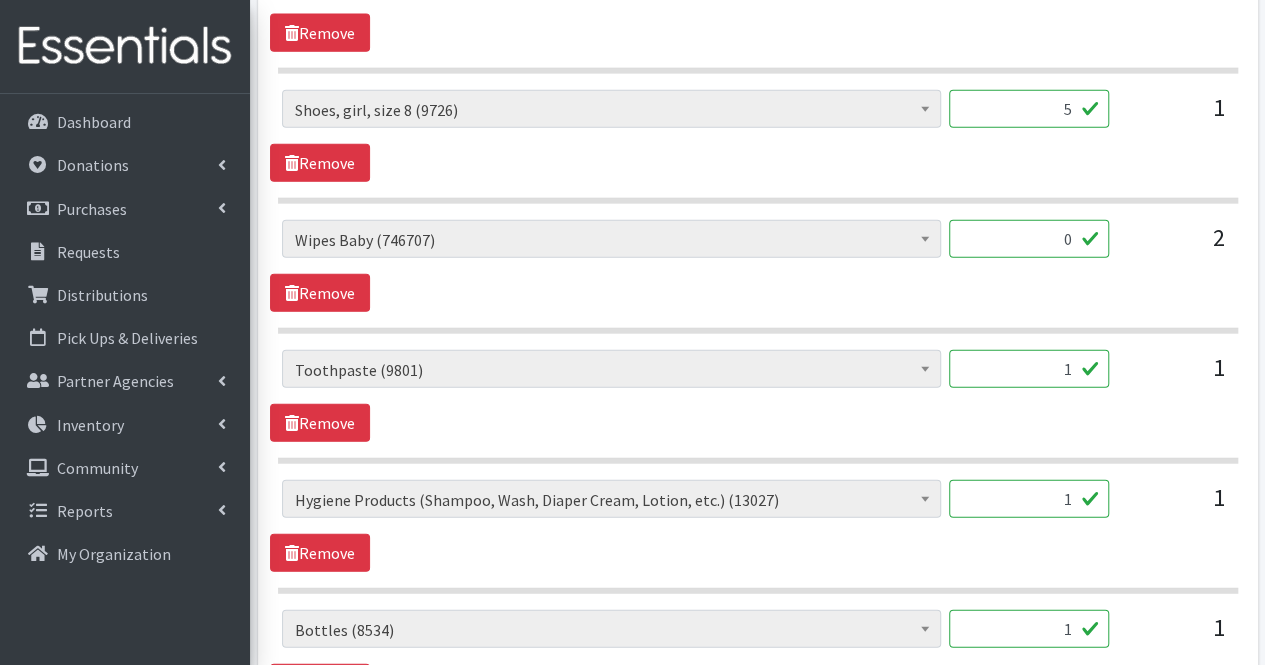 type on "0" 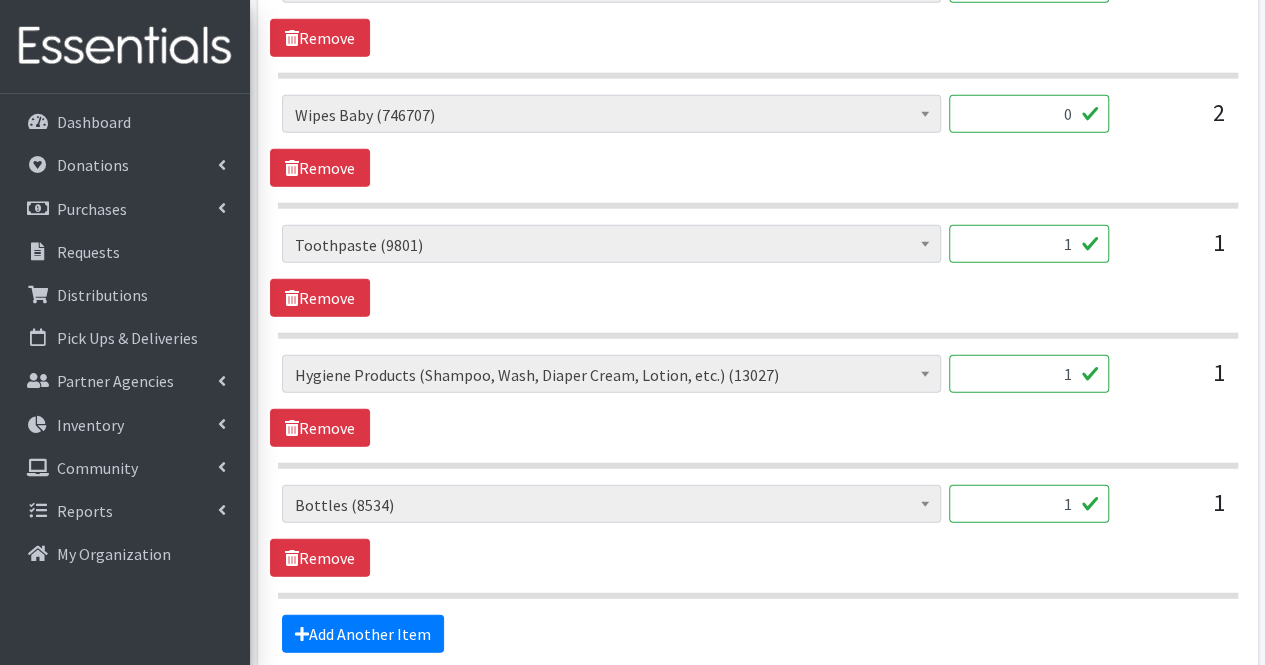 scroll, scrollTop: 2469, scrollLeft: 0, axis: vertical 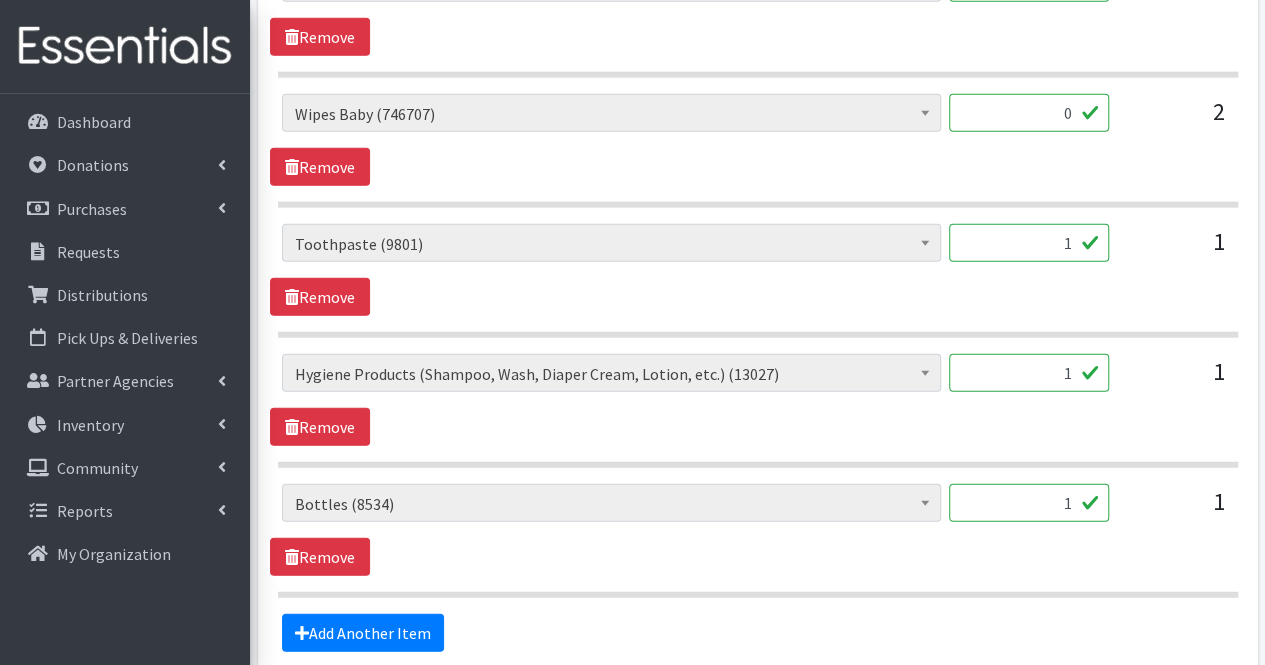 click on "1" at bounding box center [1029, 503] 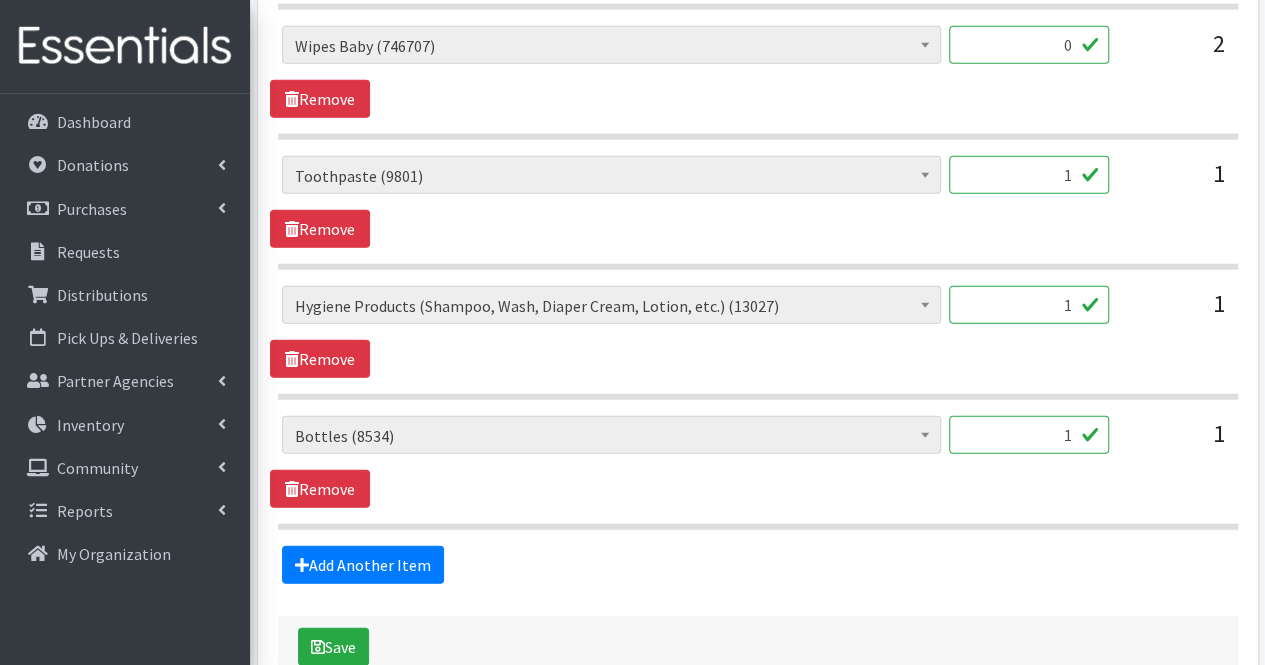 scroll, scrollTop: 2642, scrollLeft: 0, axis: vertical 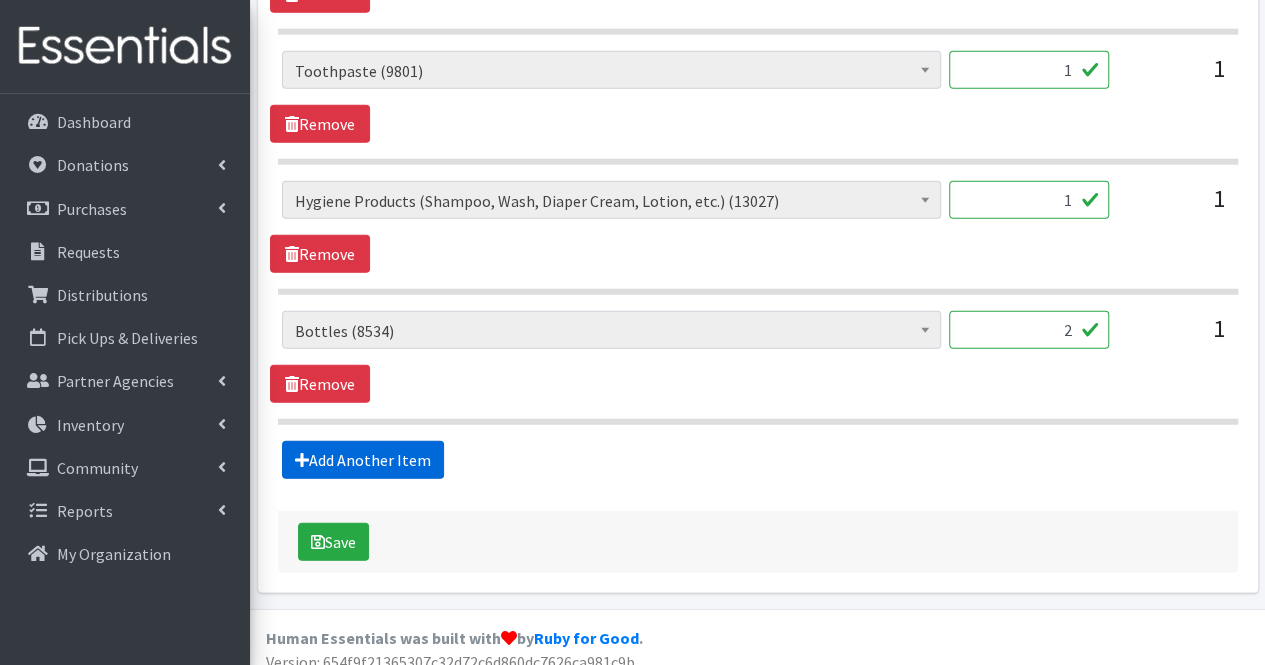 type on "2" 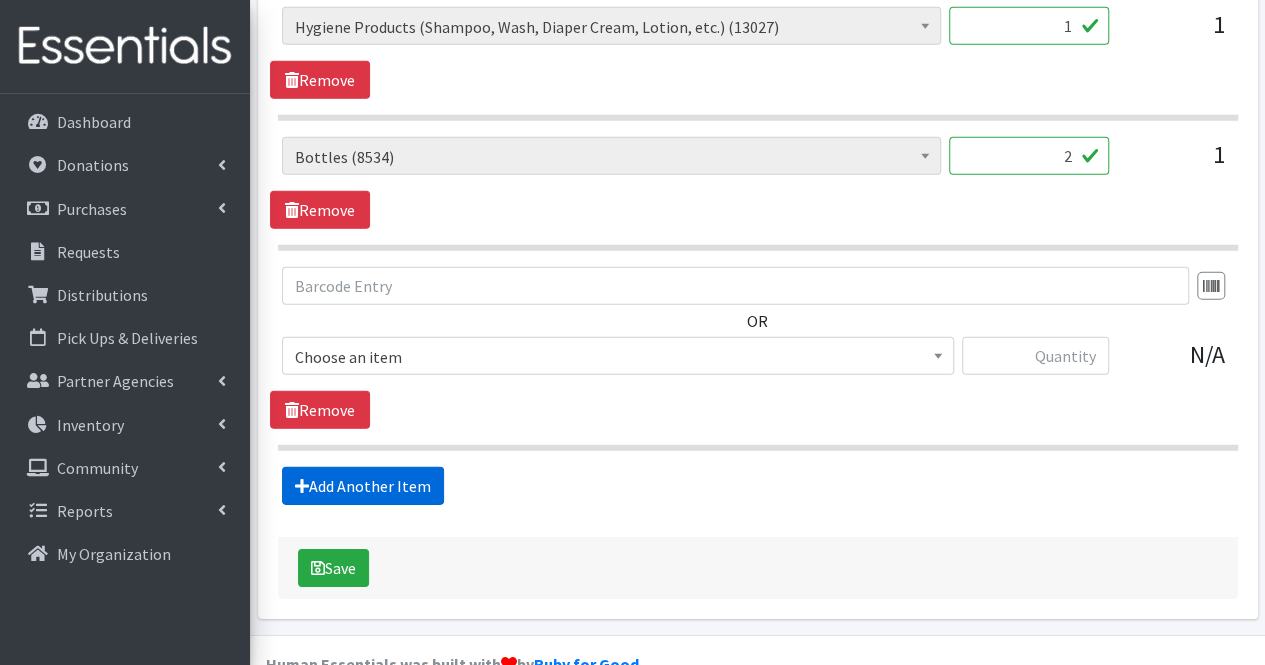 scroll, scrollTop: 2841, scrollLeft: 0, axis: vertical 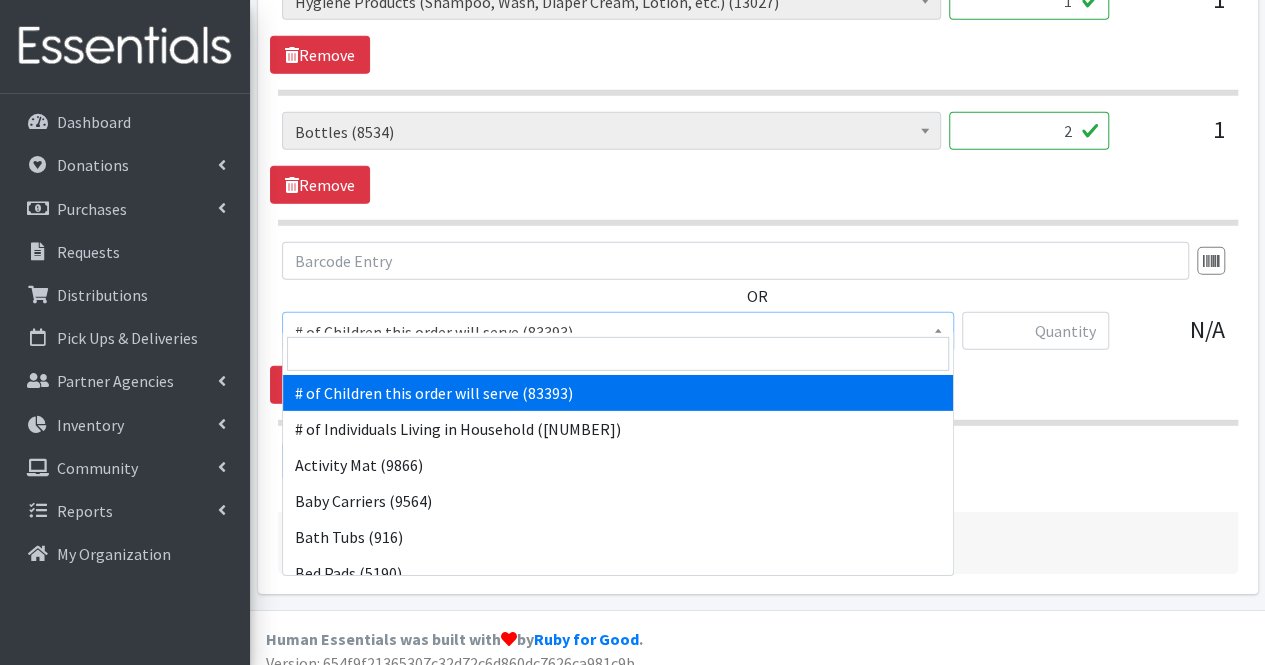click on "# of Children this order will serve (83393)" at bounding box center (618, 332) 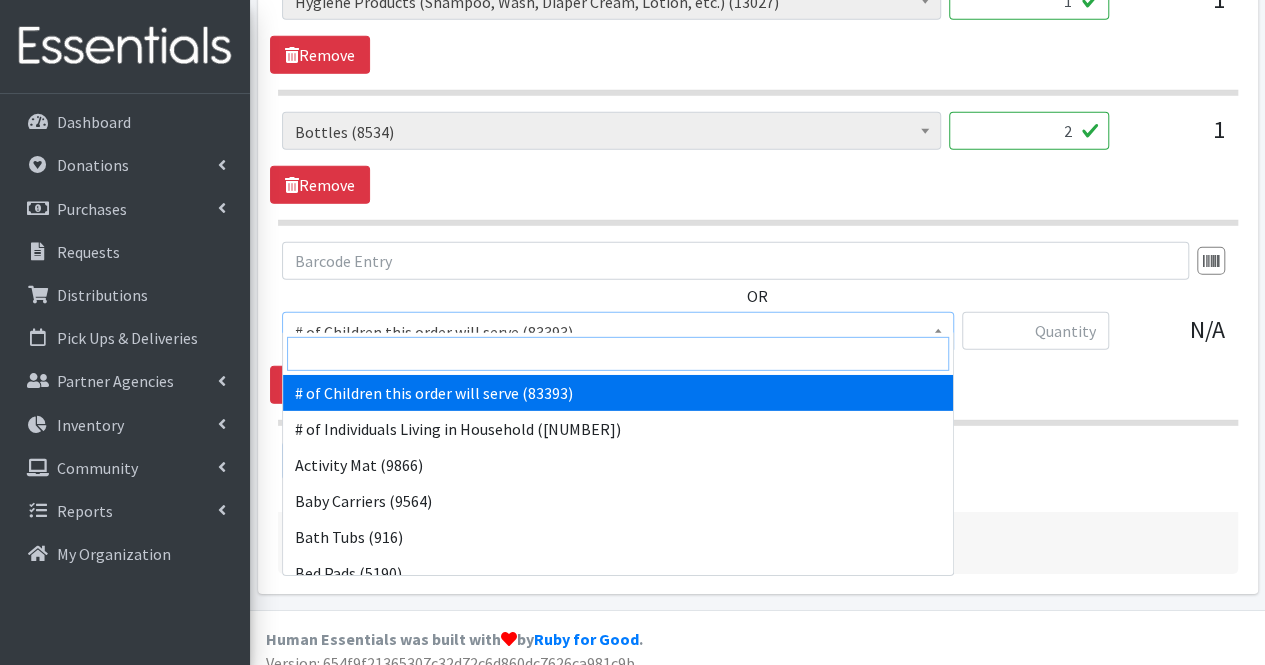 click at bounding box center [618, 354] 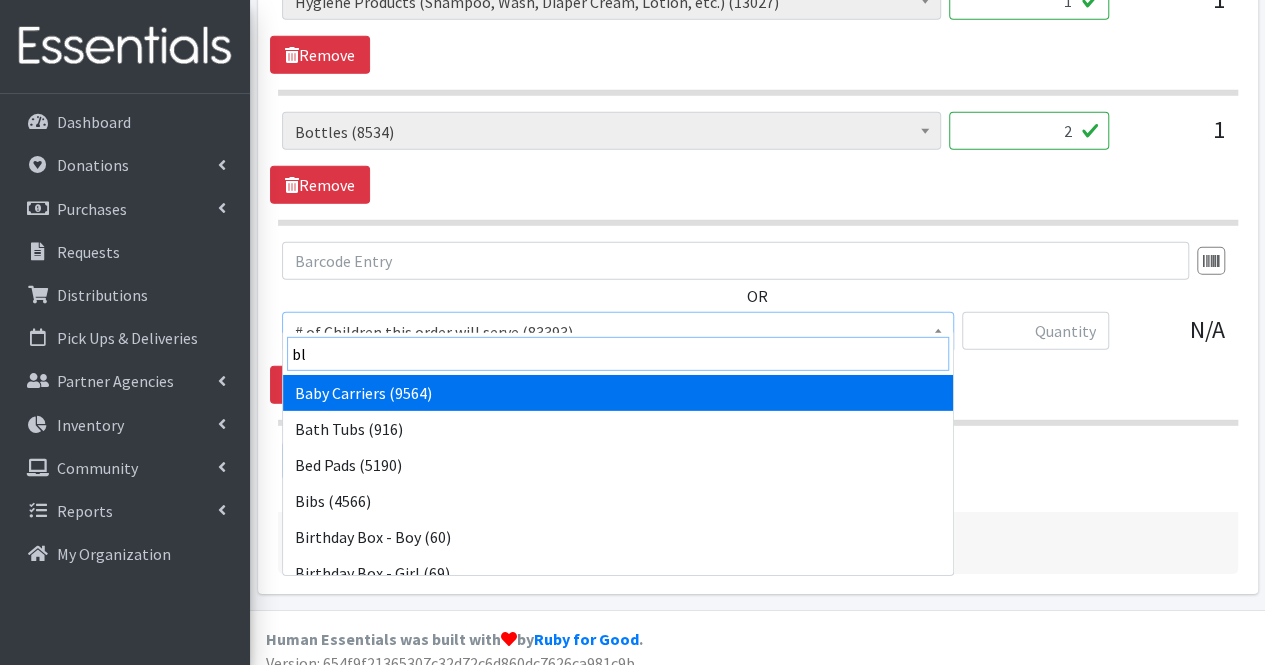 click on "bl" at bounding box center (618, 354) 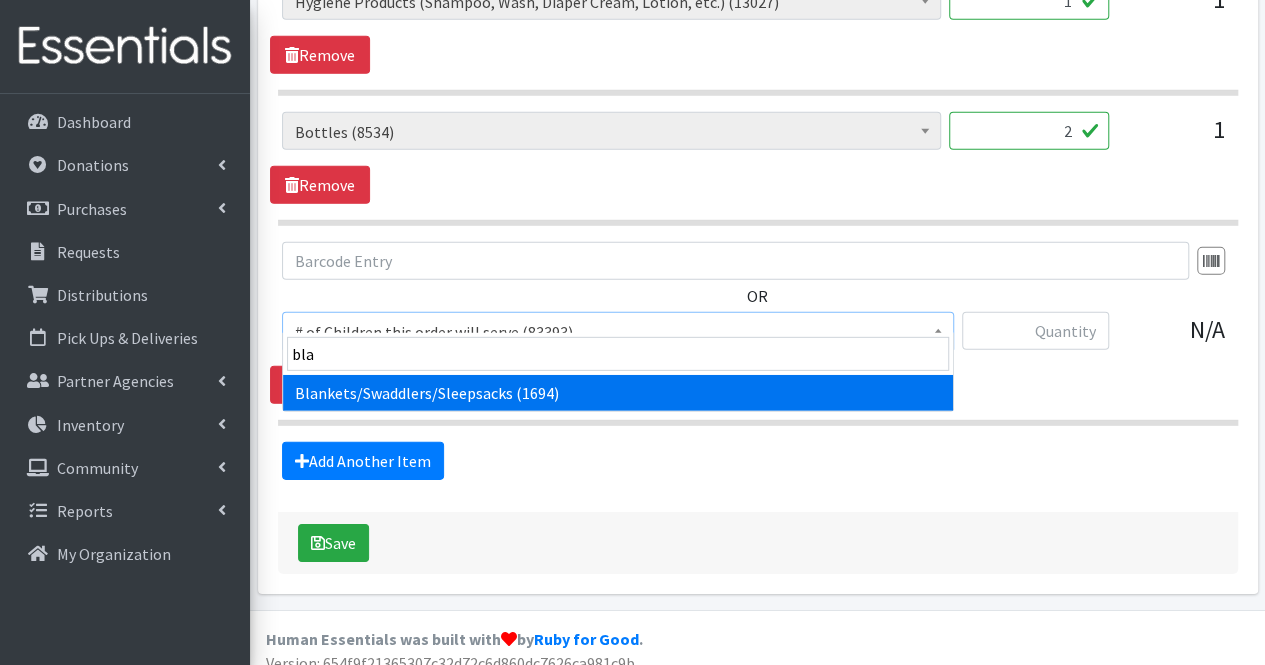 select on "1933" 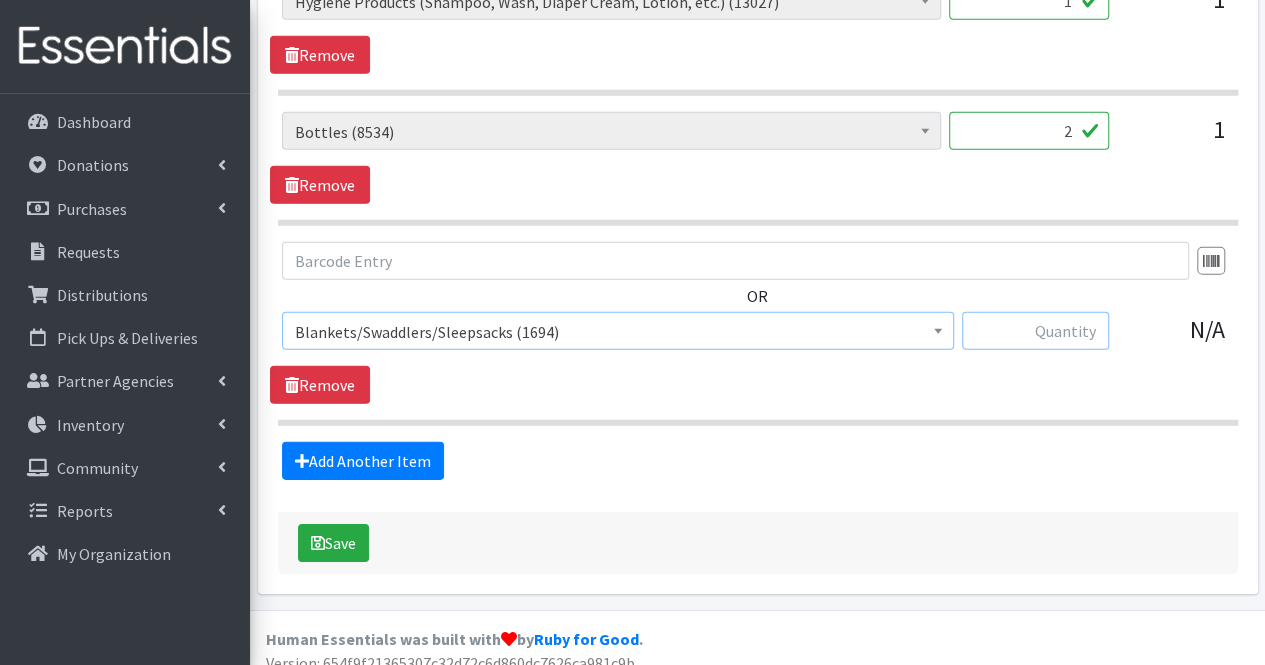 click at bounding box center (1035, 331) 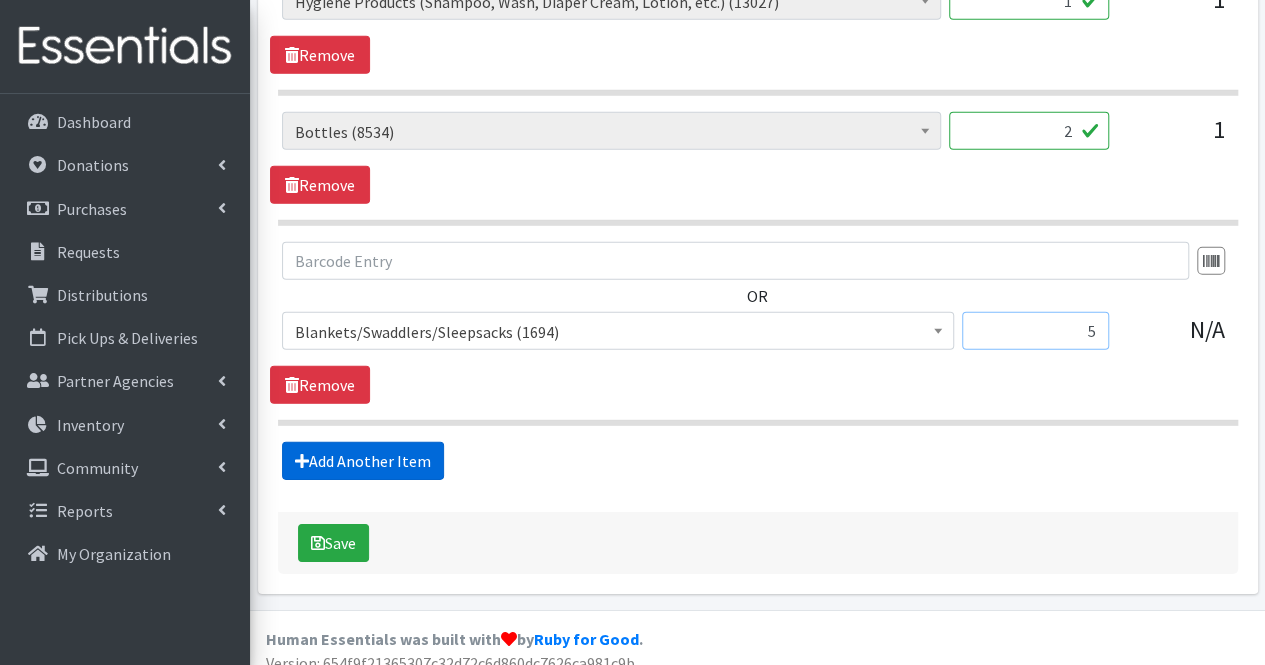 type on "5" 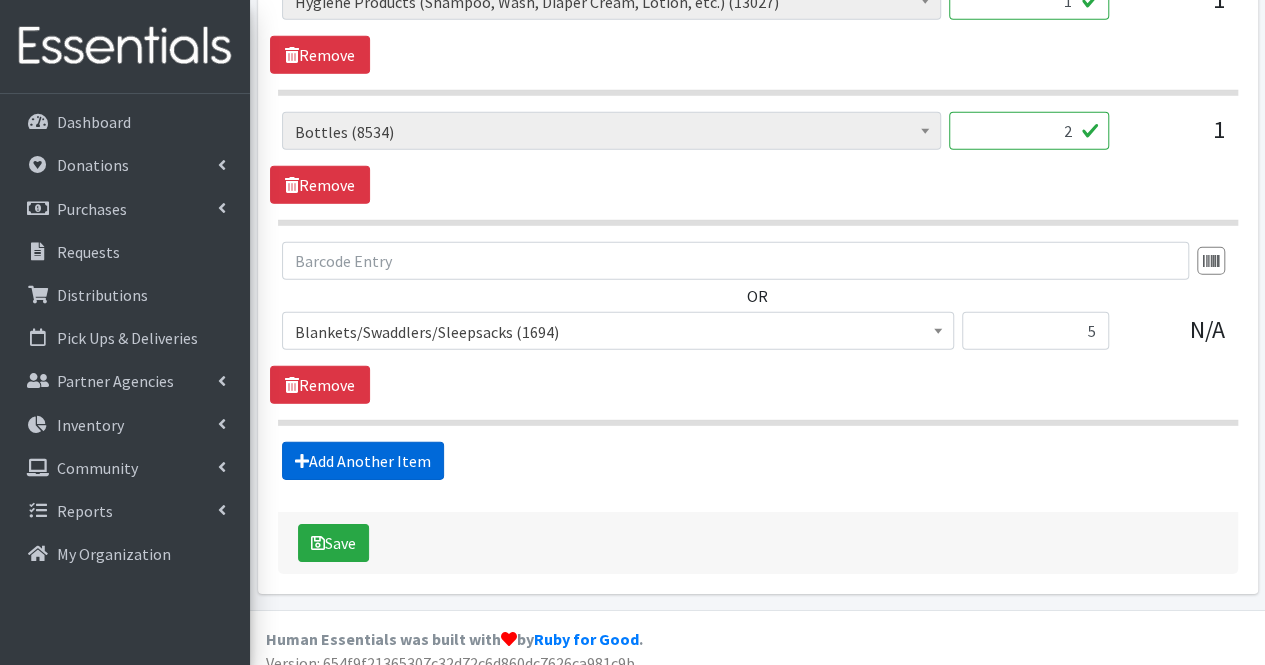 click on "Add Another Item" at bounding box center [363, 461] 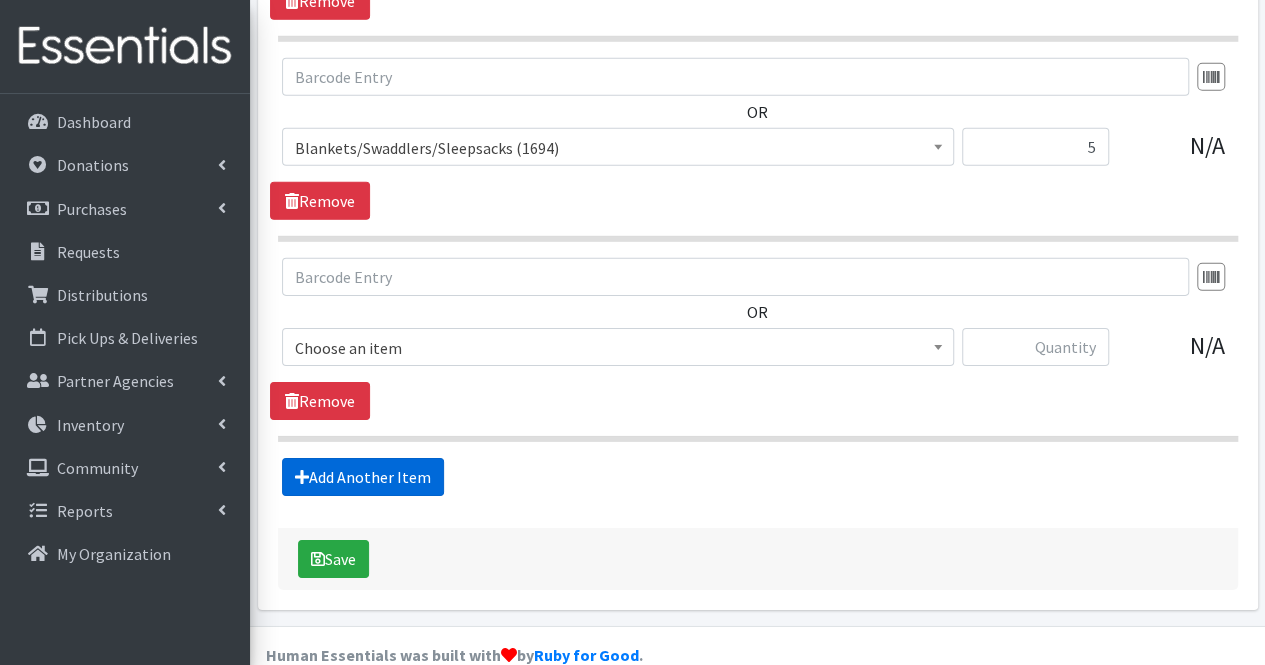 scroll, scrollTop: 3040, scrollLeft: 0, axis: vertical 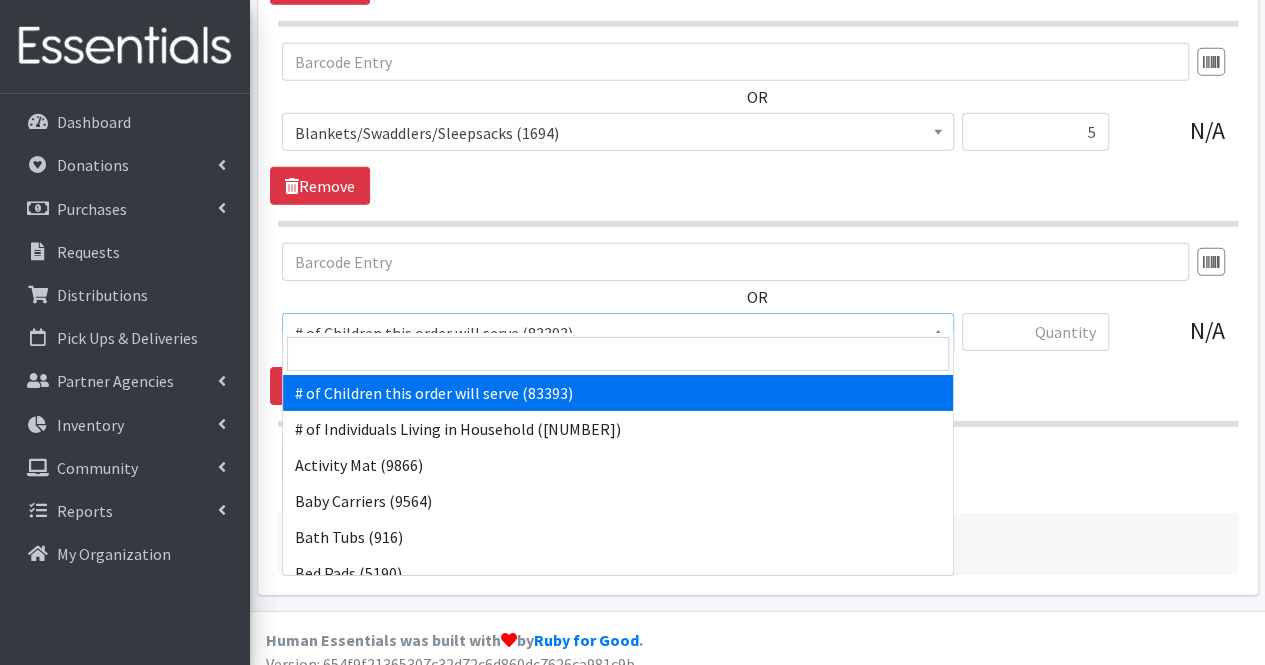 click on "# of Children this order will serve (83393)" at bounding box center [618, 333] 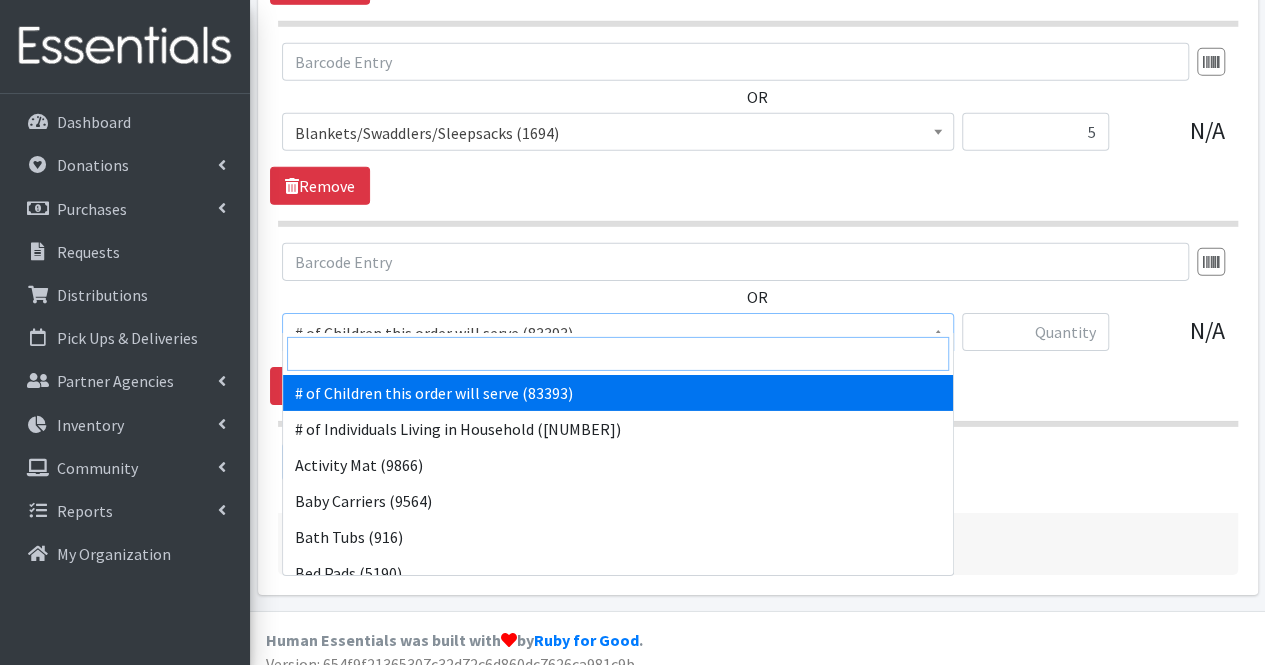 click at bounding box center [618, 354] 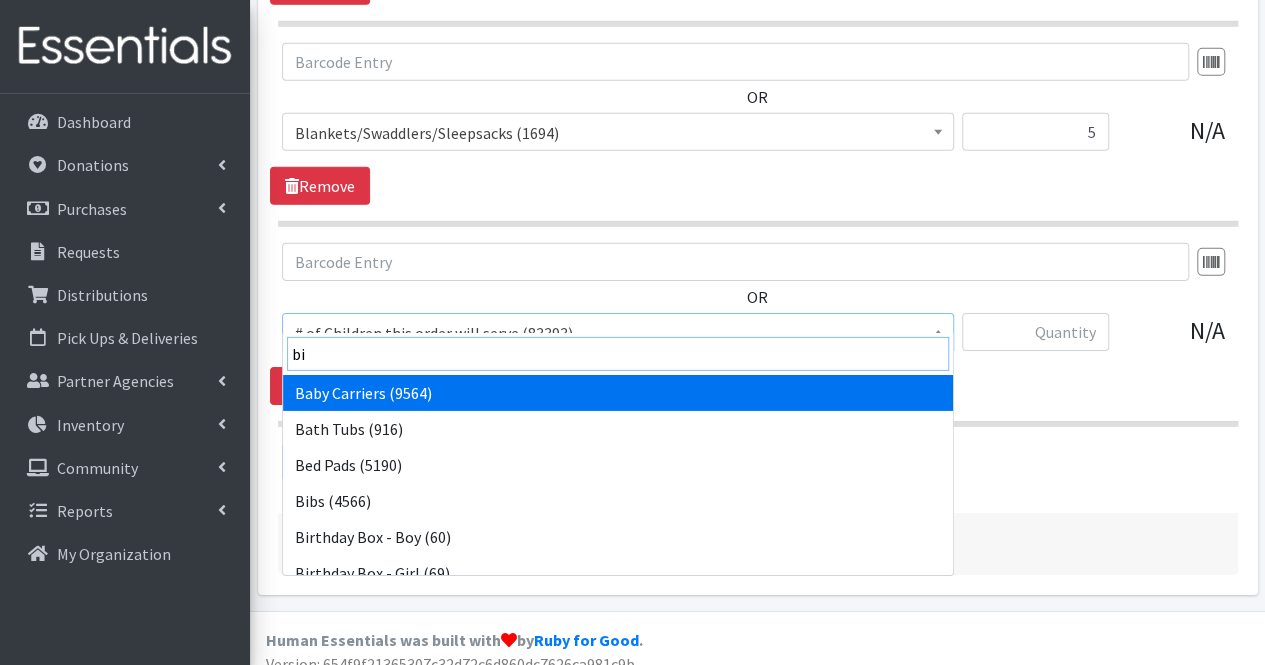 type on "bib" 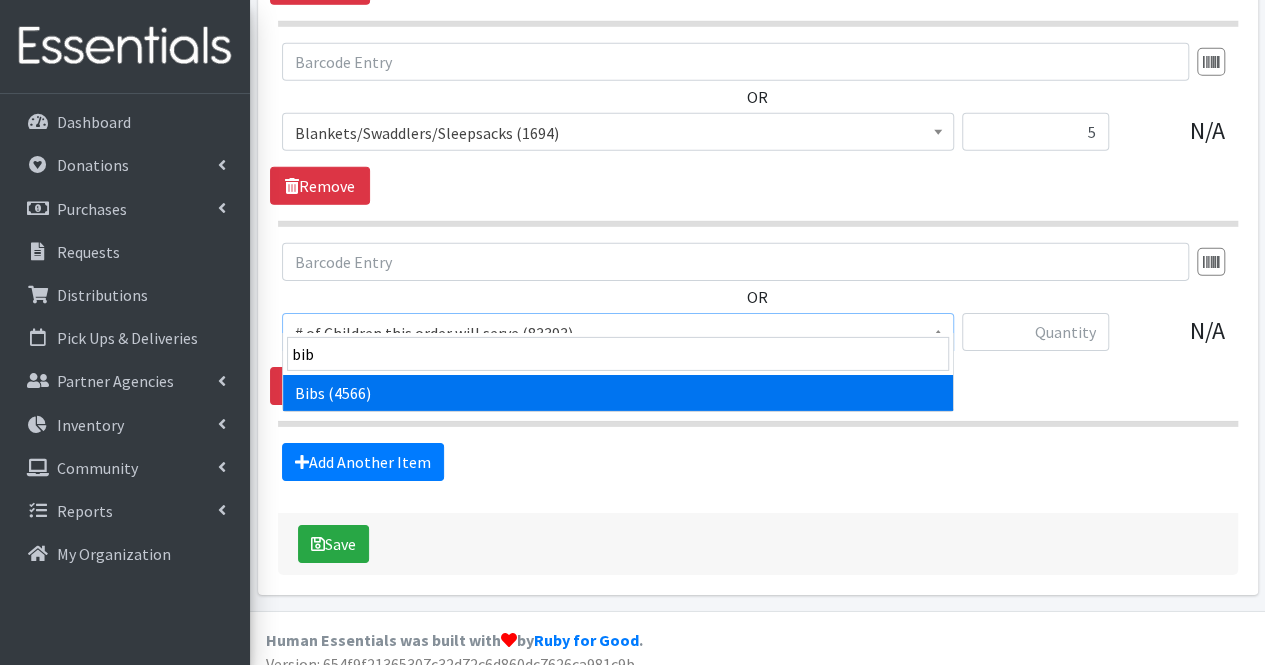 select on "293" 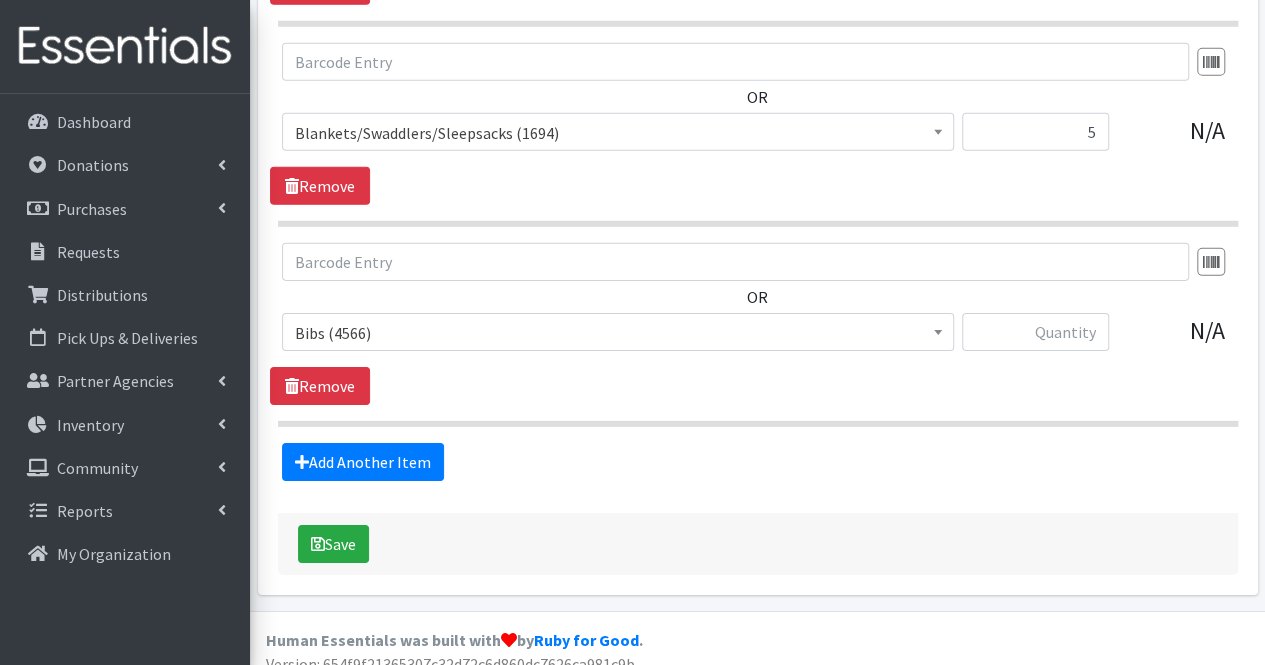 click on "OR
# of Children this order will serve (83393)
# of Individuals Living in Household (46024)
Activity Mat (9866)
Baby Carriers (9564)
Bath Tubs (916)
Bed Pads (5190)
Bibs (4566)
Birthday Box - Boy (60)
Birthday Box - Girl (69)
Blankets/Swaddlers/Sleepsacks (1694)
Books (5436)
Bottles (8534)
Breast Pump (10001)
Bundle Me's (8939)
Car Seat - 3in1 up to 80 lbs. (0)" at bounding box center (757, 305) 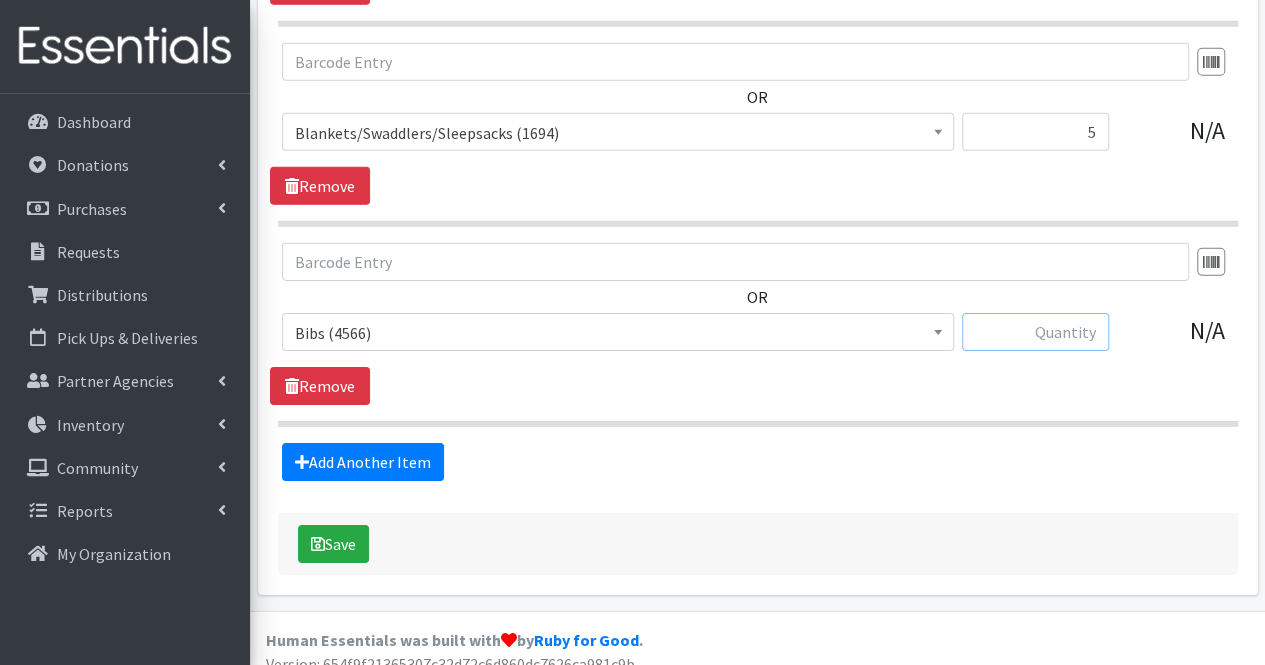click at bounding box center (1035, 332) 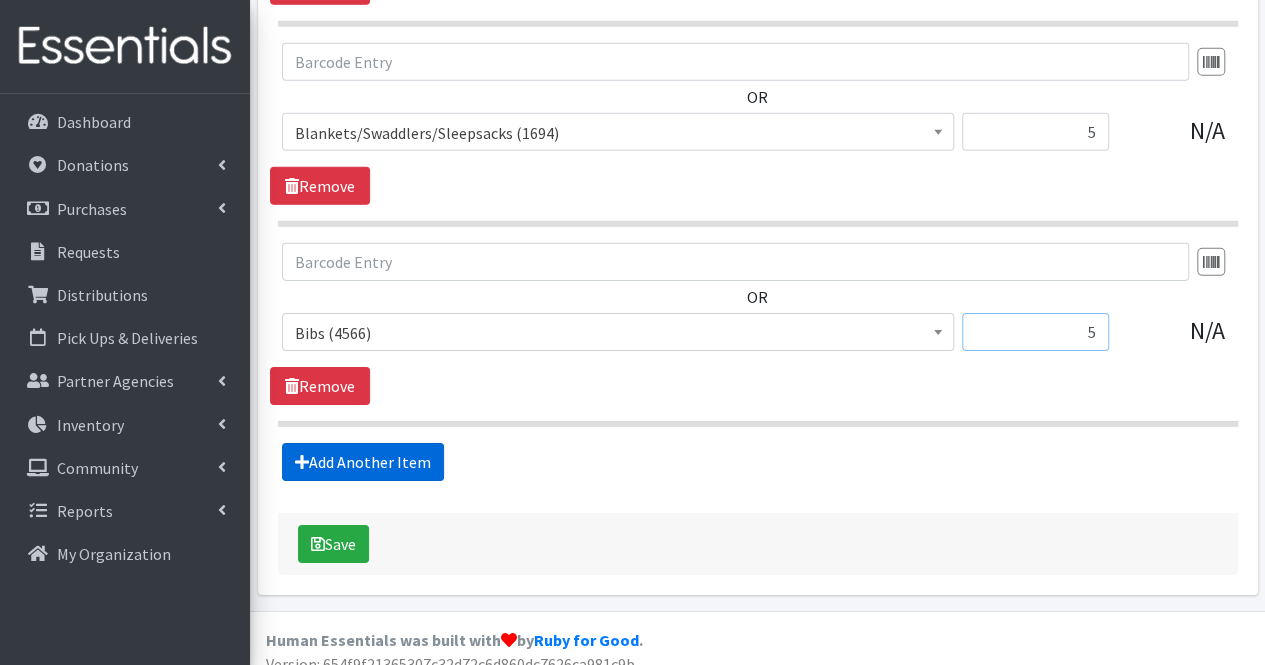 type on "5" 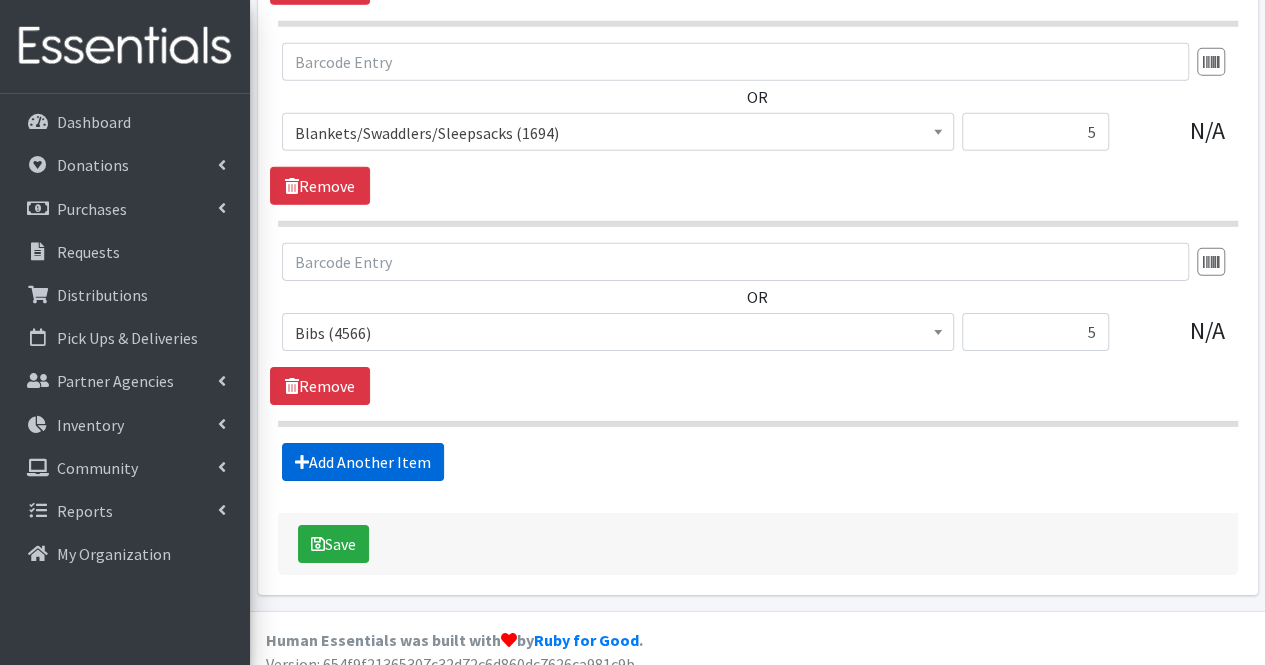click on "Add Another Item" at bounding box center (363, 462) 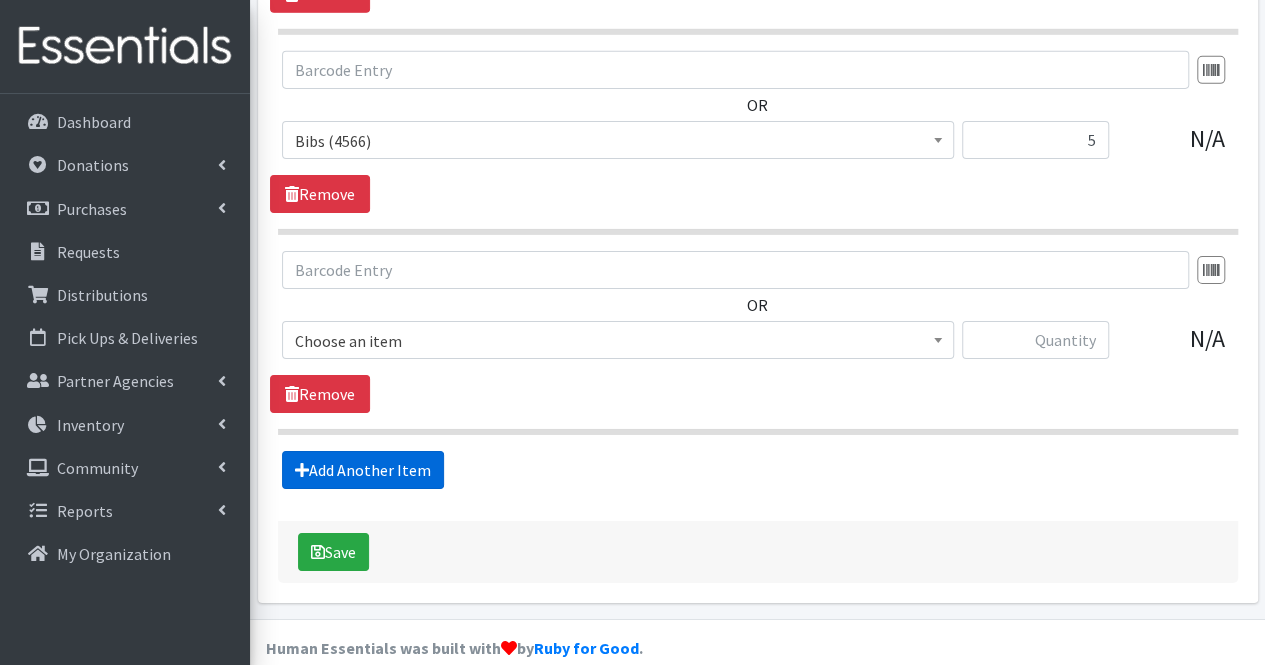 scroll, scrollTop: 3239, scrollLeft: 0, axis: vertical 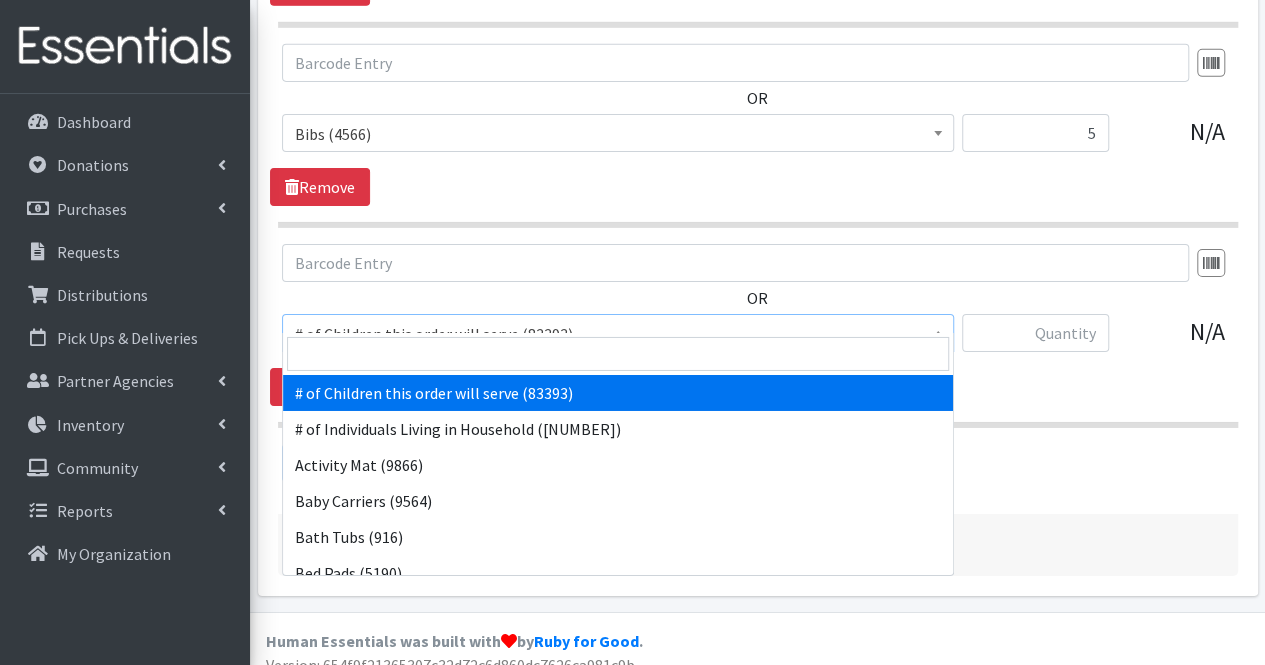 click on "# of Children this order will serve (83393)" at bounding box center (618, 334) 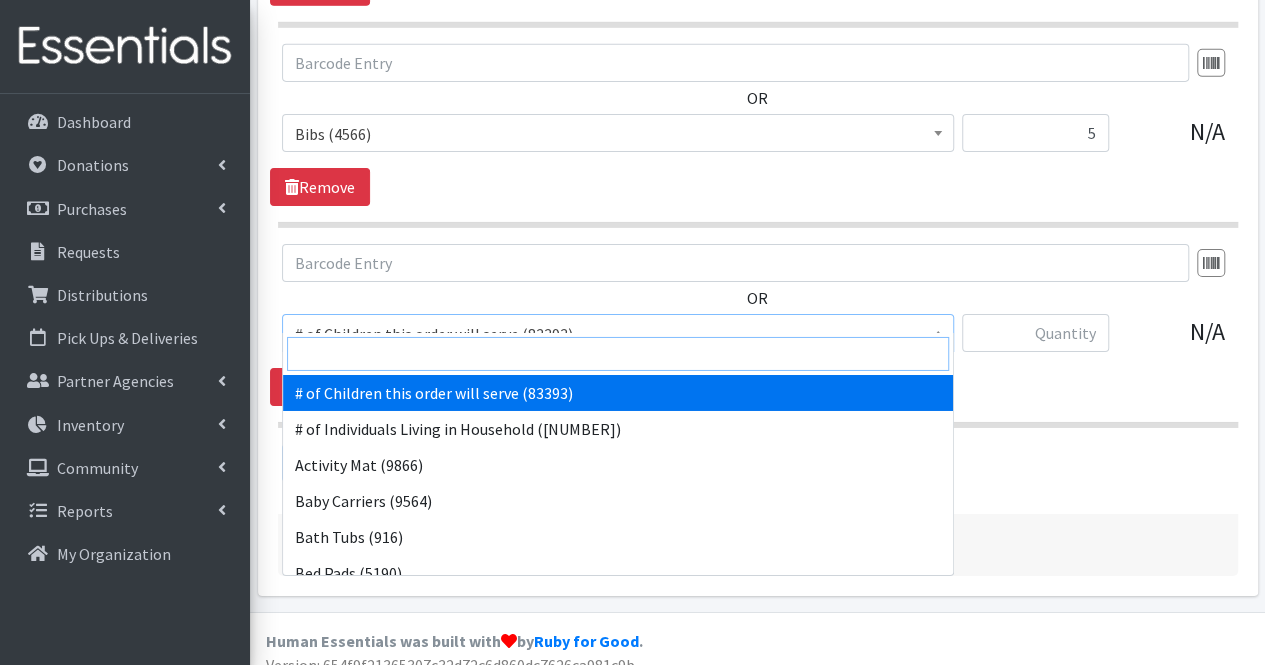 click at bounding box center (618, 354) 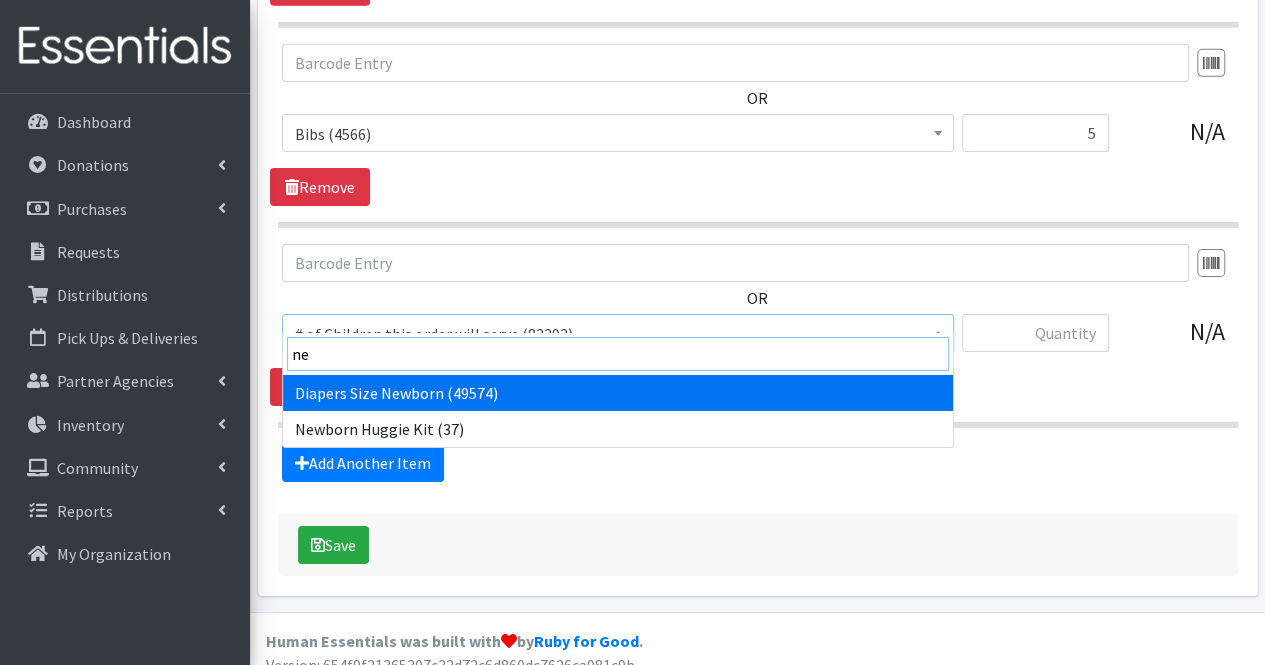 type on "n" 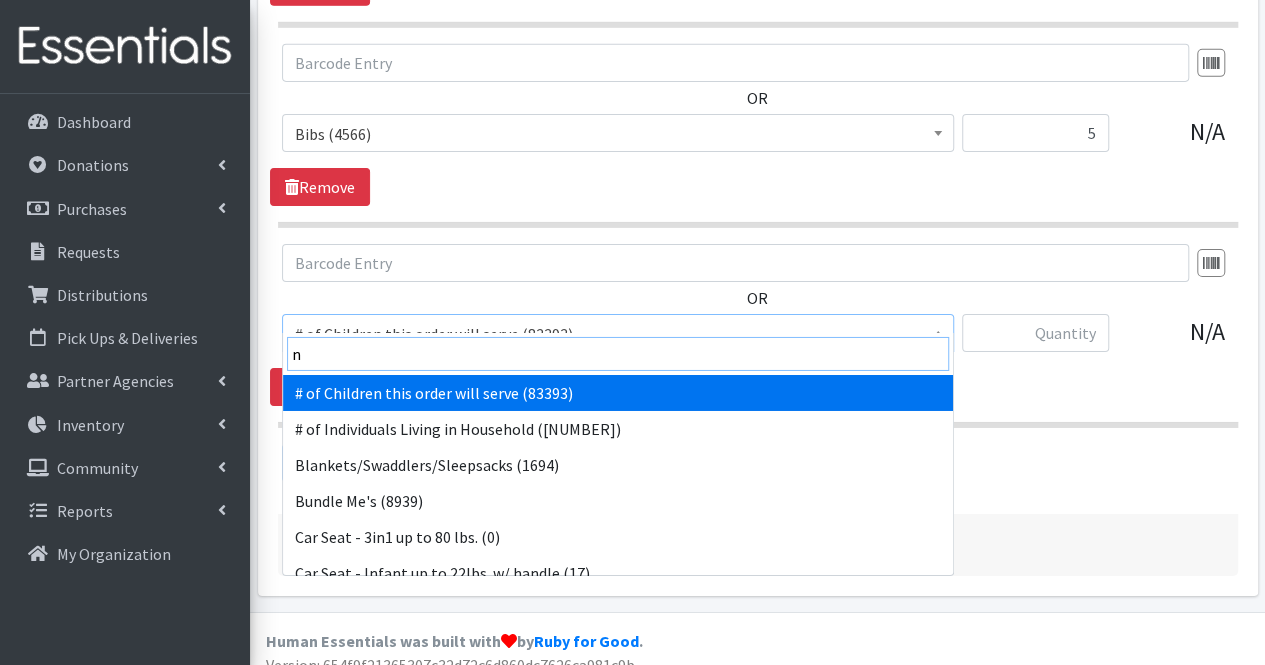 type 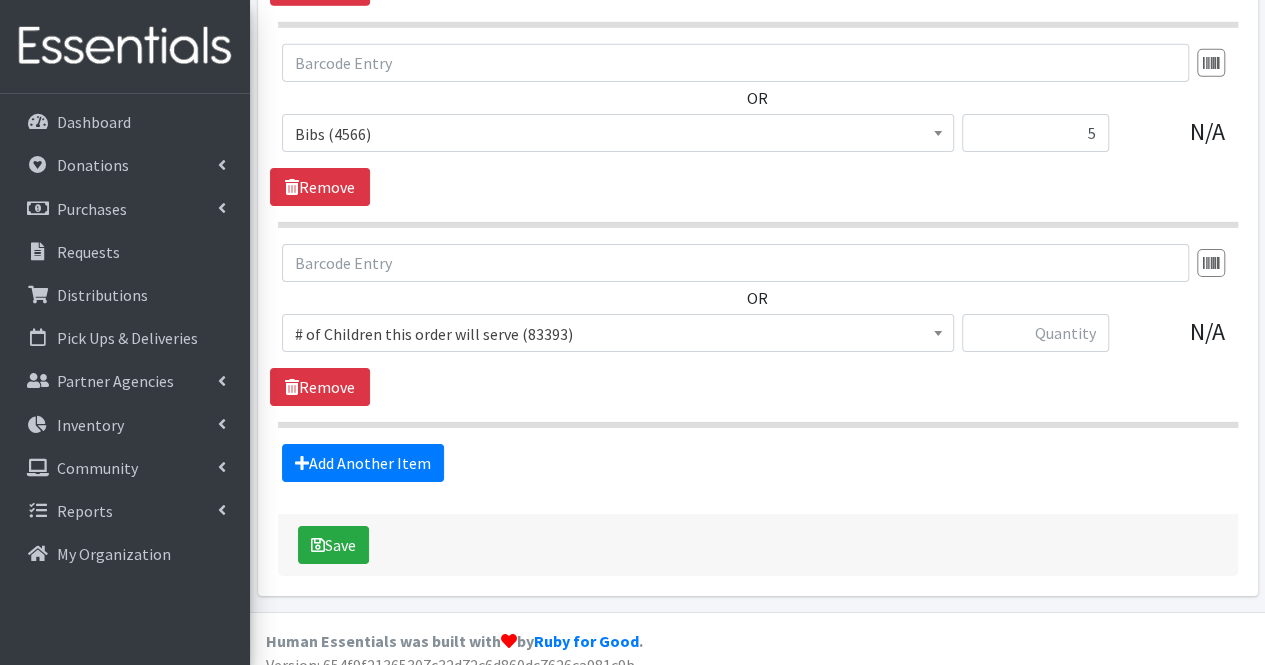 click on "Add Another Item" at bounding box center [757, 463] 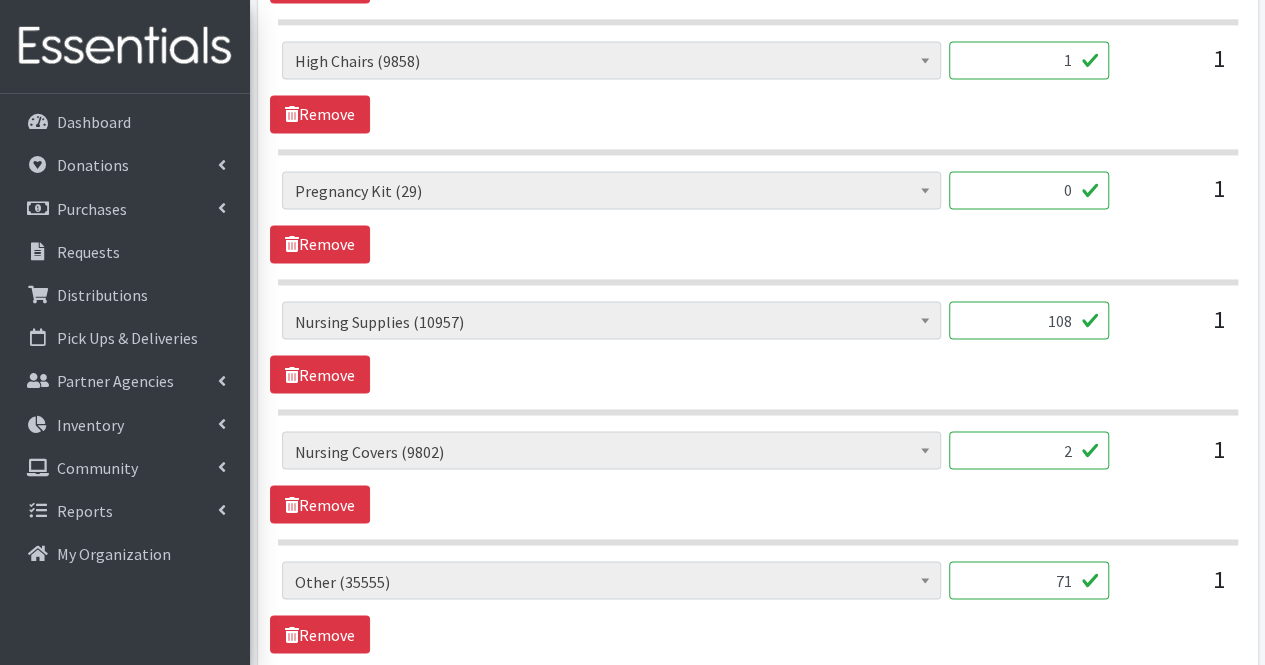 scroll, scrollTop: 1597, scrollLeft: 0, axis: vertical 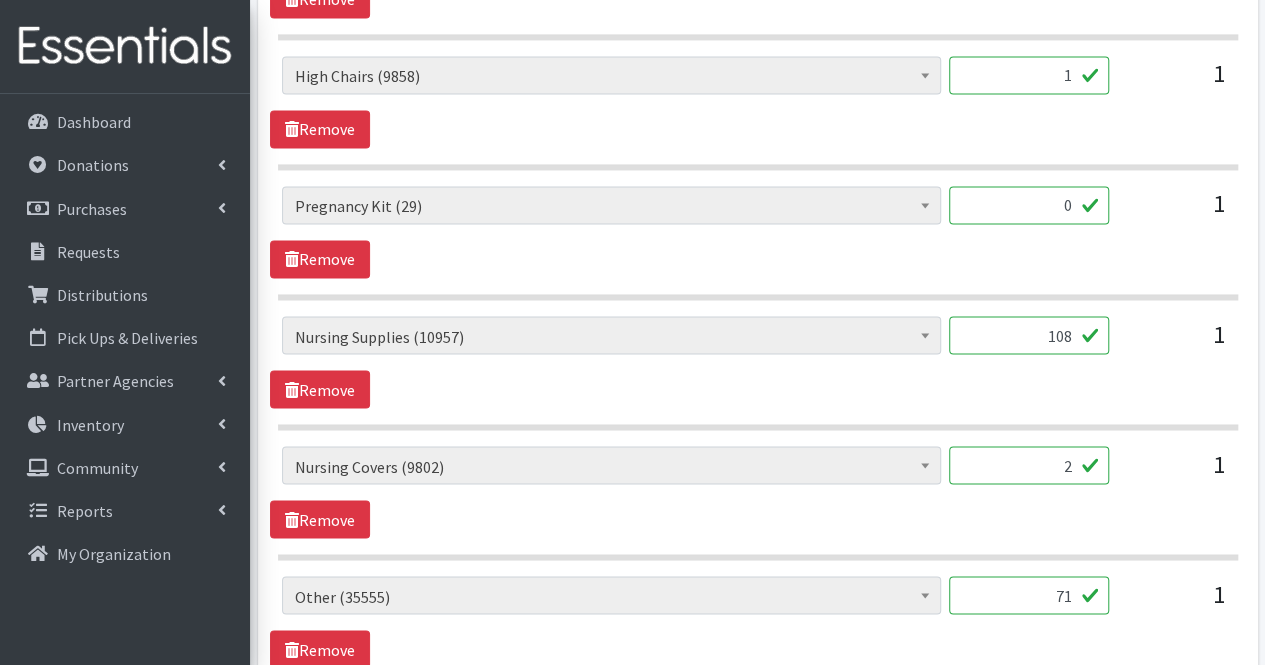 click on "0" at bounding box center [1029, 205] 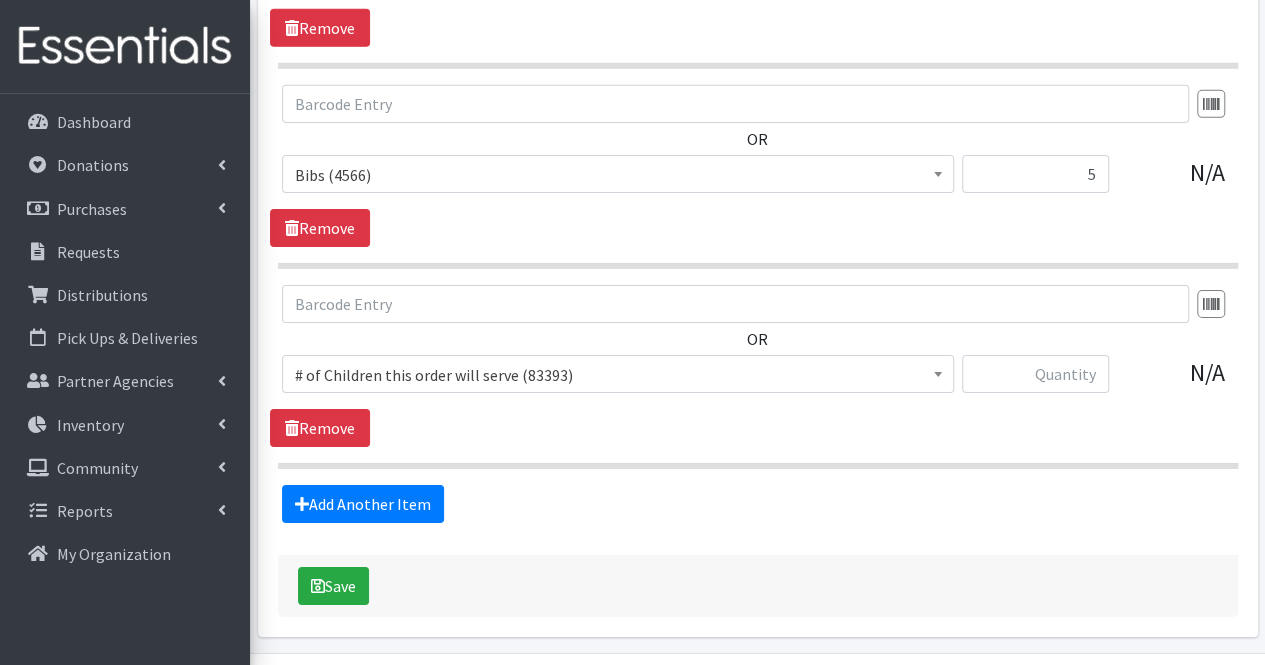 scroll, scrollTop: 3239, scrollLeft: 0, axis: vertical 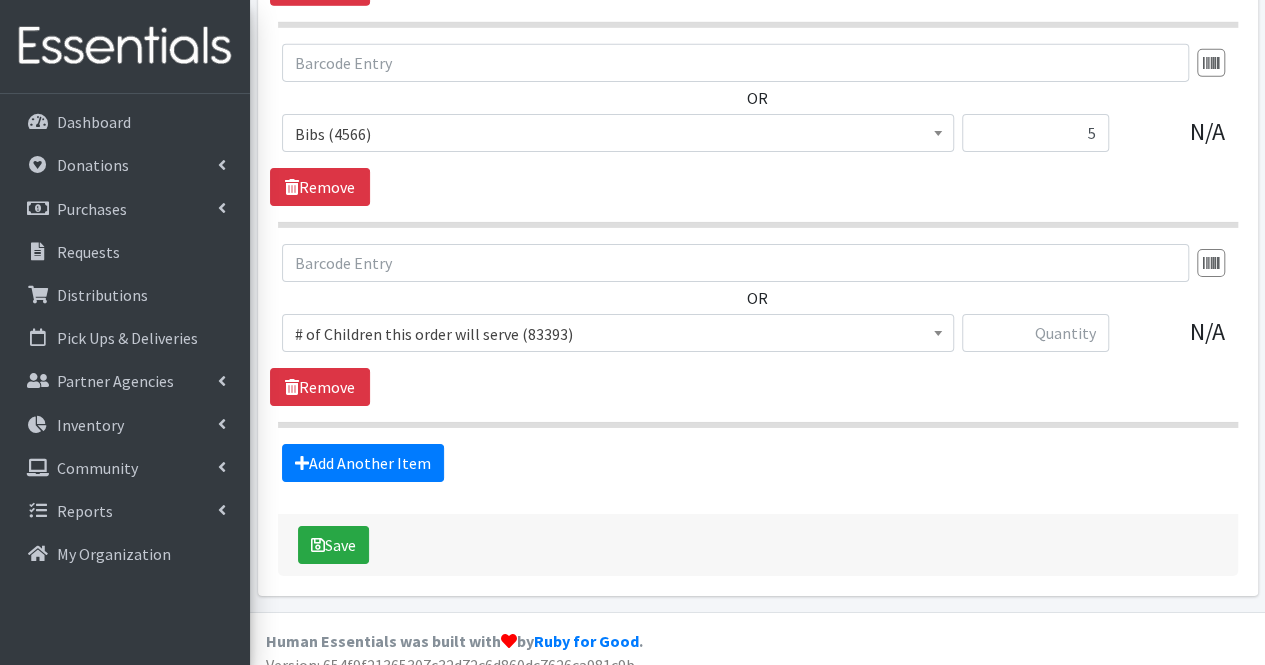 type on "1" 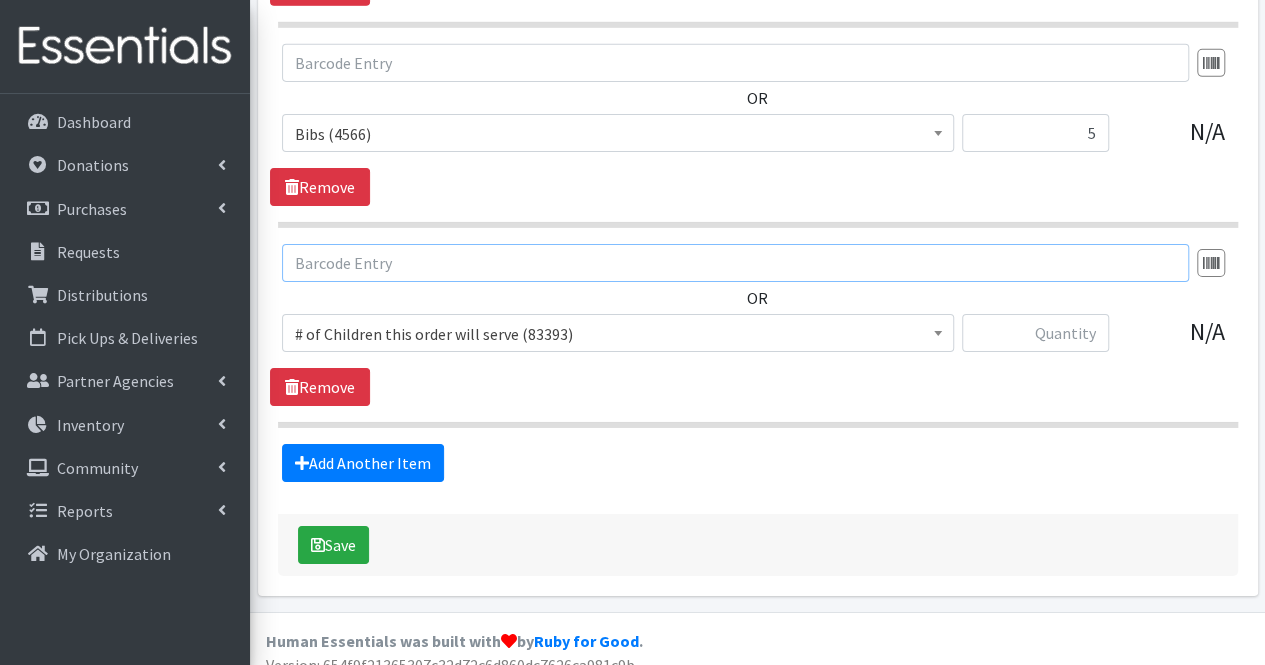 click at bounding box center (735, 263) 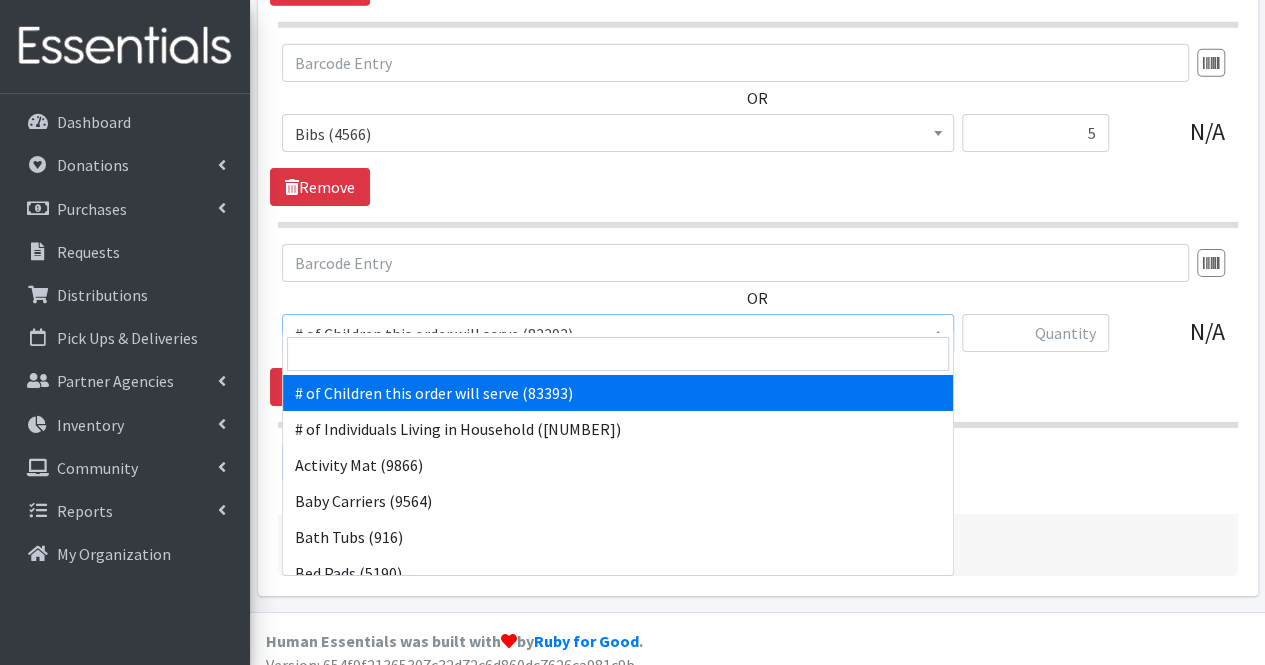 click on "# of Children this order will serve (83393)" at bounding box center (618, 334) 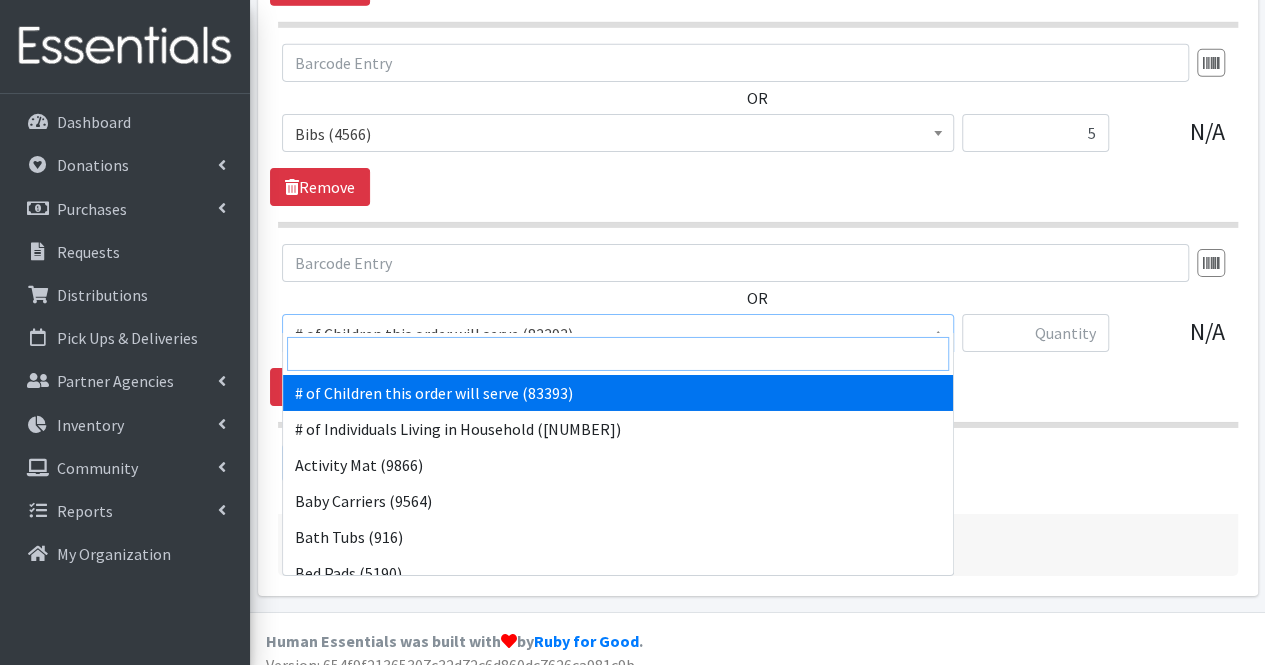 click at bounding box center (618, 354) 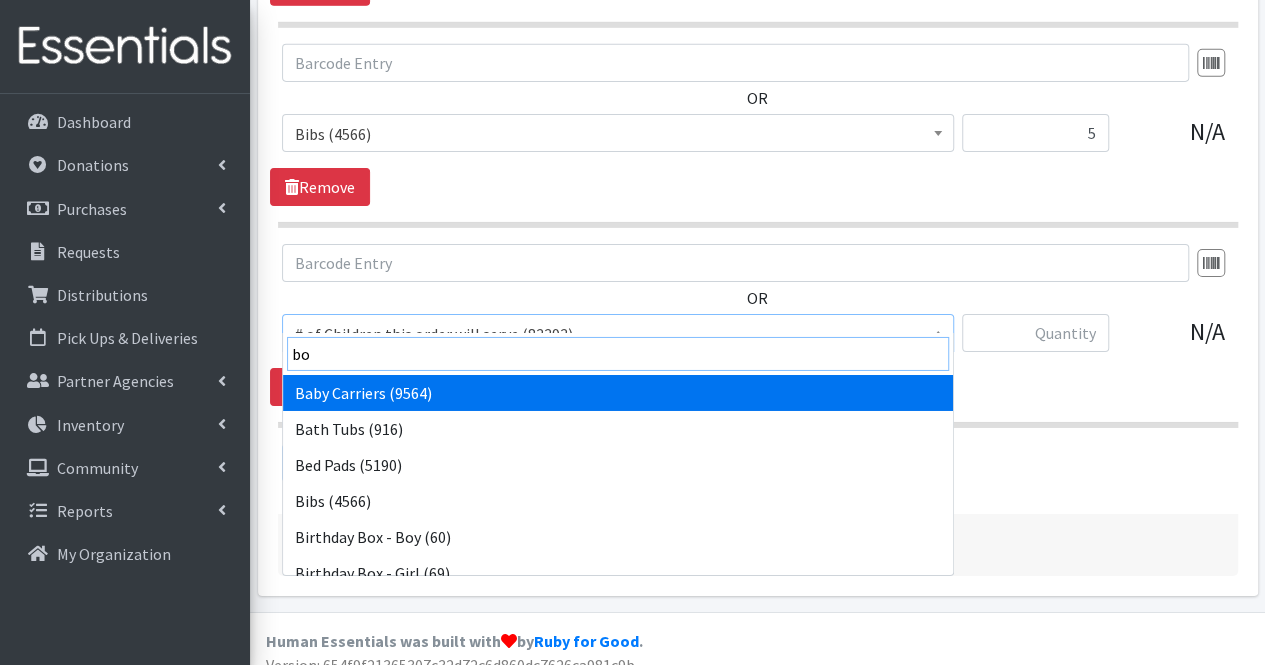 type on "boo" 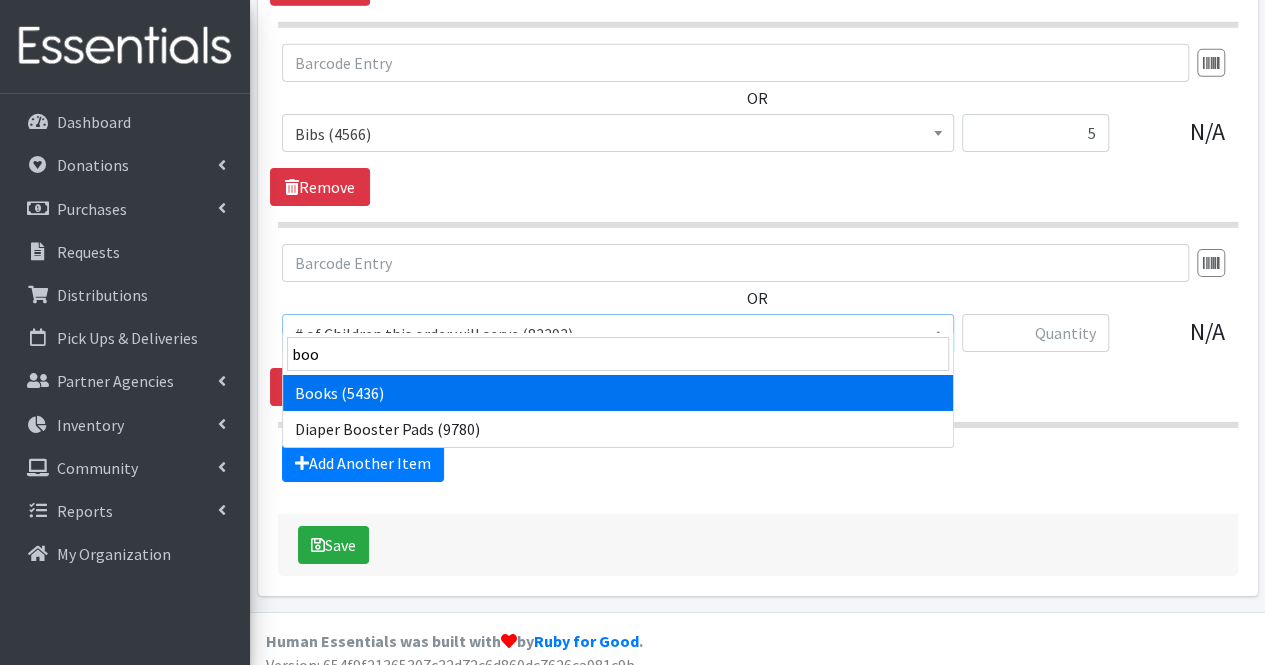 select on "1947" 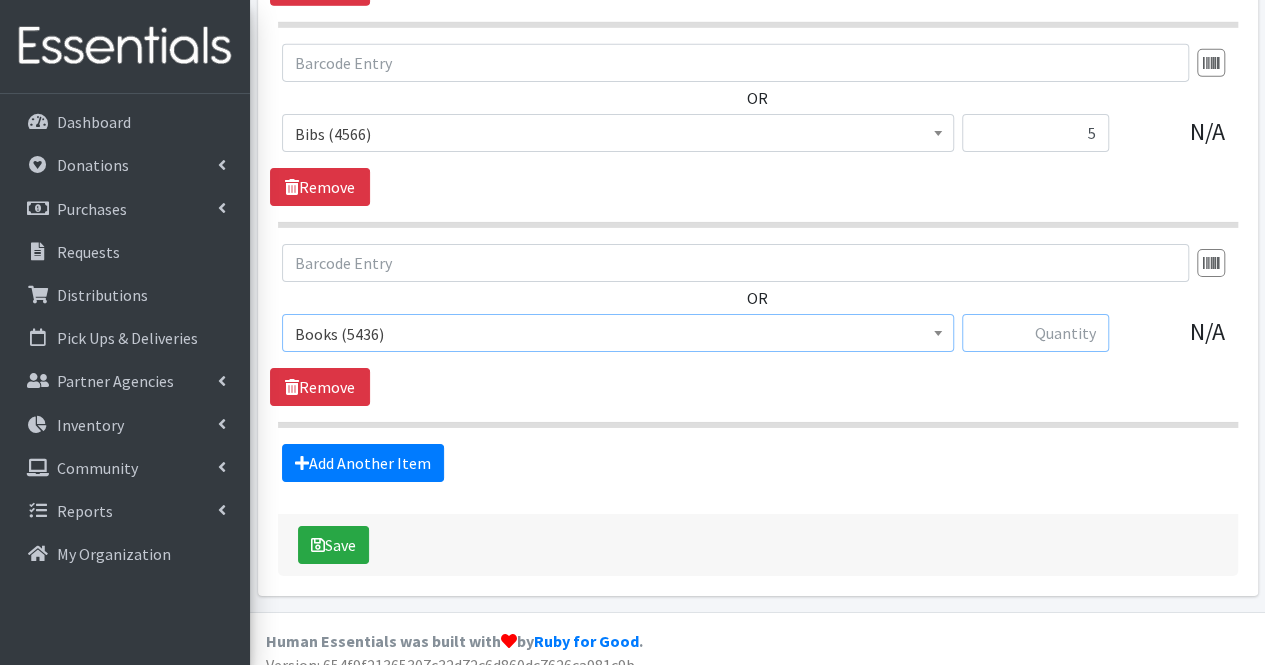 click at bounding box center [1035, 333] 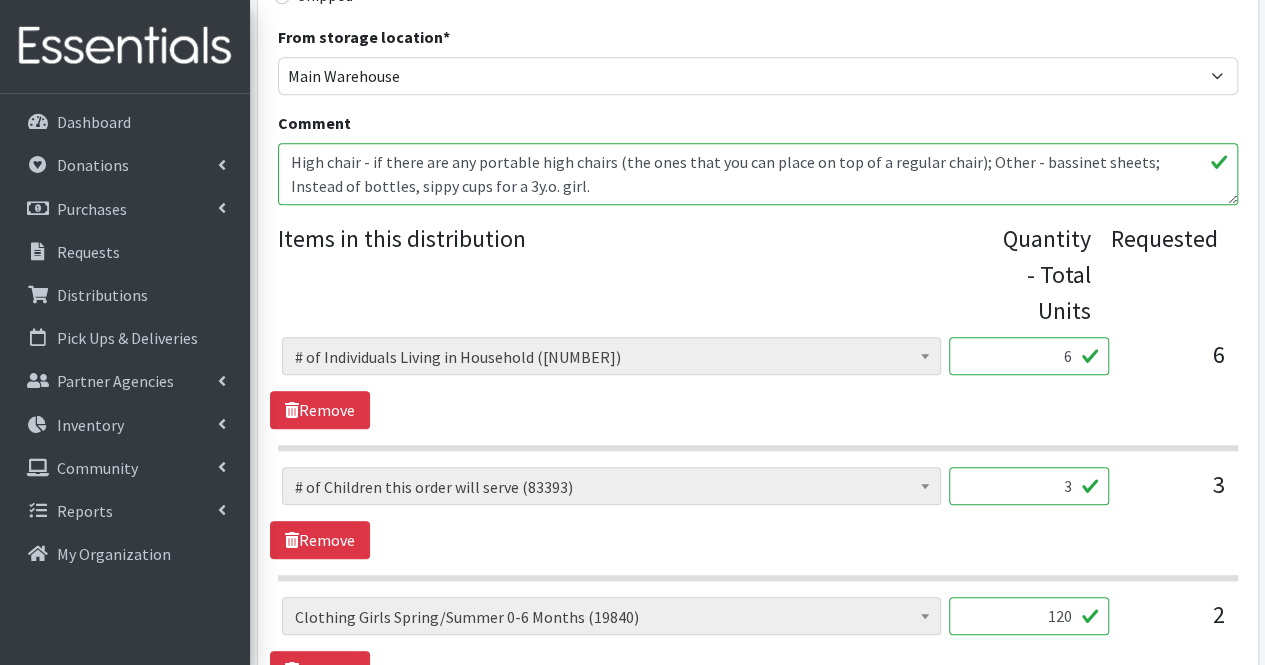 scroll, scrollTop: 659, scrollLeft: 0, axis: vertical 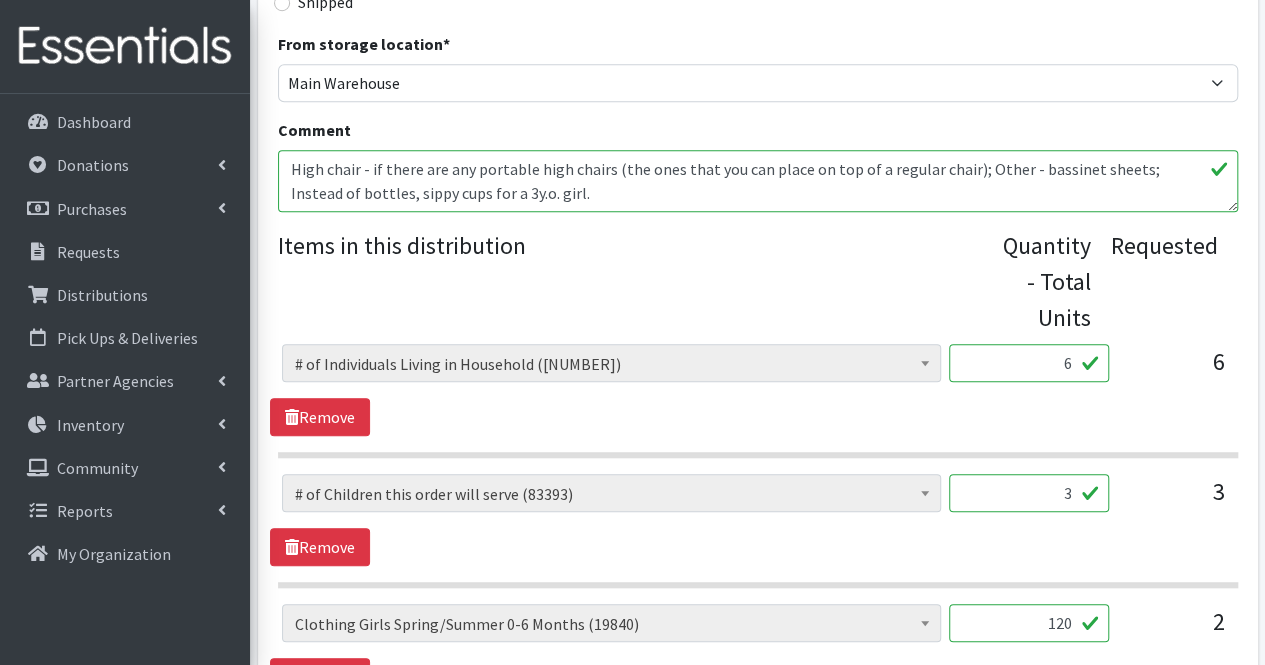 type on "20" 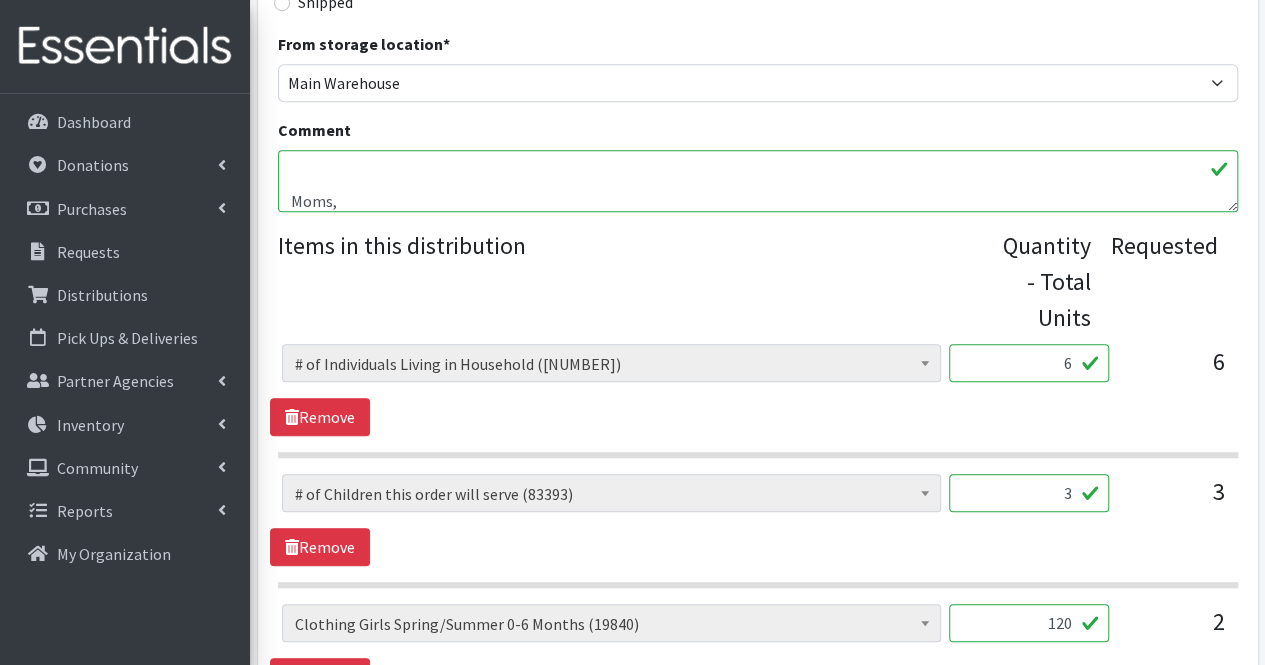scroll, scrollTop: 72, scrollLeft: 0, axis: vertical 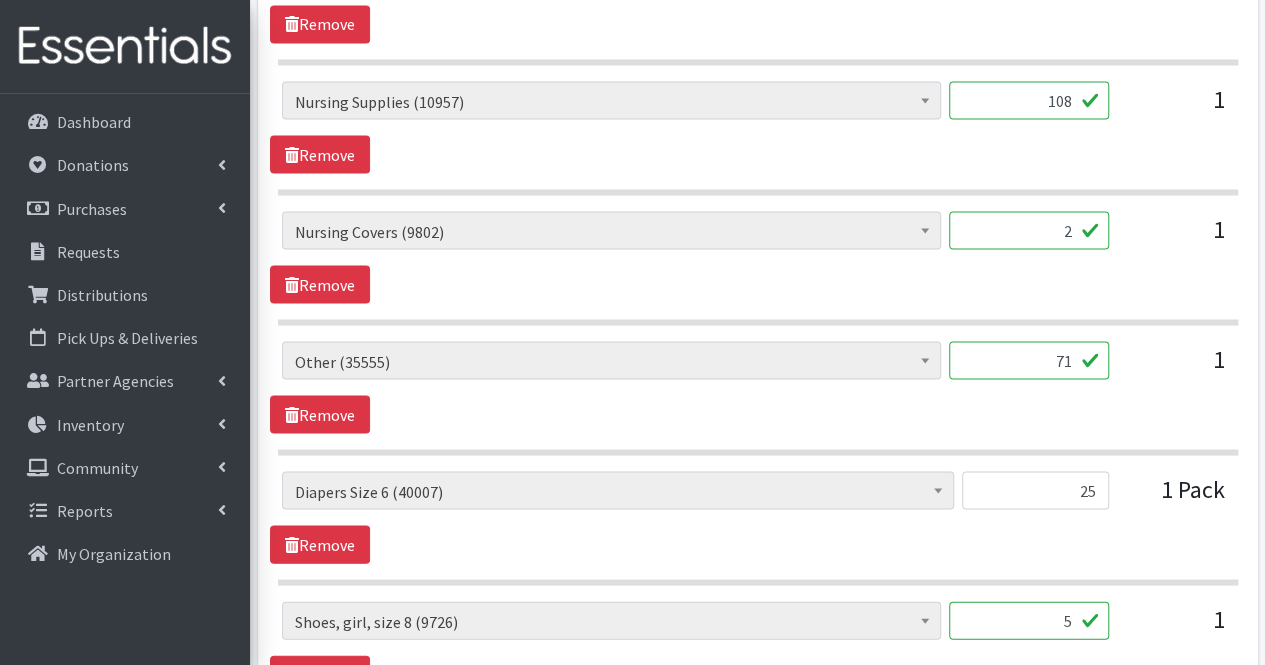 type on "High chair - if there are any portable high chairs (the ones that you can place on top of a regular chair); Other - bassinet sheets;
Instead of bottles, sippy cups for a 3y.o. girl.
Moms," 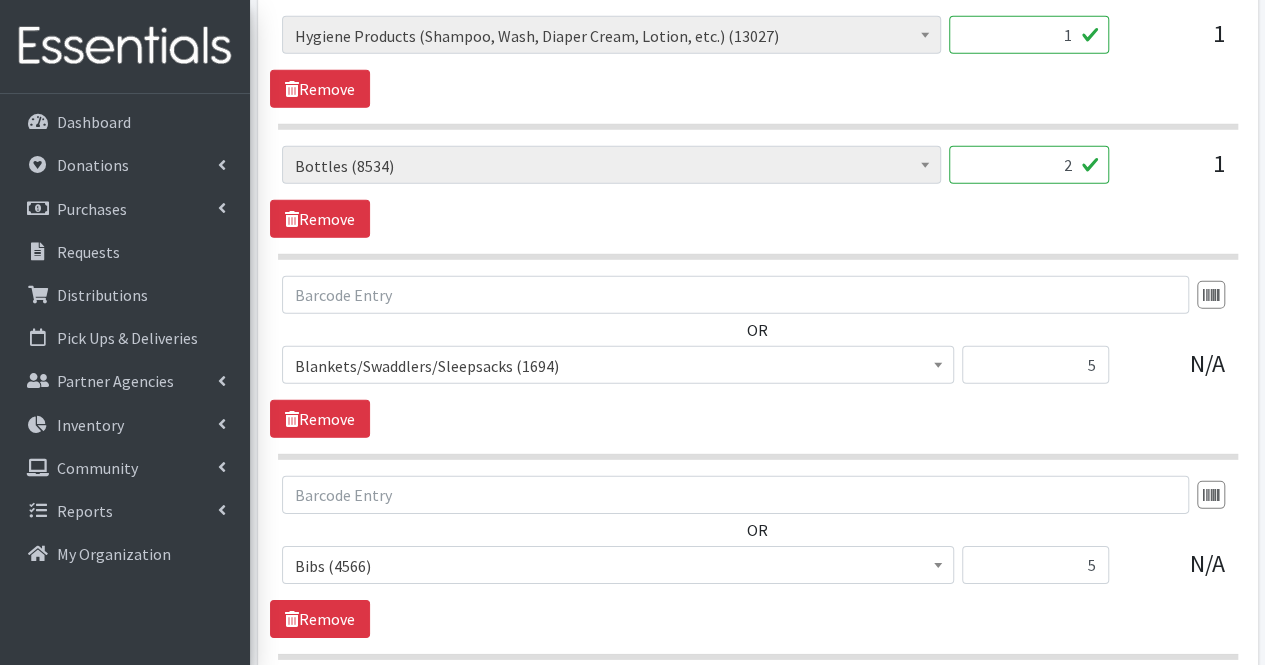 scroll, scrollTop: 2806, scrollLeft: 0, axis: vertical 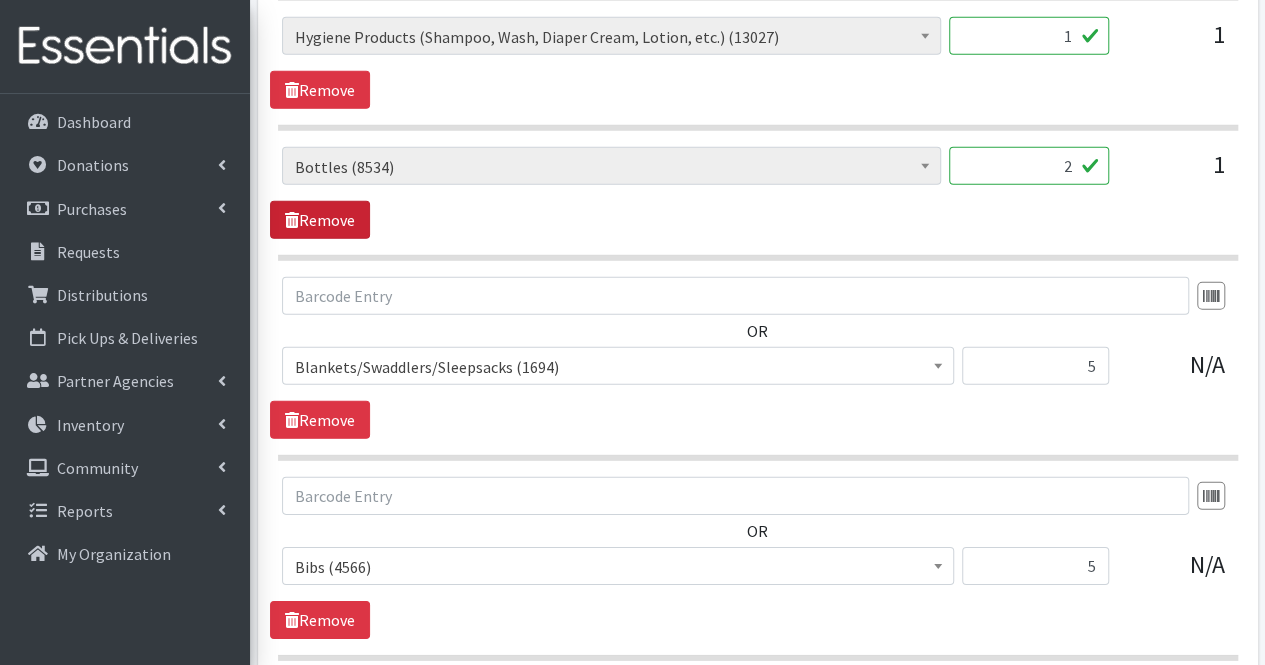 click on "Remove" at bounding box center (320, 220) 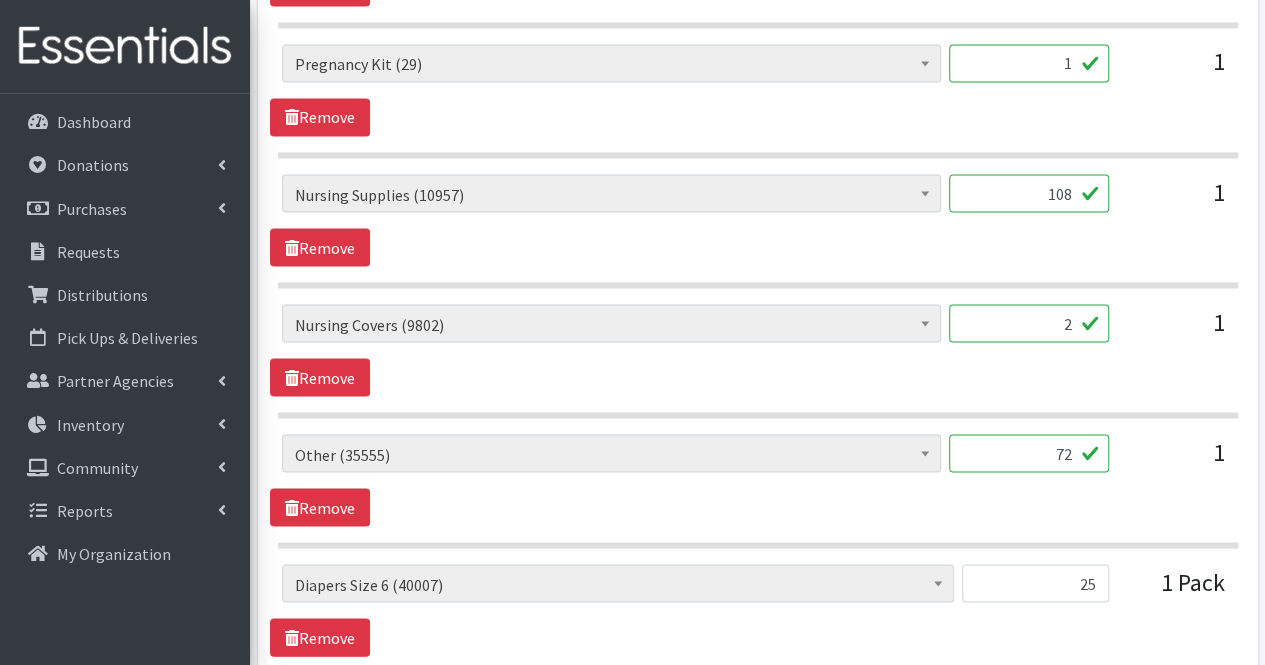 scroll, scrollTop: 1741, scrollLeft: 0, axis: vertical 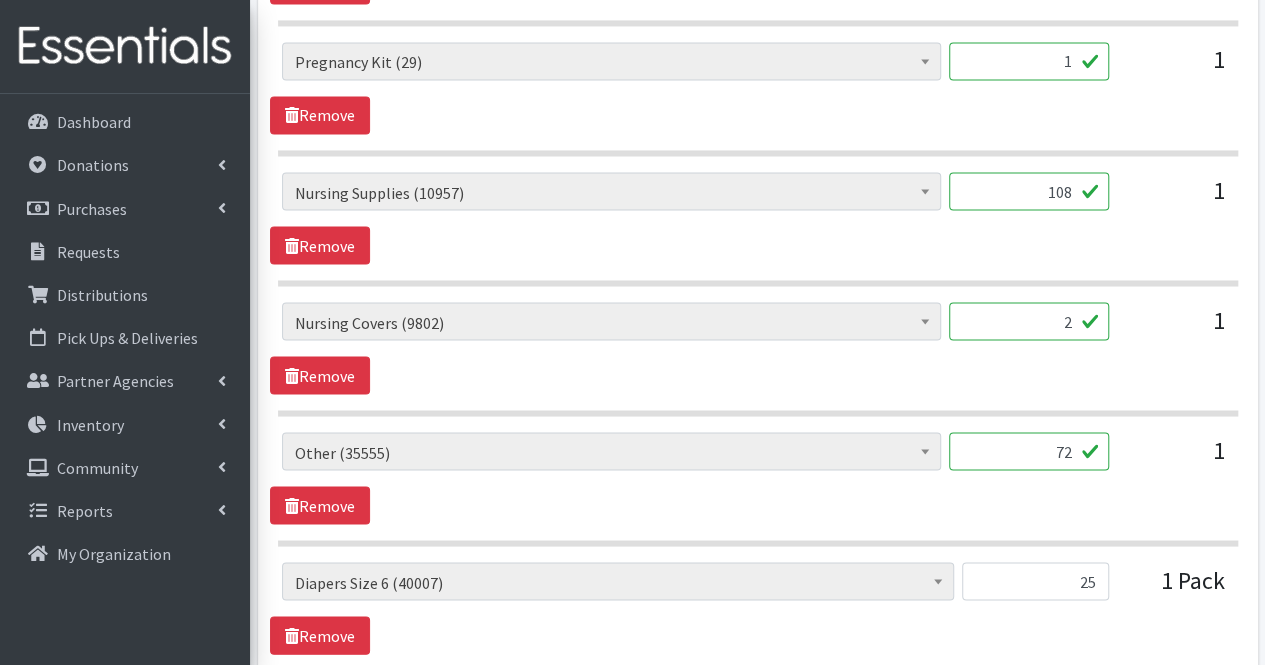 click on "72" at bounding box center (1029, 451) 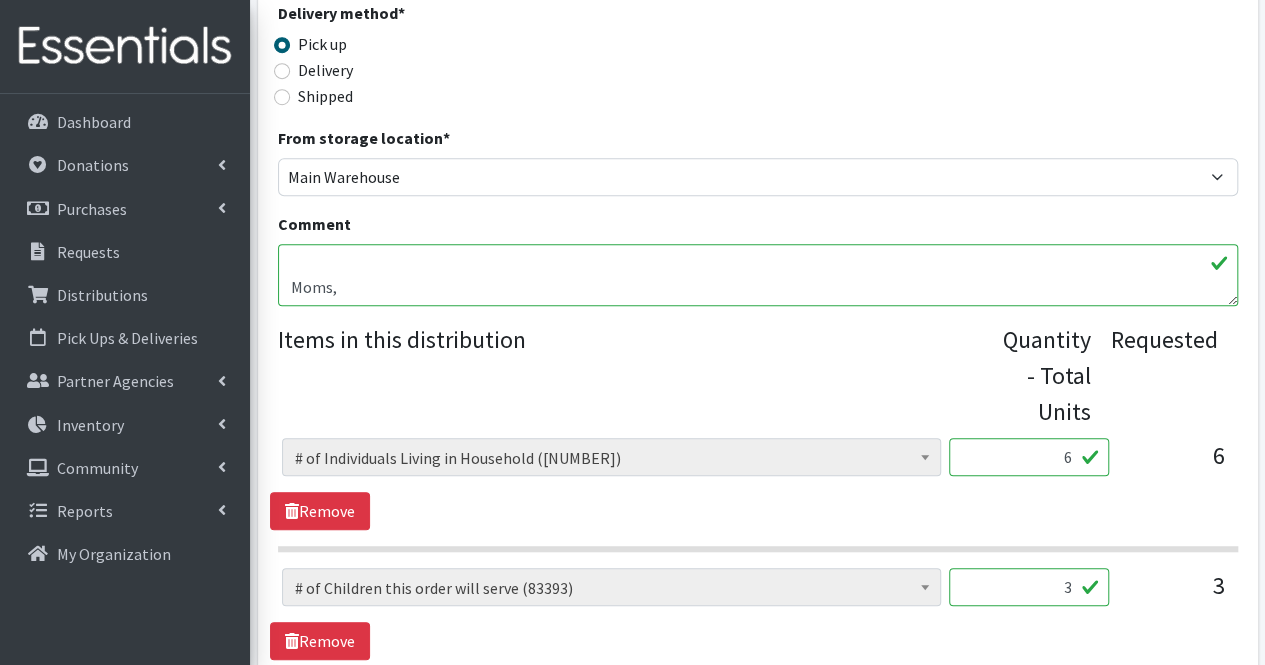 scroll, scrollTop: 551, scrollLeft: 0, axis: vertical 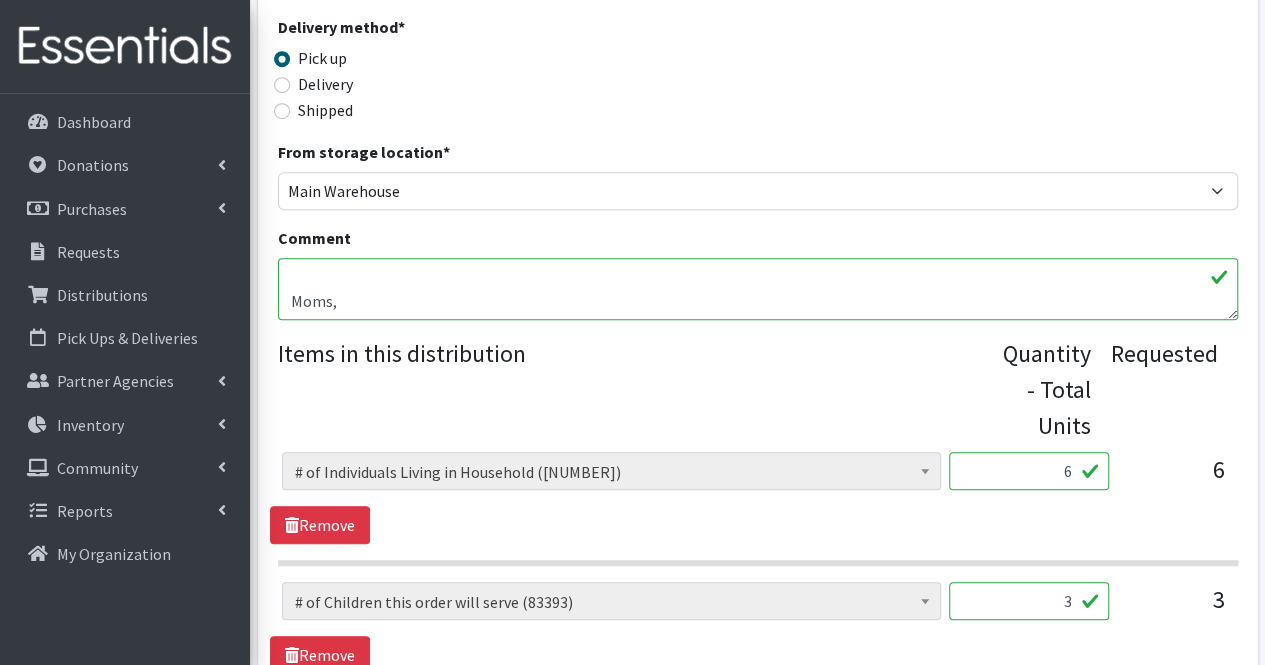type on "73" 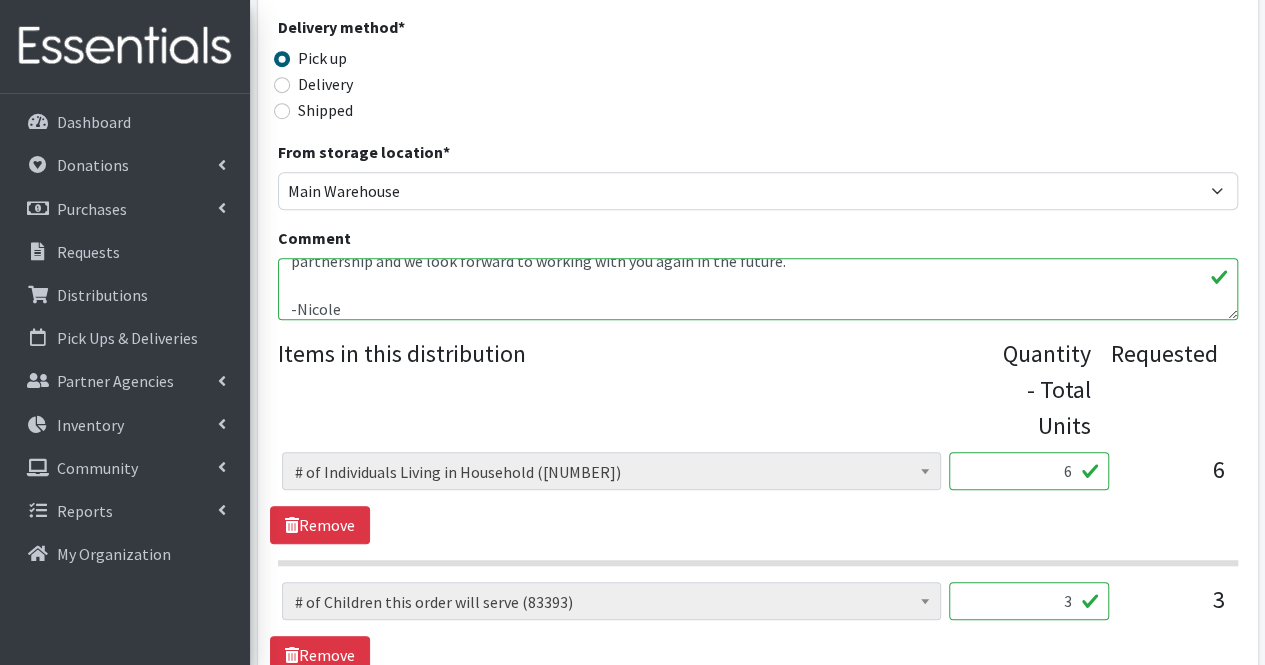 scroll, scrollTop: 192, scrollLeft: 0, axis: vertical 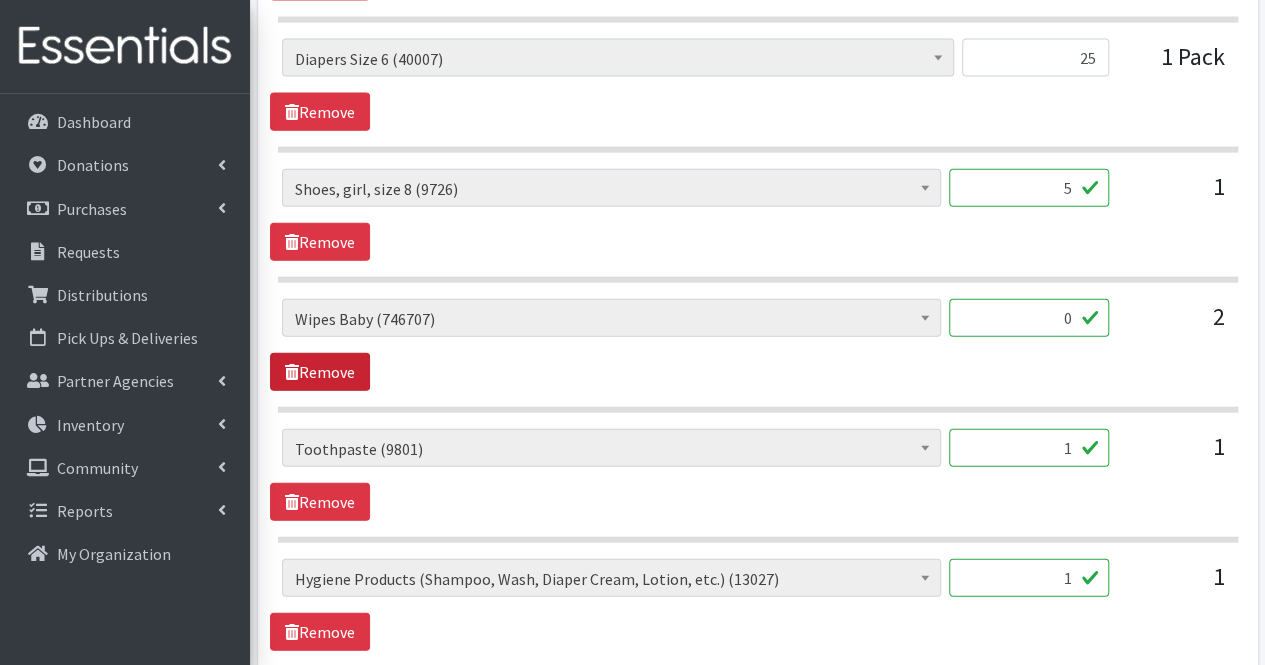 type on "High chair - if there are any portable high chairs (the ones that you can place on top of a regular chair); Other - bassinet sheets;
Instead of bottles, sippy cups for a 3y.o. girl.
Moms,
Thank you for your partnership. Due to quantities available, your order could not be fulfilled exactly as placed. There are currently no wipes. Removed bottle from order (fulfilled sippy cup in 'other') as per partner request via notes. Thank you again for your partnership and we look forward to working with you again in the future.
-Nicole" 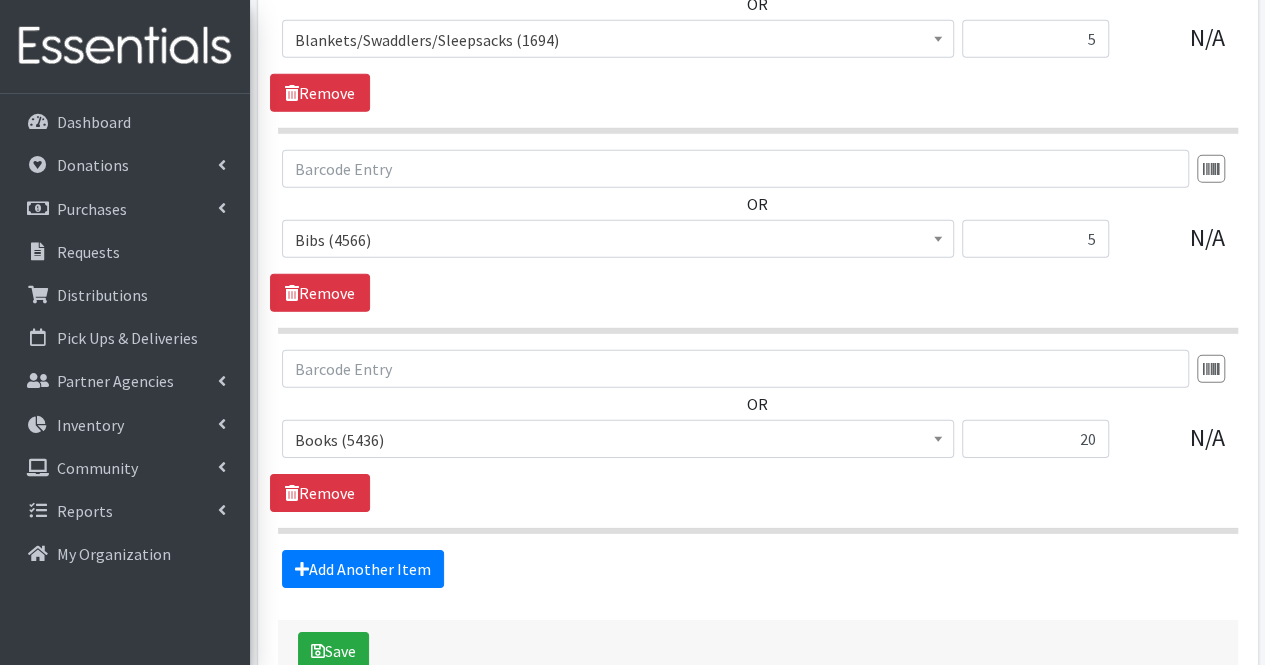 scroll, scrollTop: 2981, scrollLeft: 0, axis: vertical 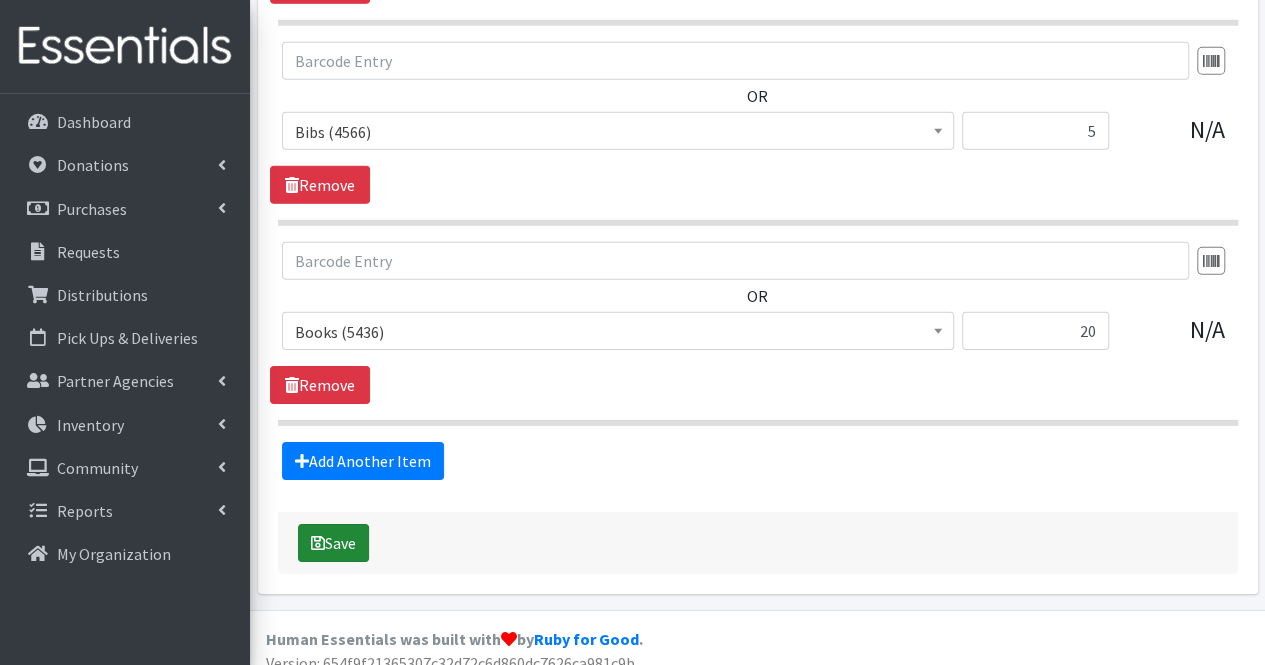 click on "Save" at bounding box center (333, 543) 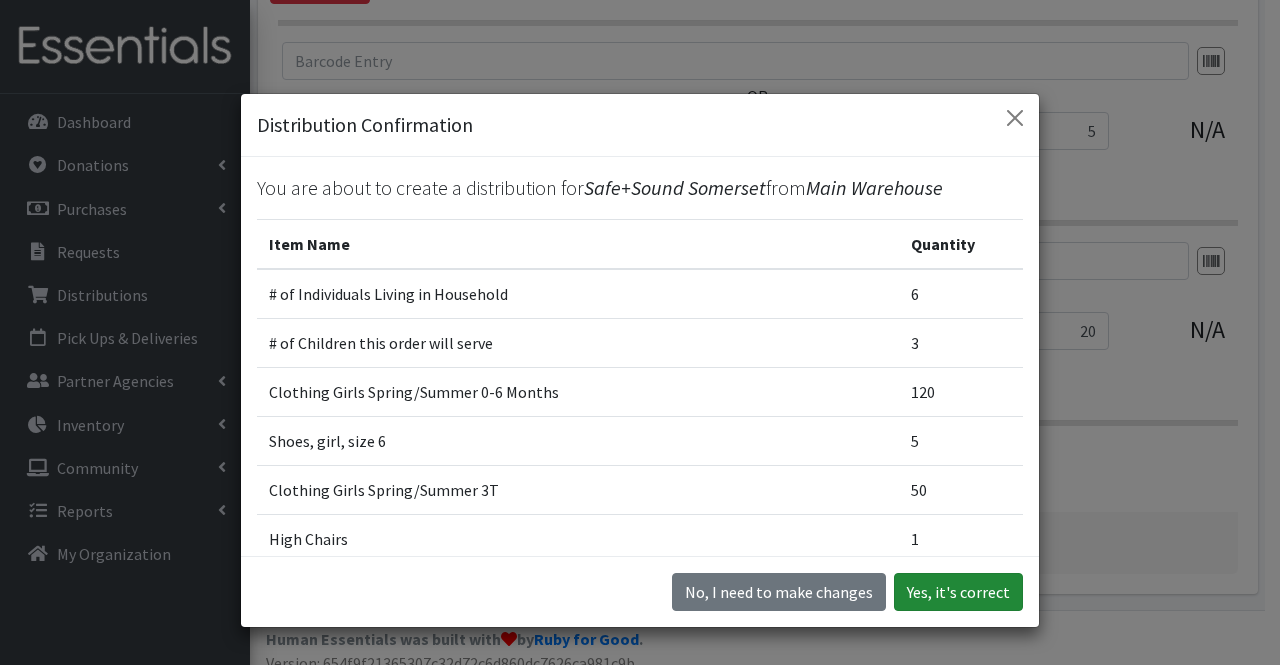 click on "Yes, it's correct" at bounding box center (958, 592) 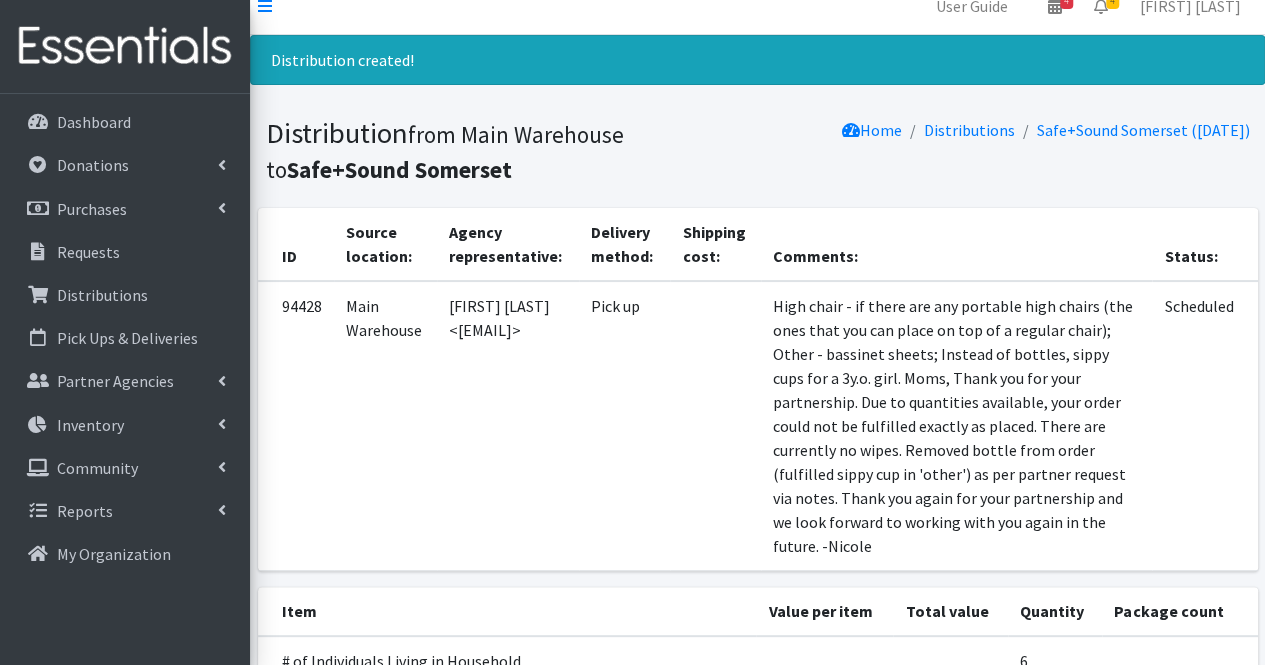 scroll, scrollTop: 0, scrollLeft: 0, axis: both 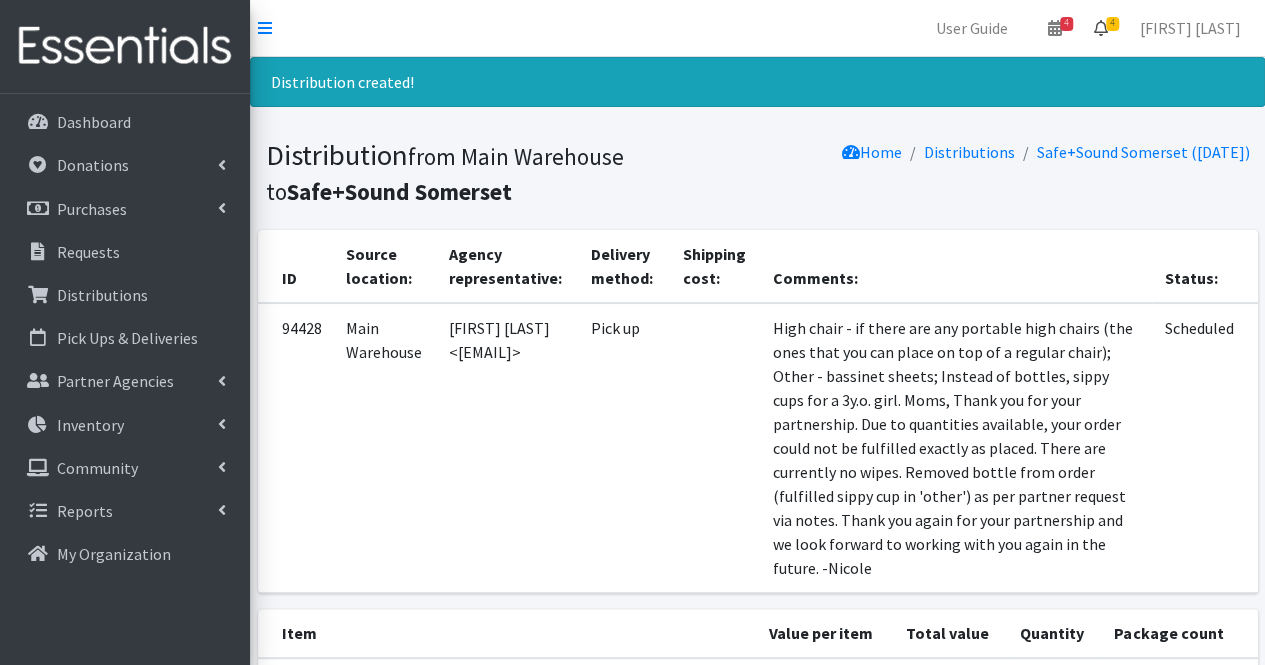 click at bounding box center [1101, 28] 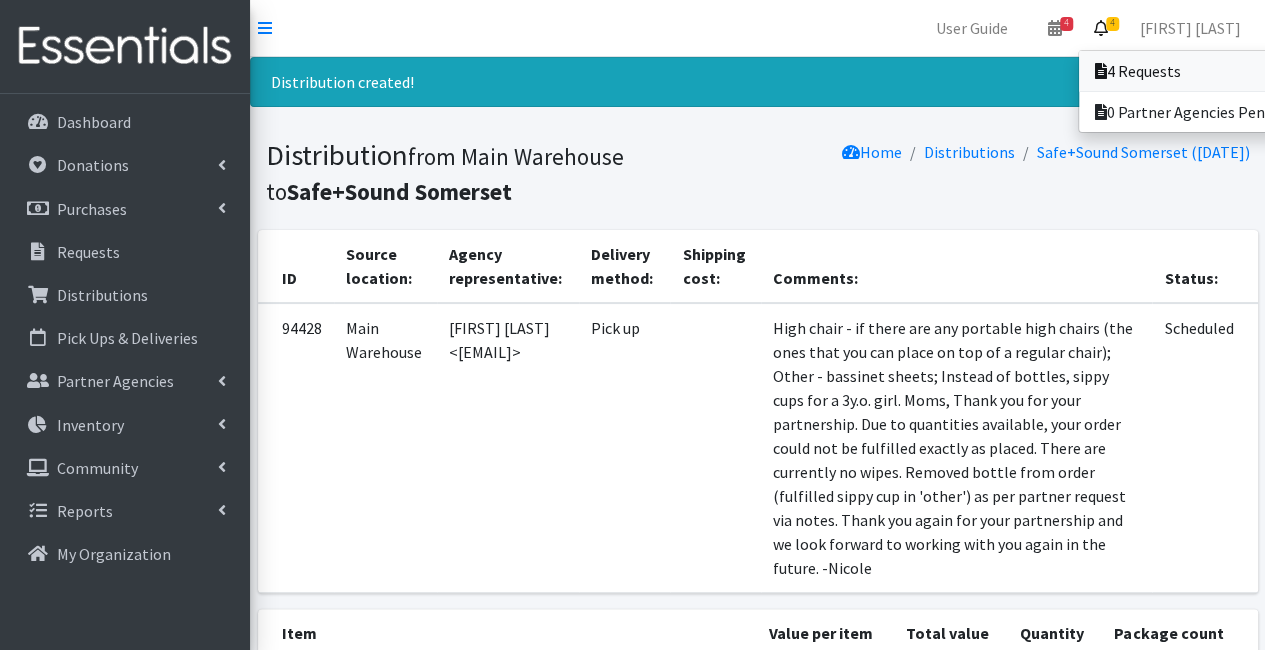 click on "4
Requests" at bounding box center [1218, 71] 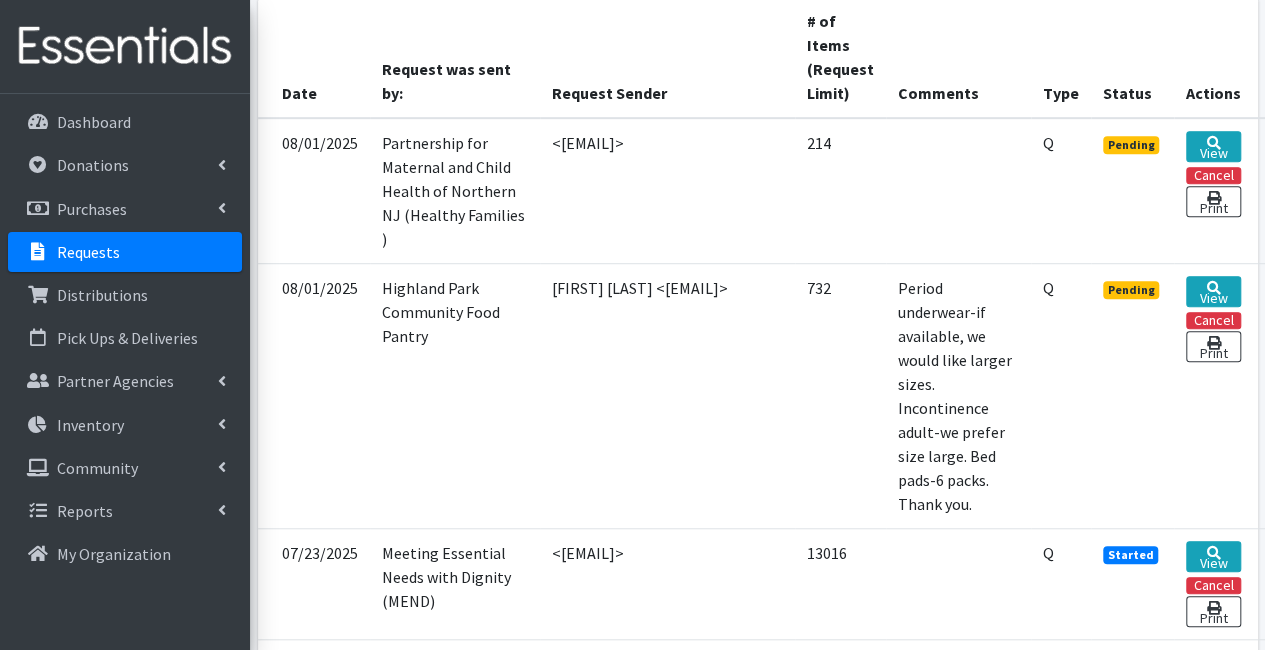 scroll, scrollTop: 515, scrollLeft: 170, axis: both 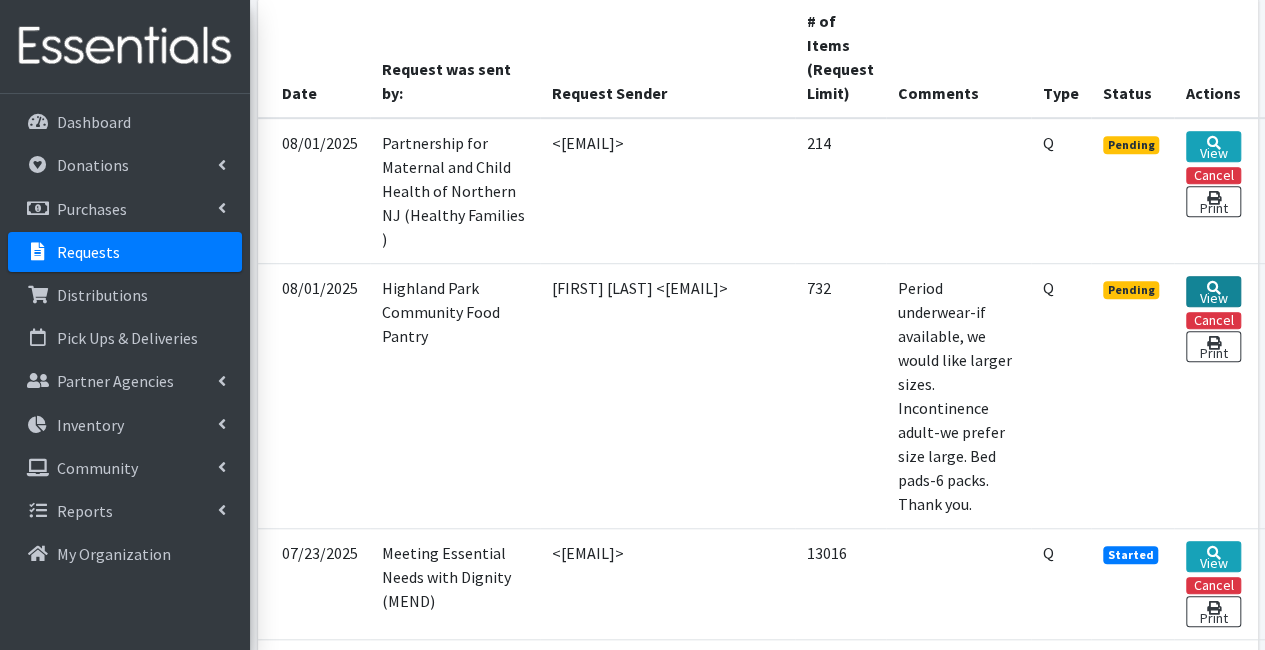 click on "View" at bounding box center [1213, 291] 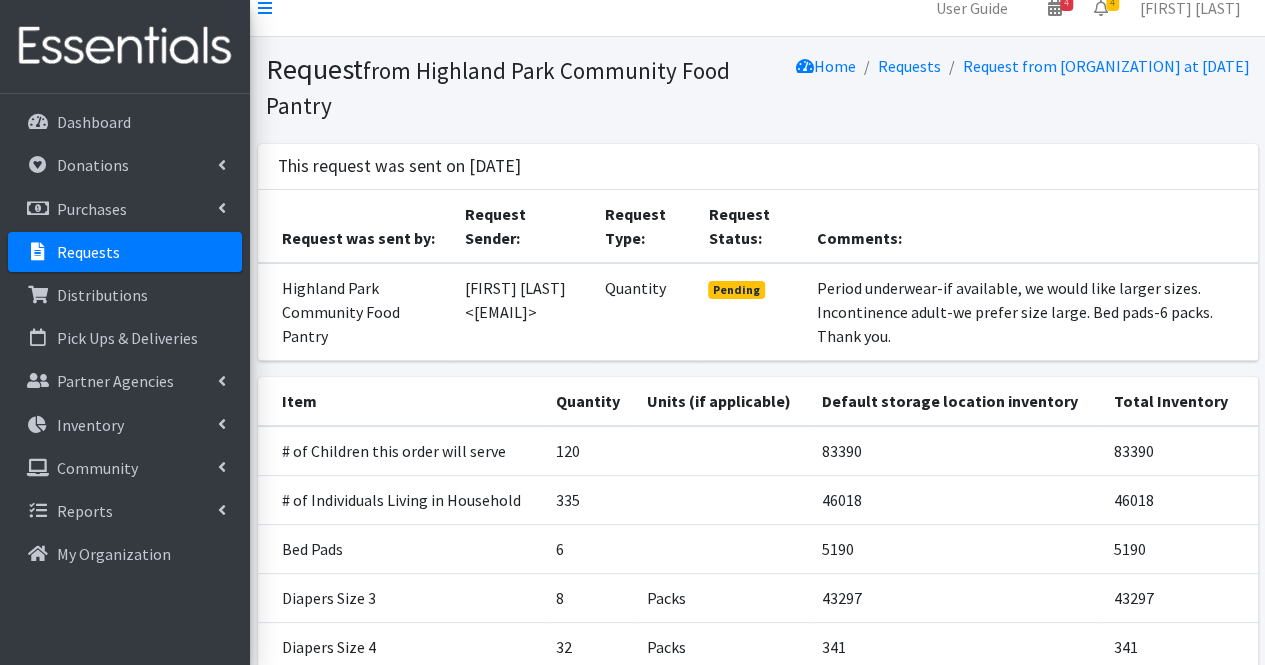 scroll, scrollTop: 0, scrollLeft: 0, axis: both 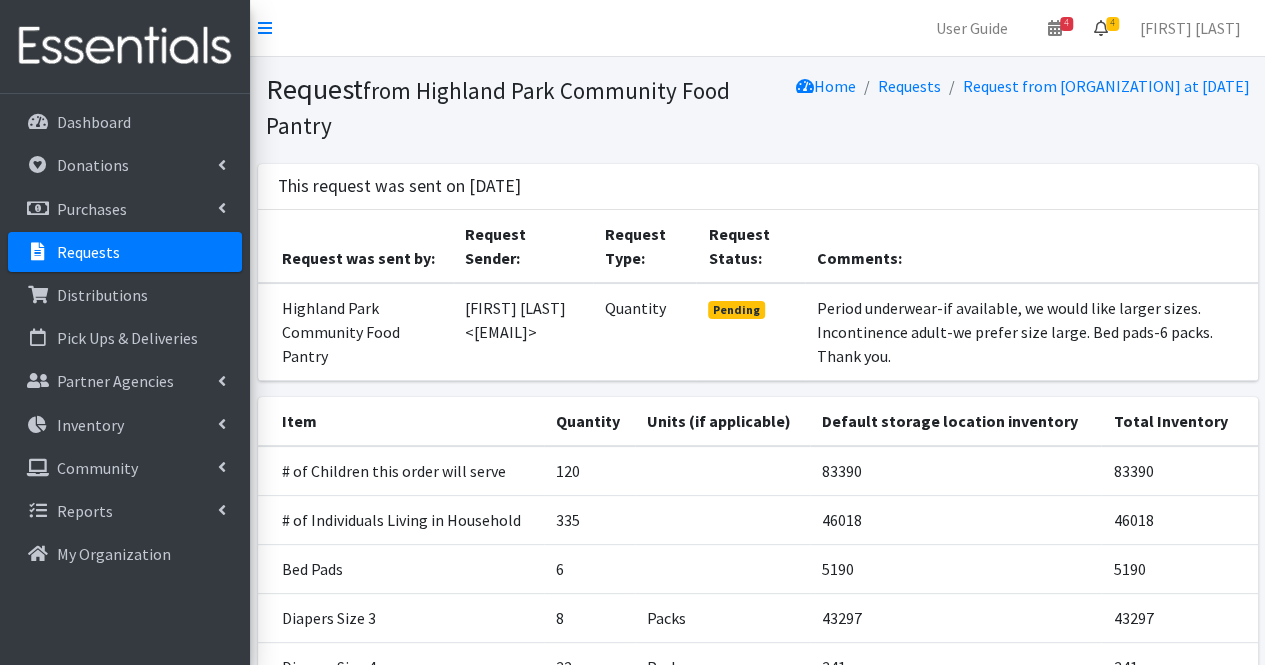 click at bounding box center (1101, 28) 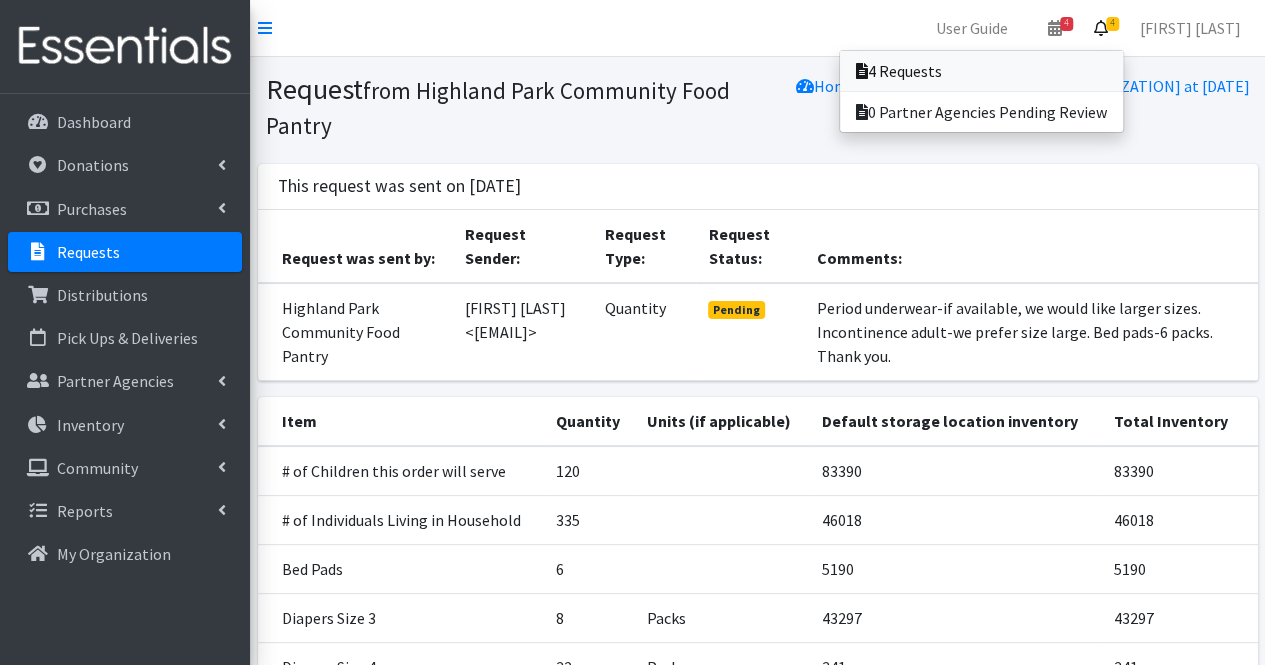 click on "4
Requests" at bounding box center [981, 71] 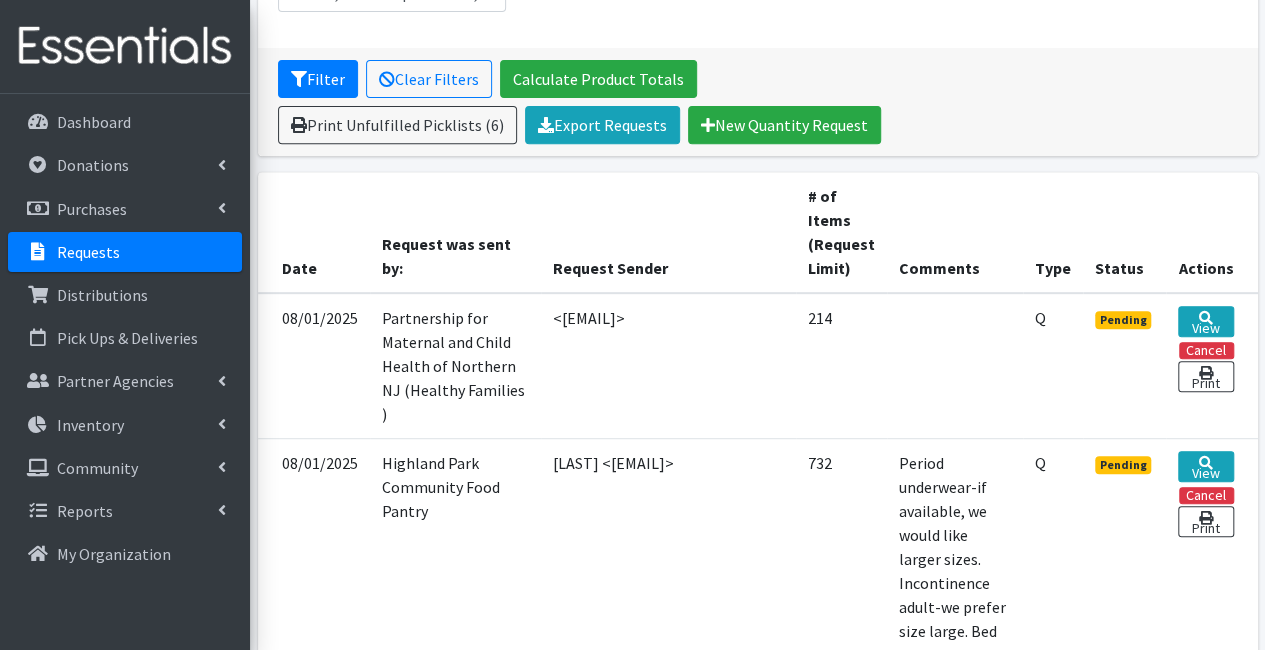 scroll, scrollTop: 341, scrollLeft: 158, axis: both 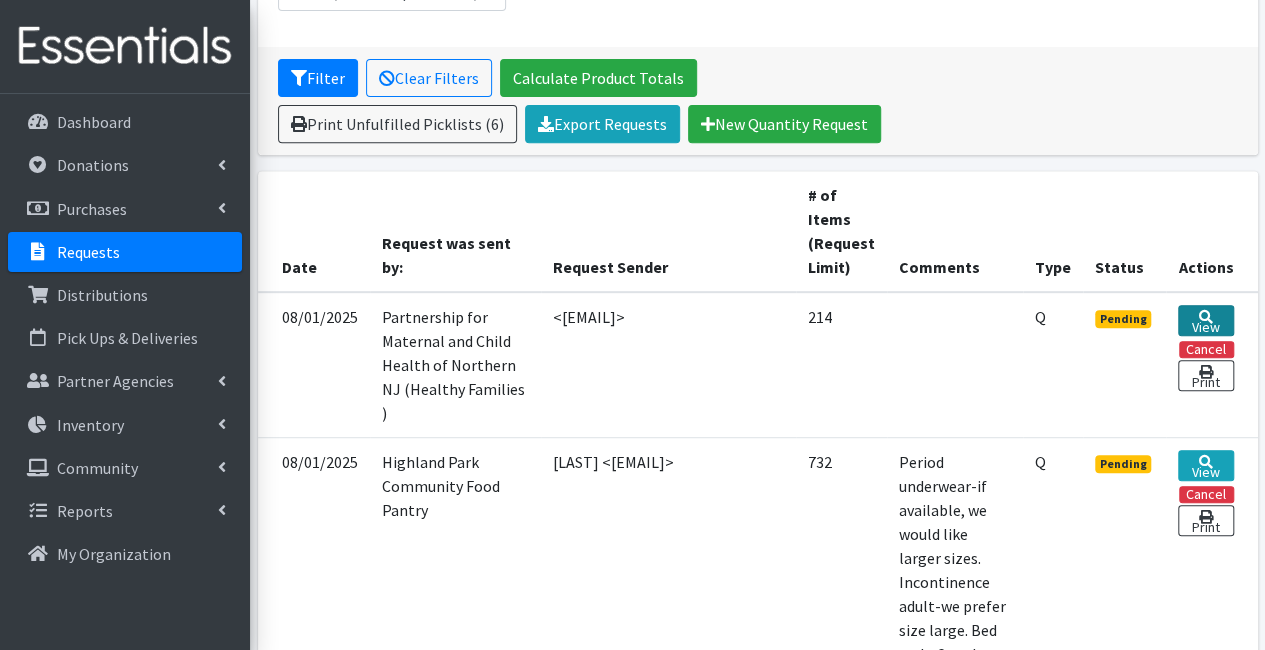 click at bounding box center (1206, 317) 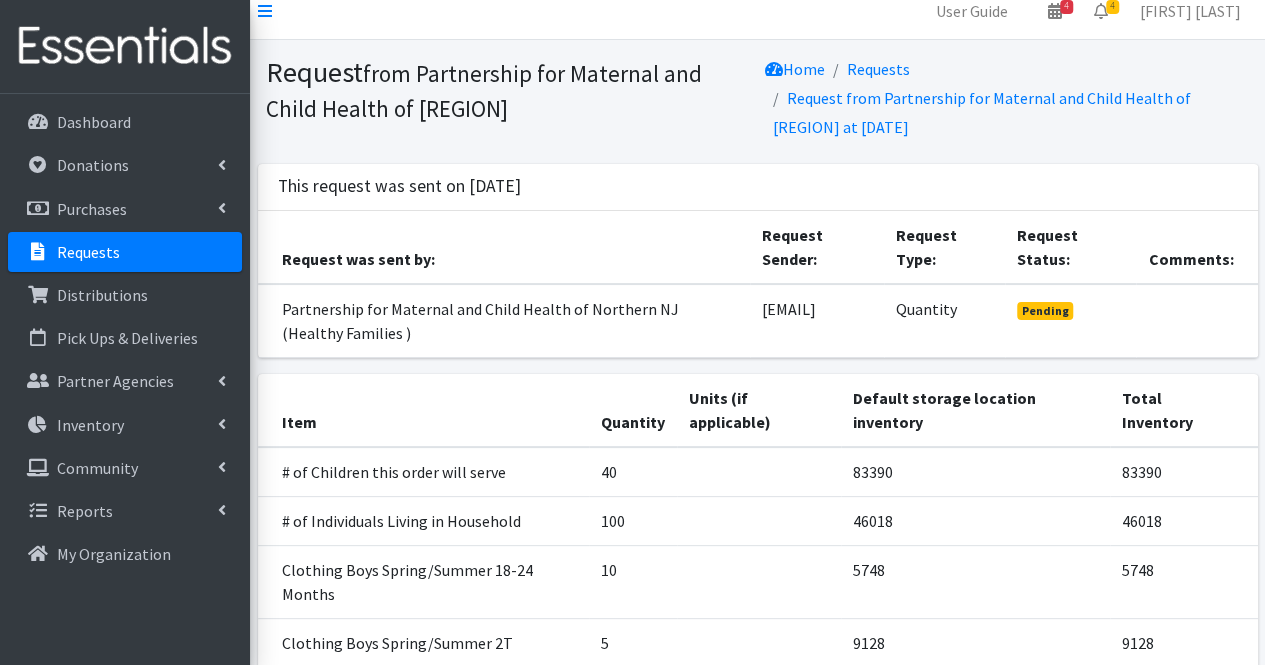 scroll, scrollTop: 14, scrollLeft: 0, axis: vertical 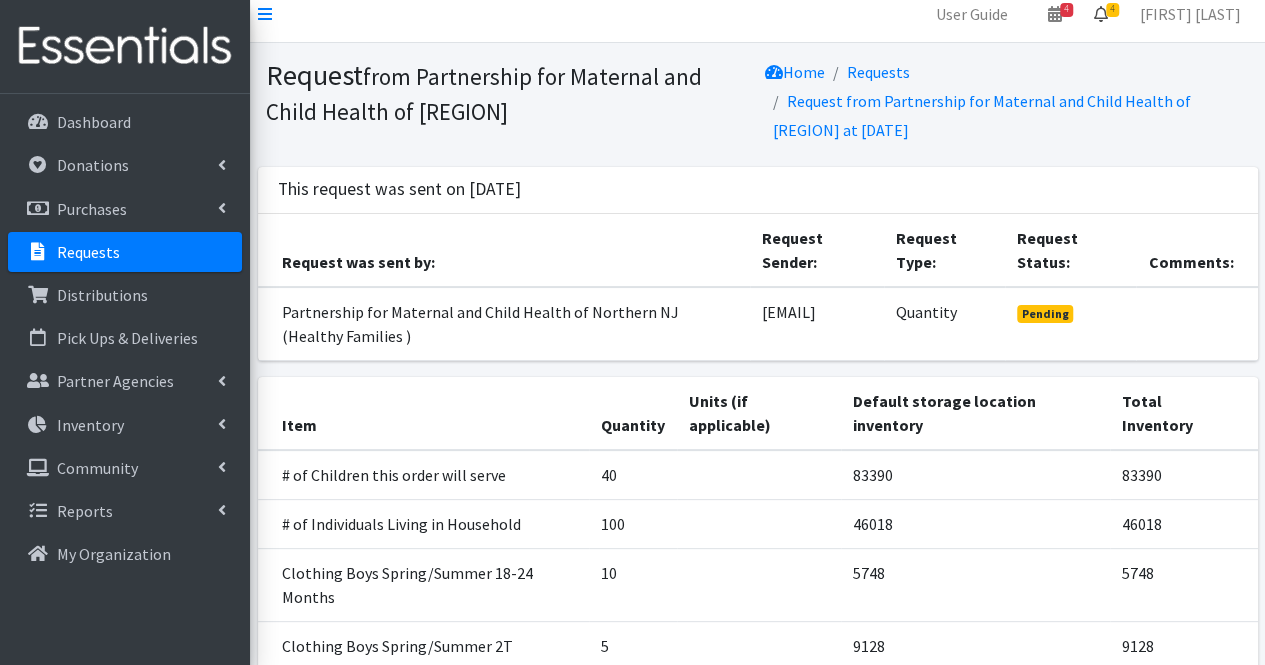 click at bounding box center [1101, 14] 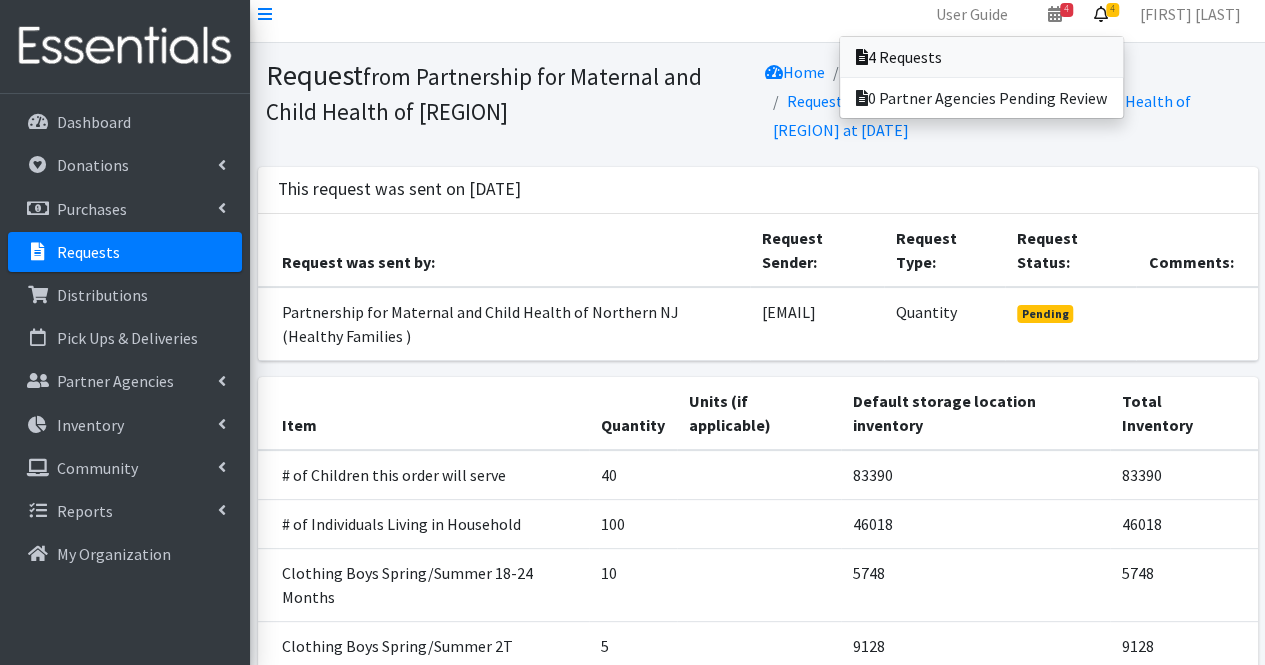 click on "4
Requests" at bounding box center [981, 57] 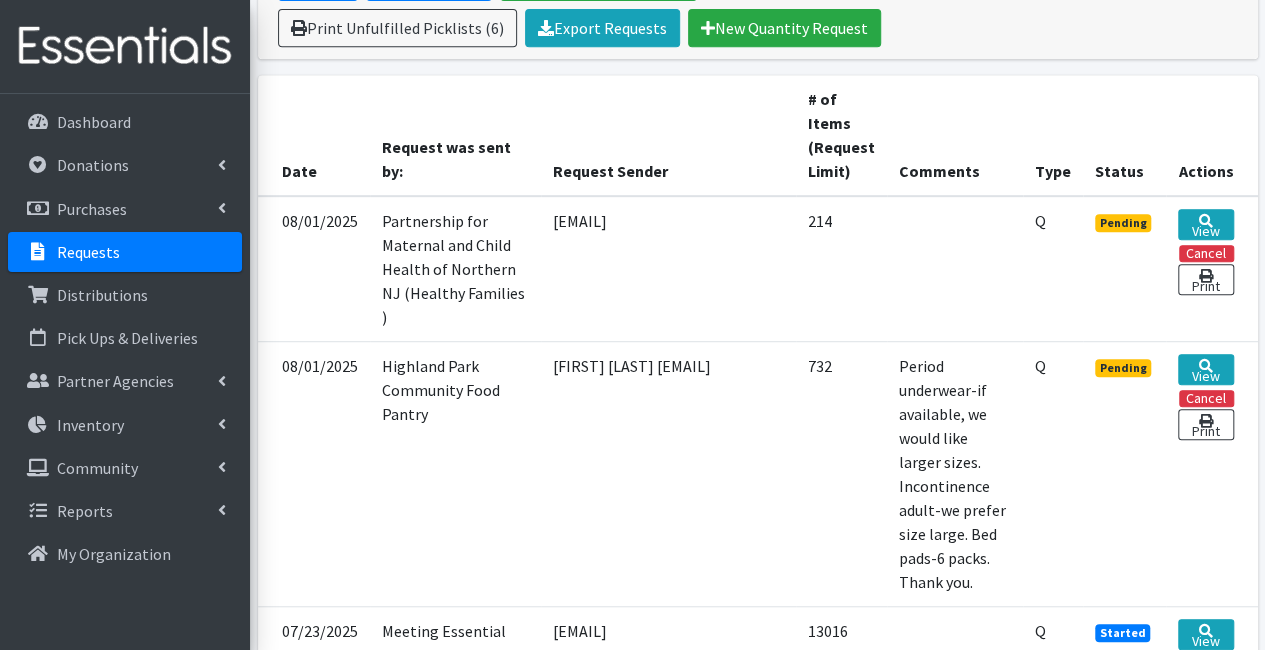 scroll, scrollTop: 437, scrollLeft: 170, axis: both 